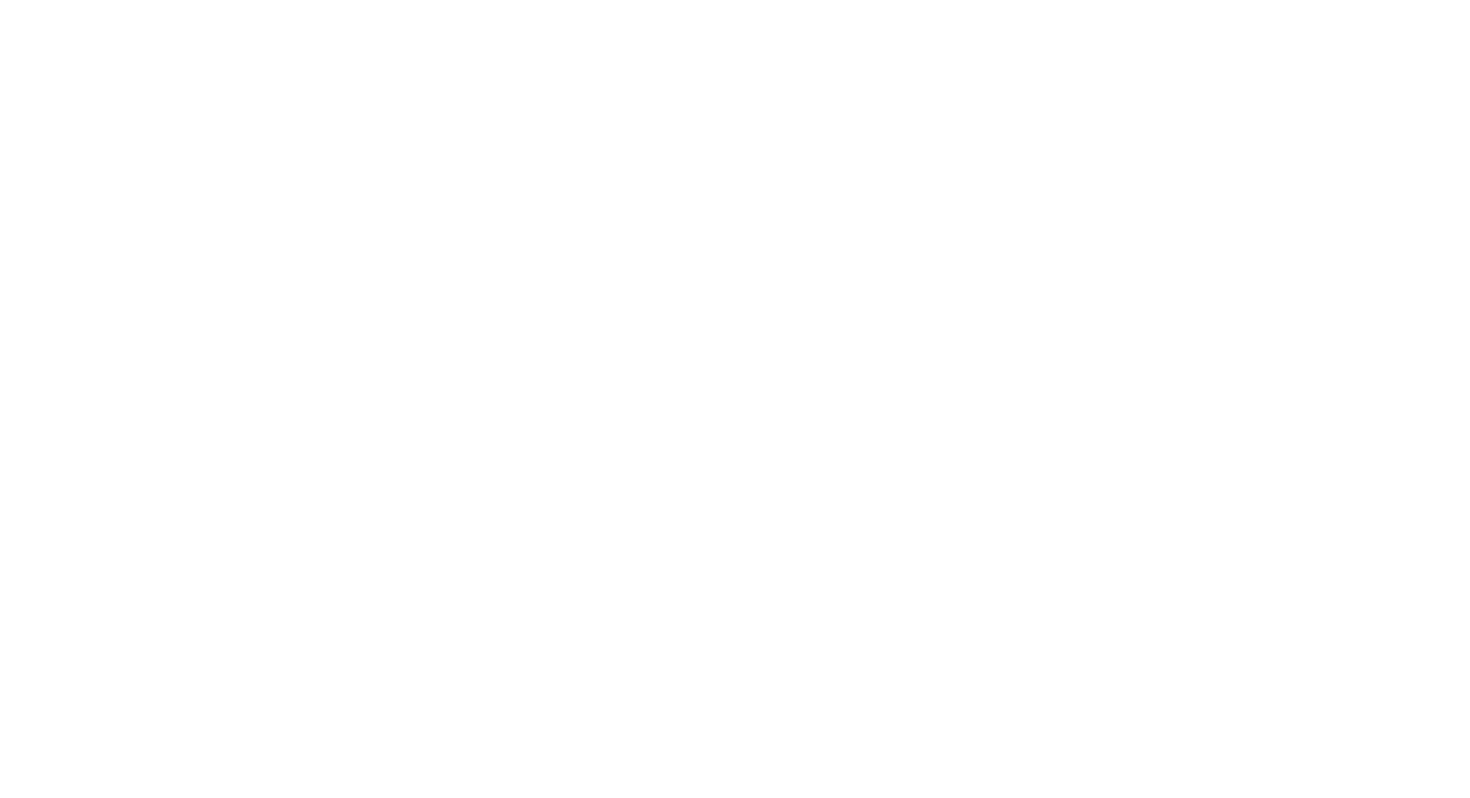 scroll, scrollTop: 0, scrollLeft: 0, axis: both 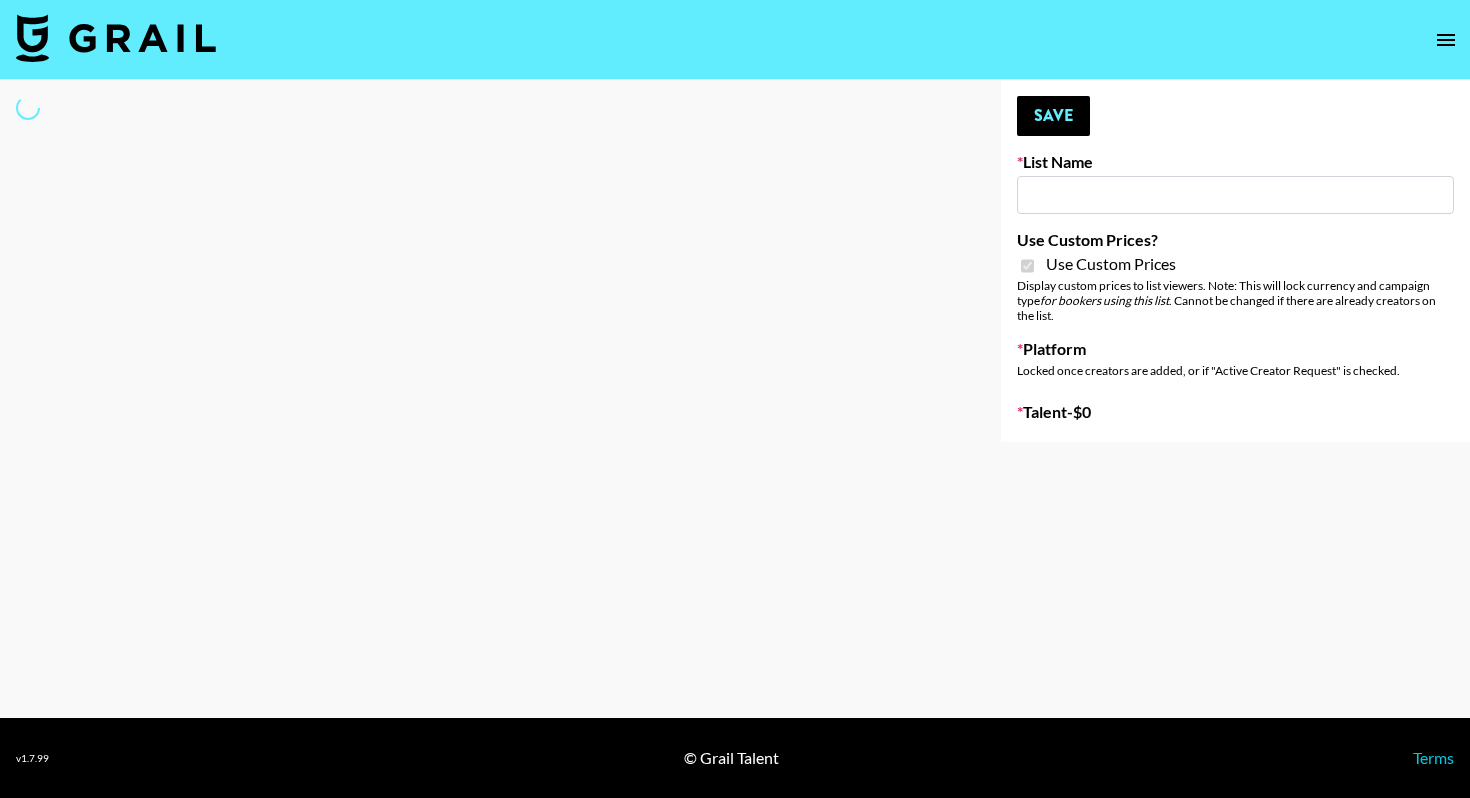 type on "Preply" 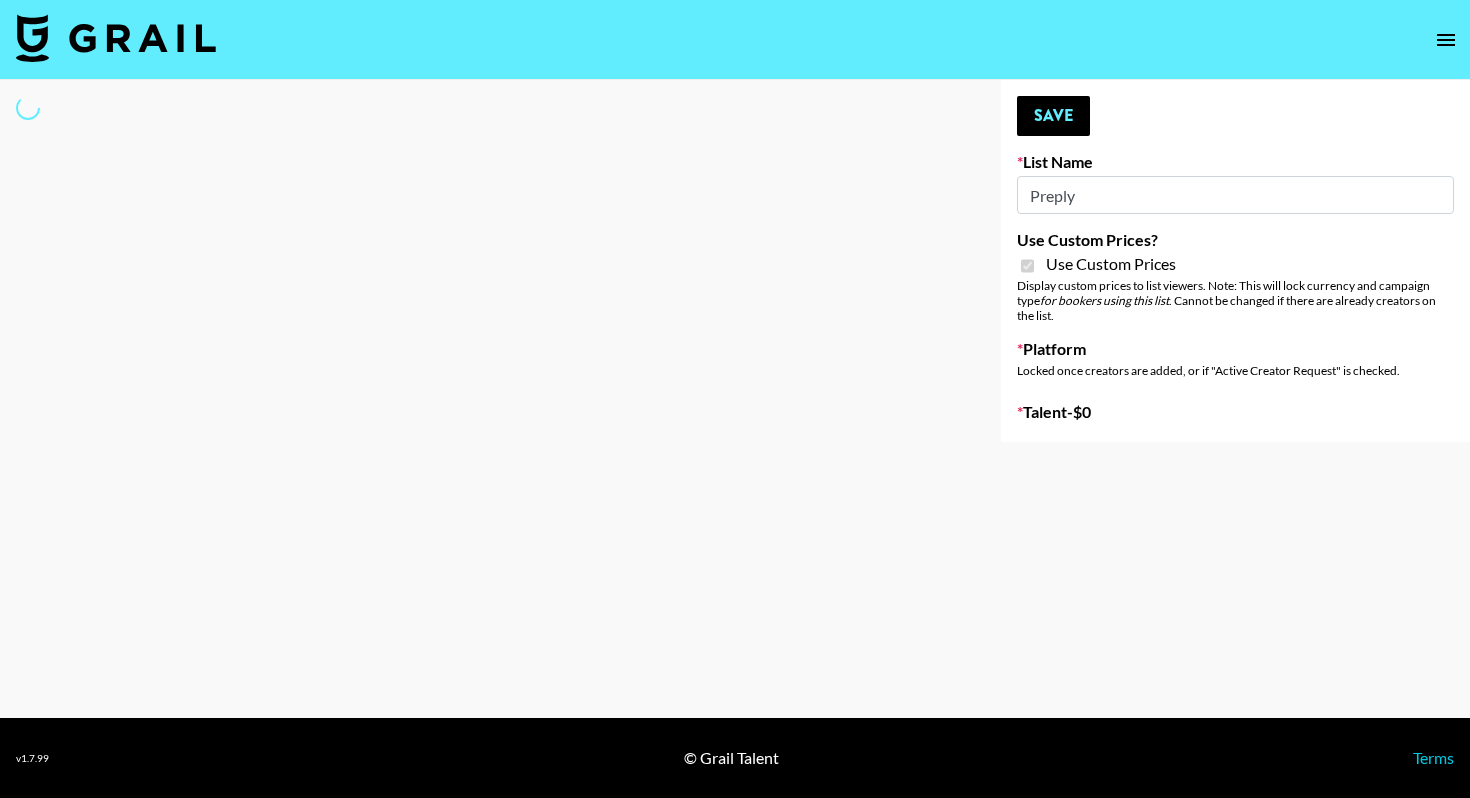 select on "Brand" 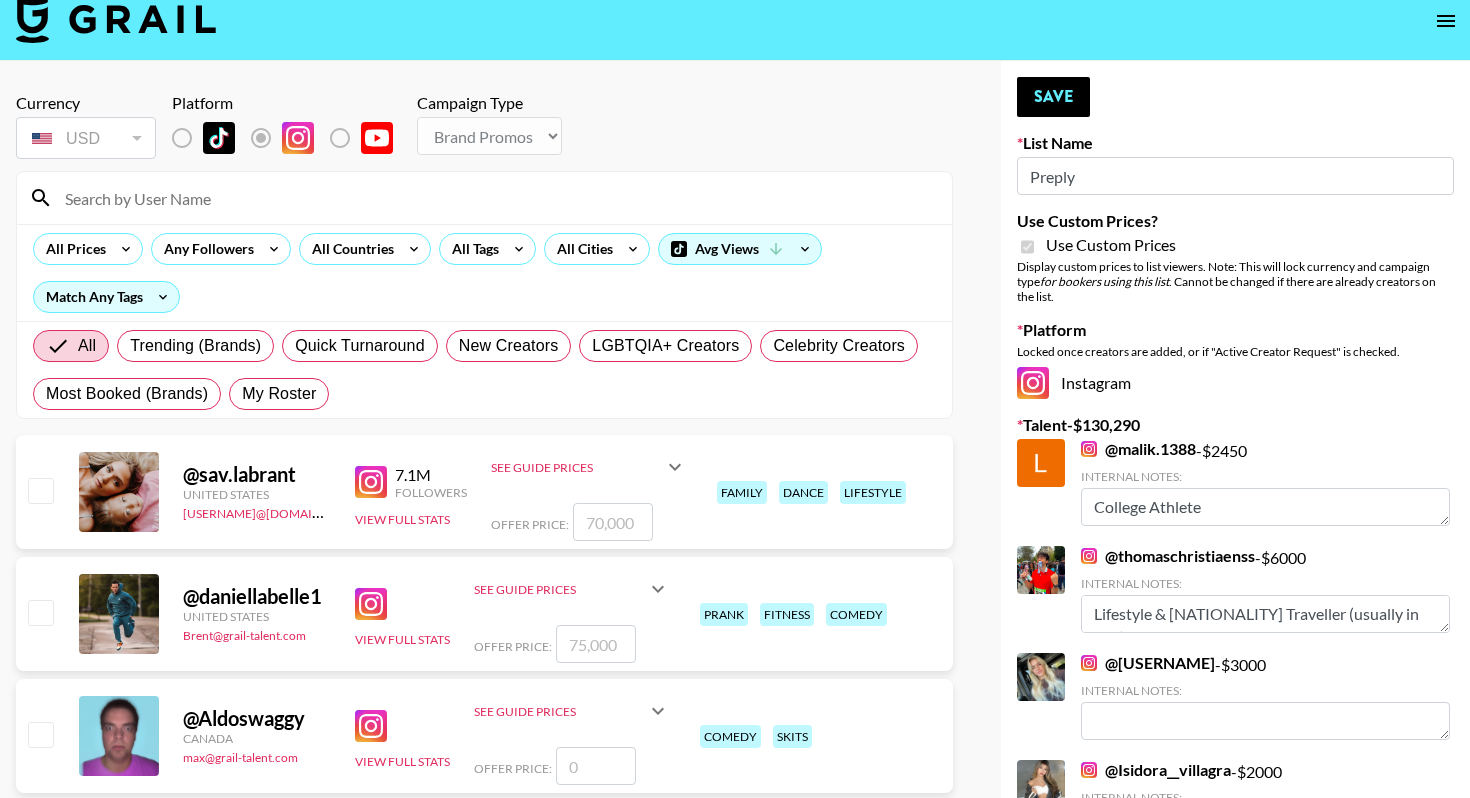 scroll, scrollTop: 21, scrollLeft: 0, axis: vertical 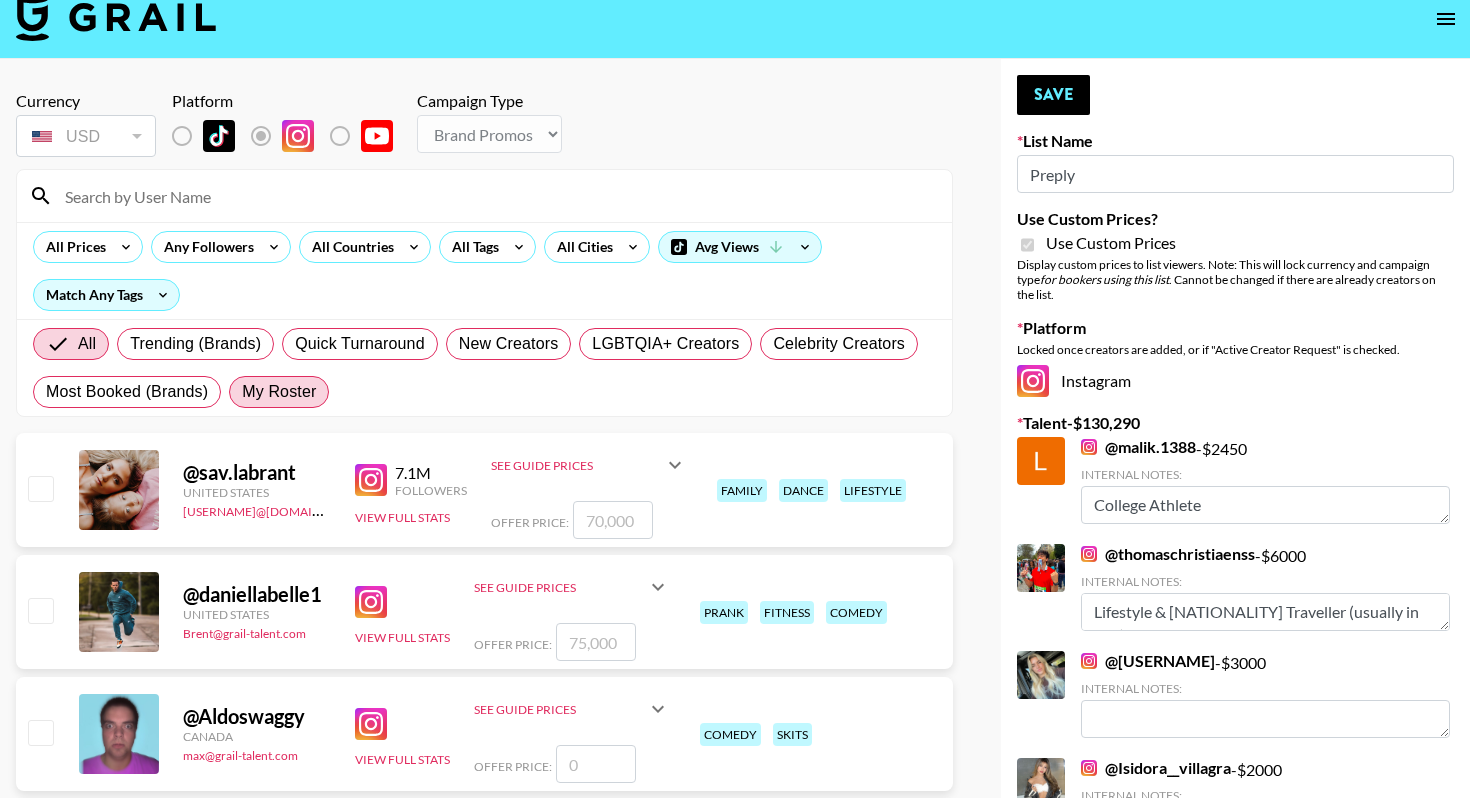 click on "My Roster" at bounding box center (279, 392) 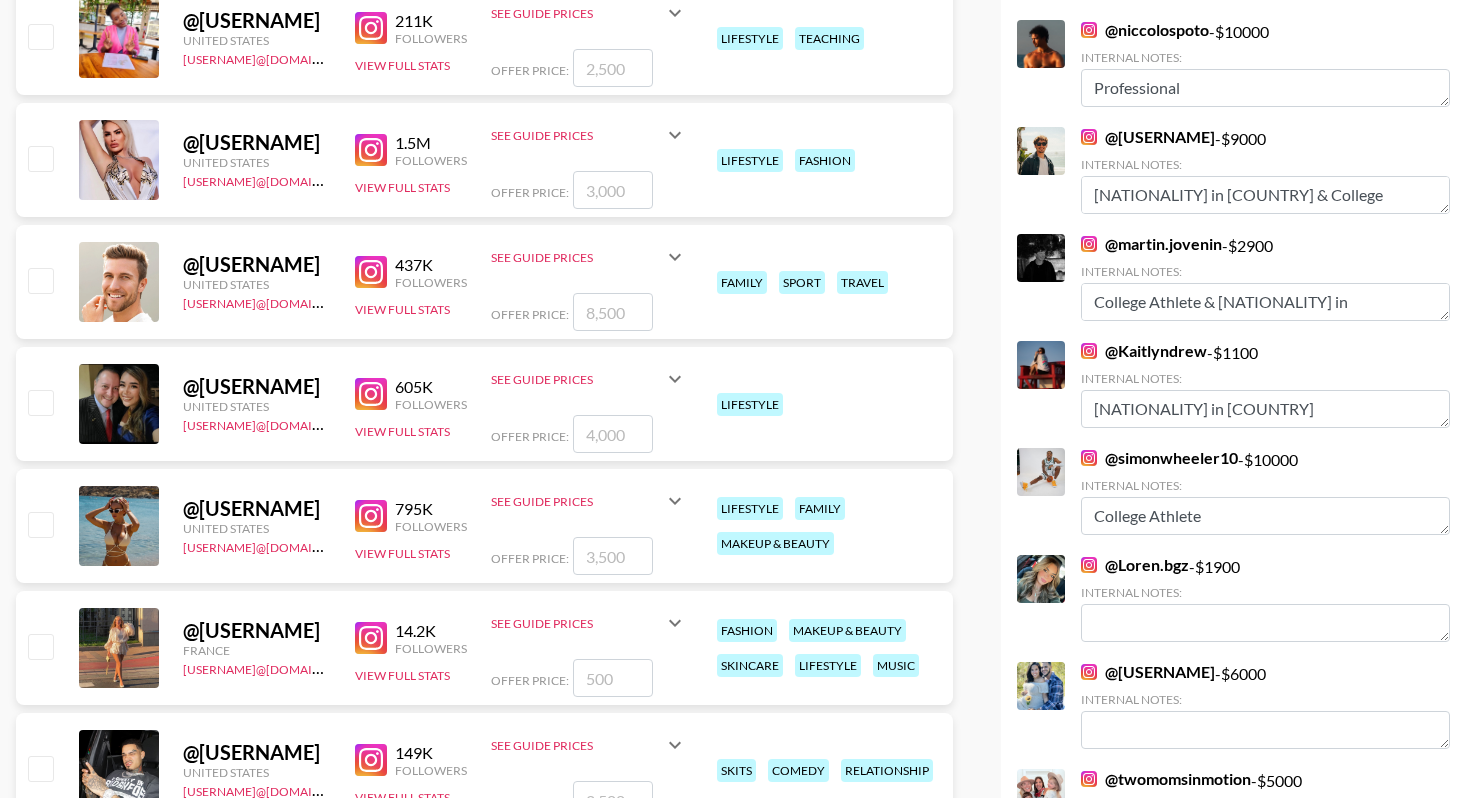 scroll, scrollTop: 2188, scrollLeft: 0, axis: vertical 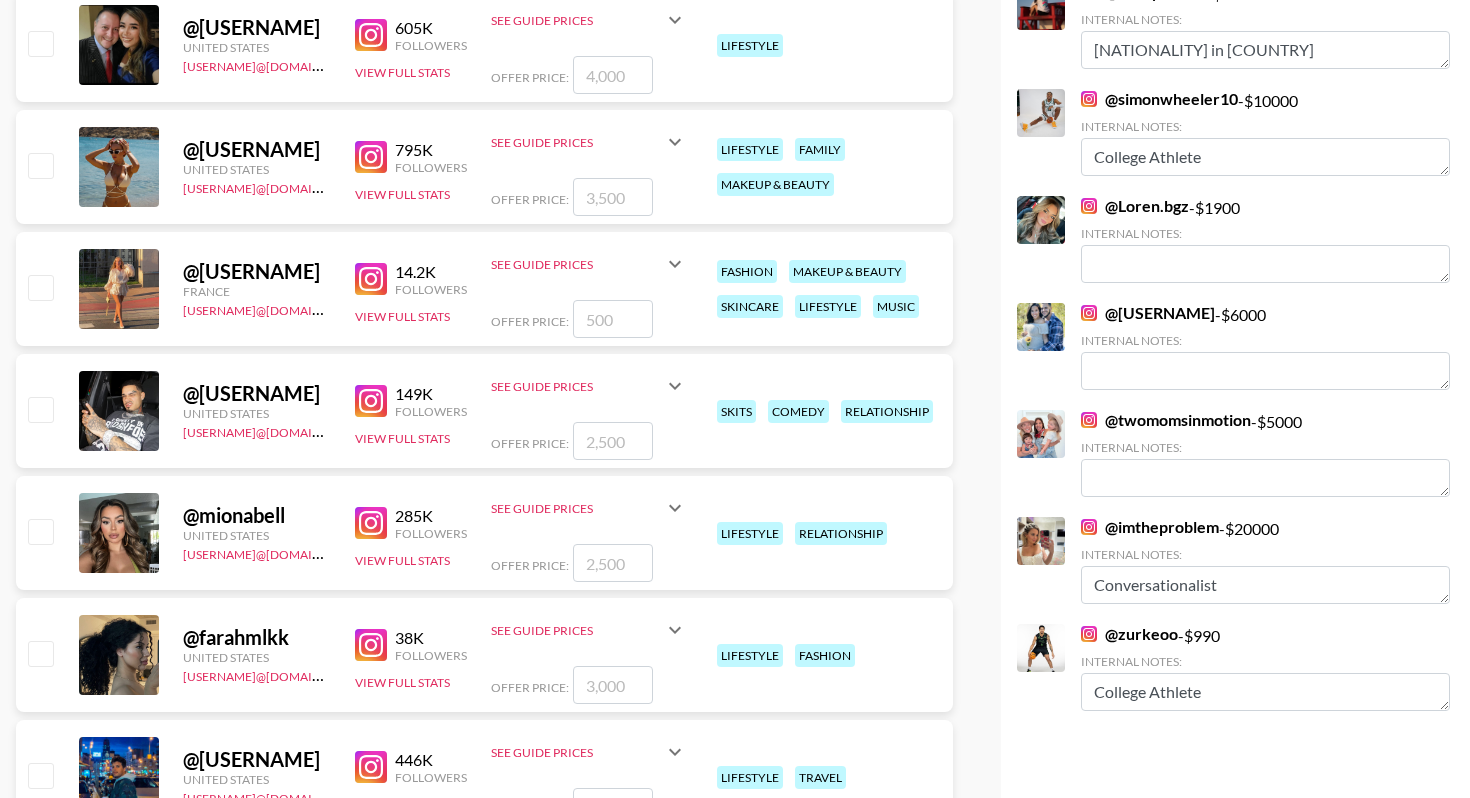 click at bounding box center [40, 165] 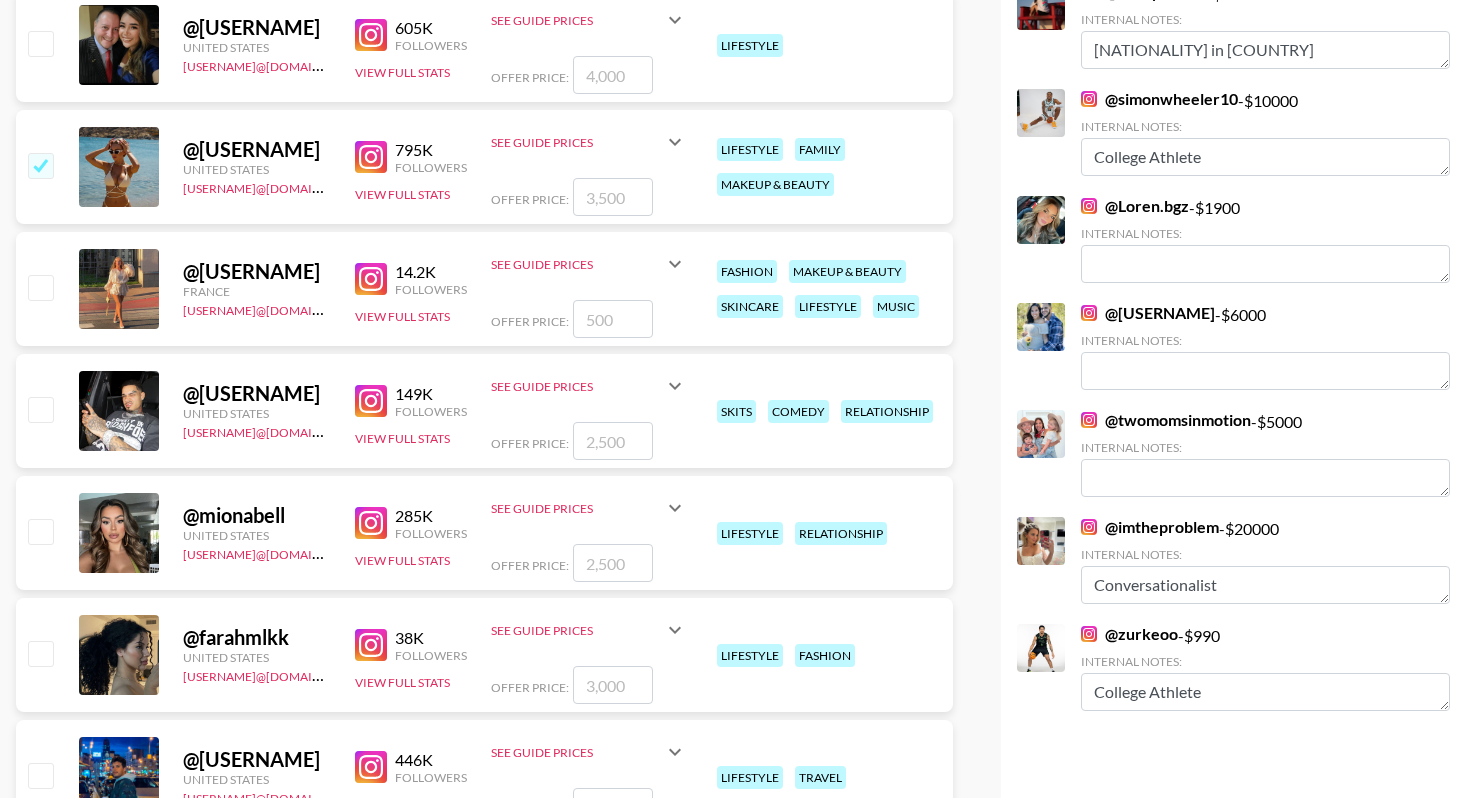 checkbox on "true" 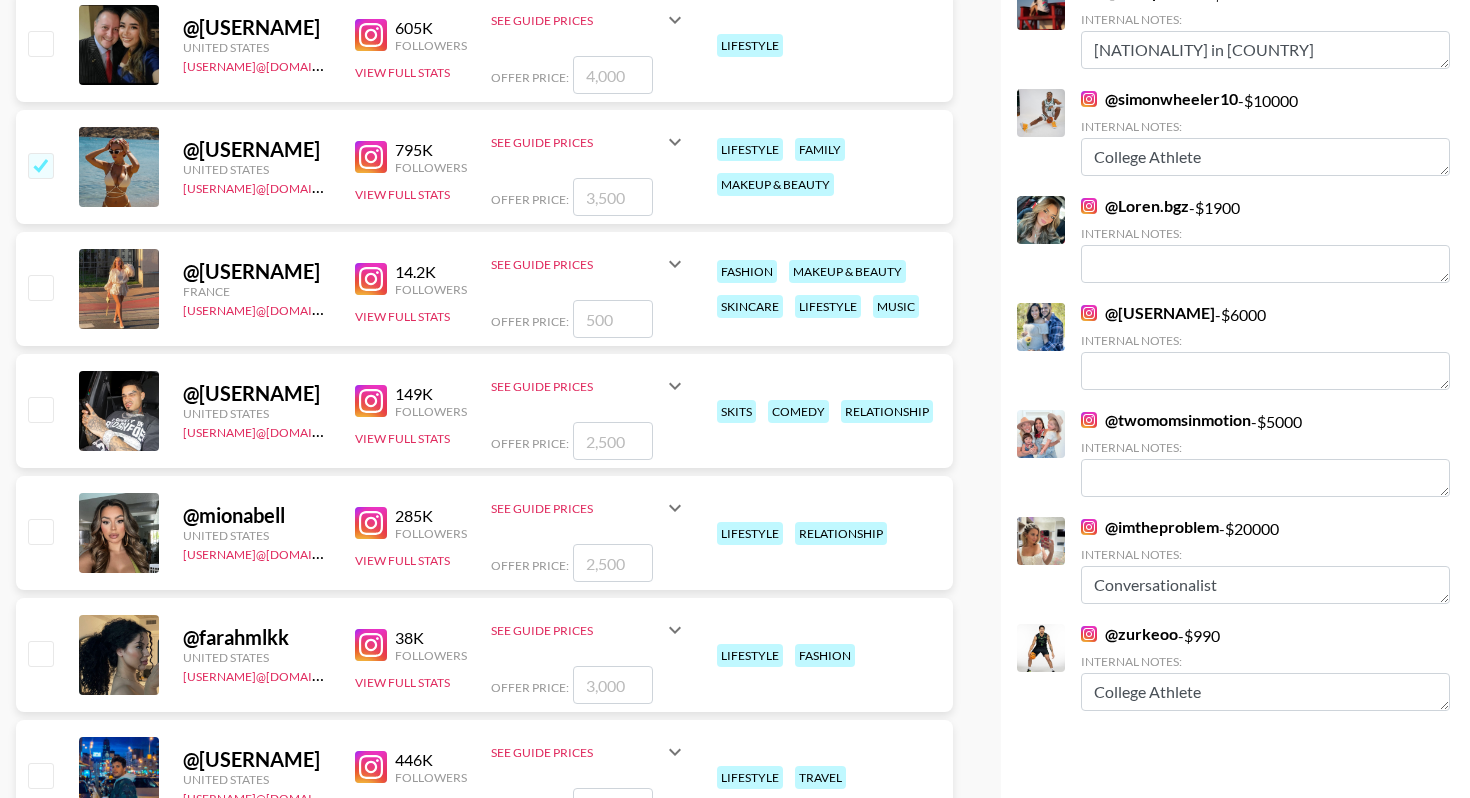 type on "3500" 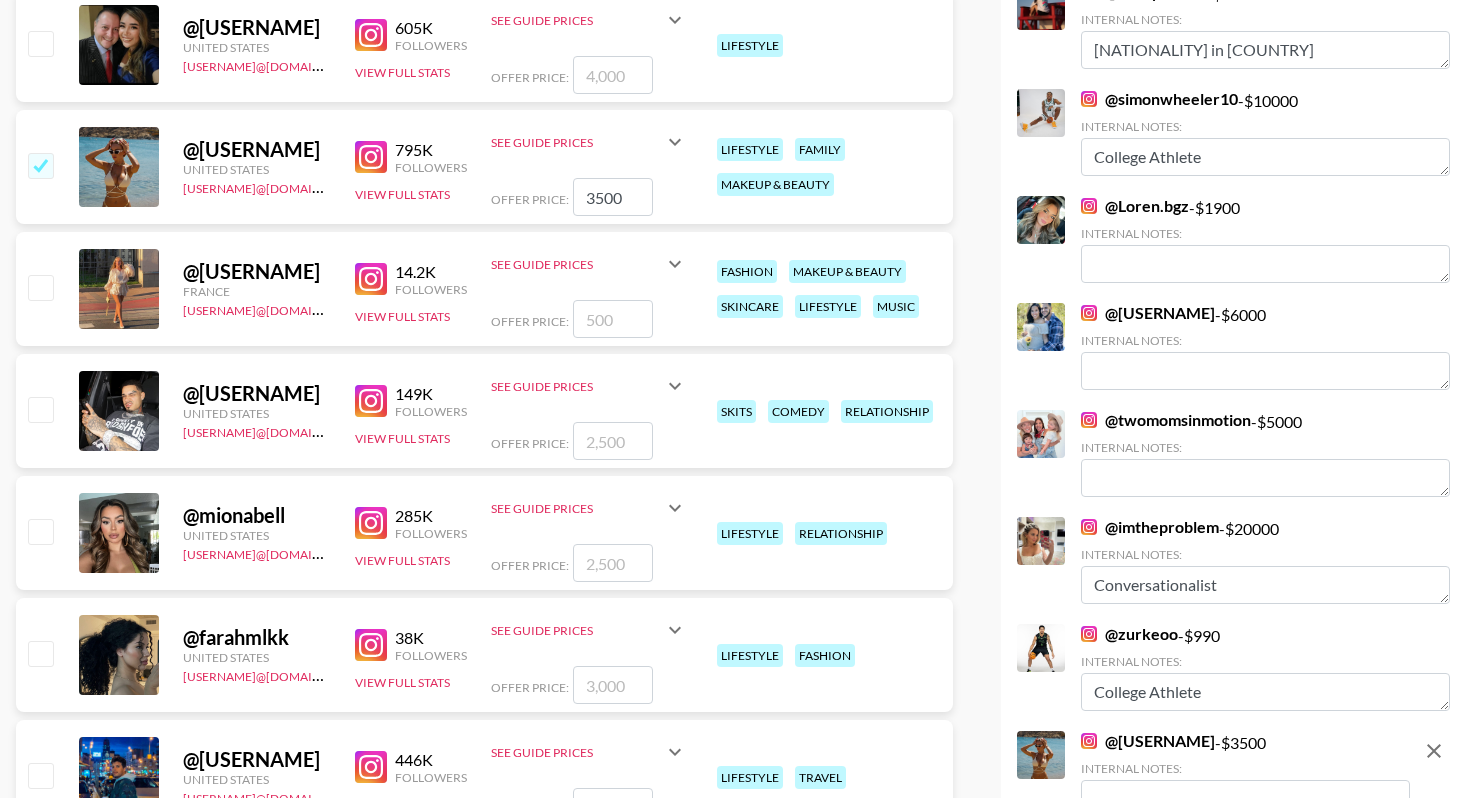 click at bounding box center (40, 287) 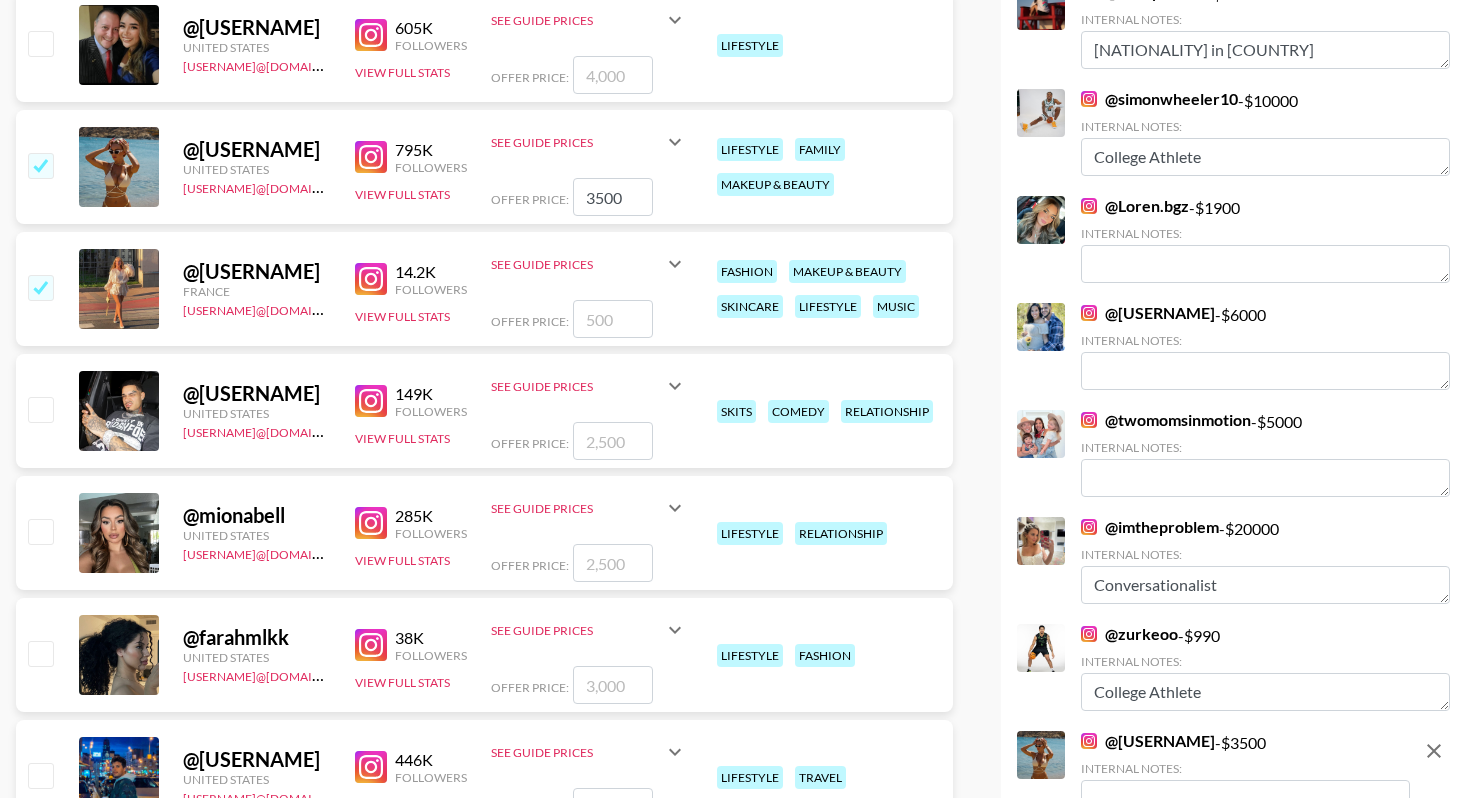 checkbox on "true" 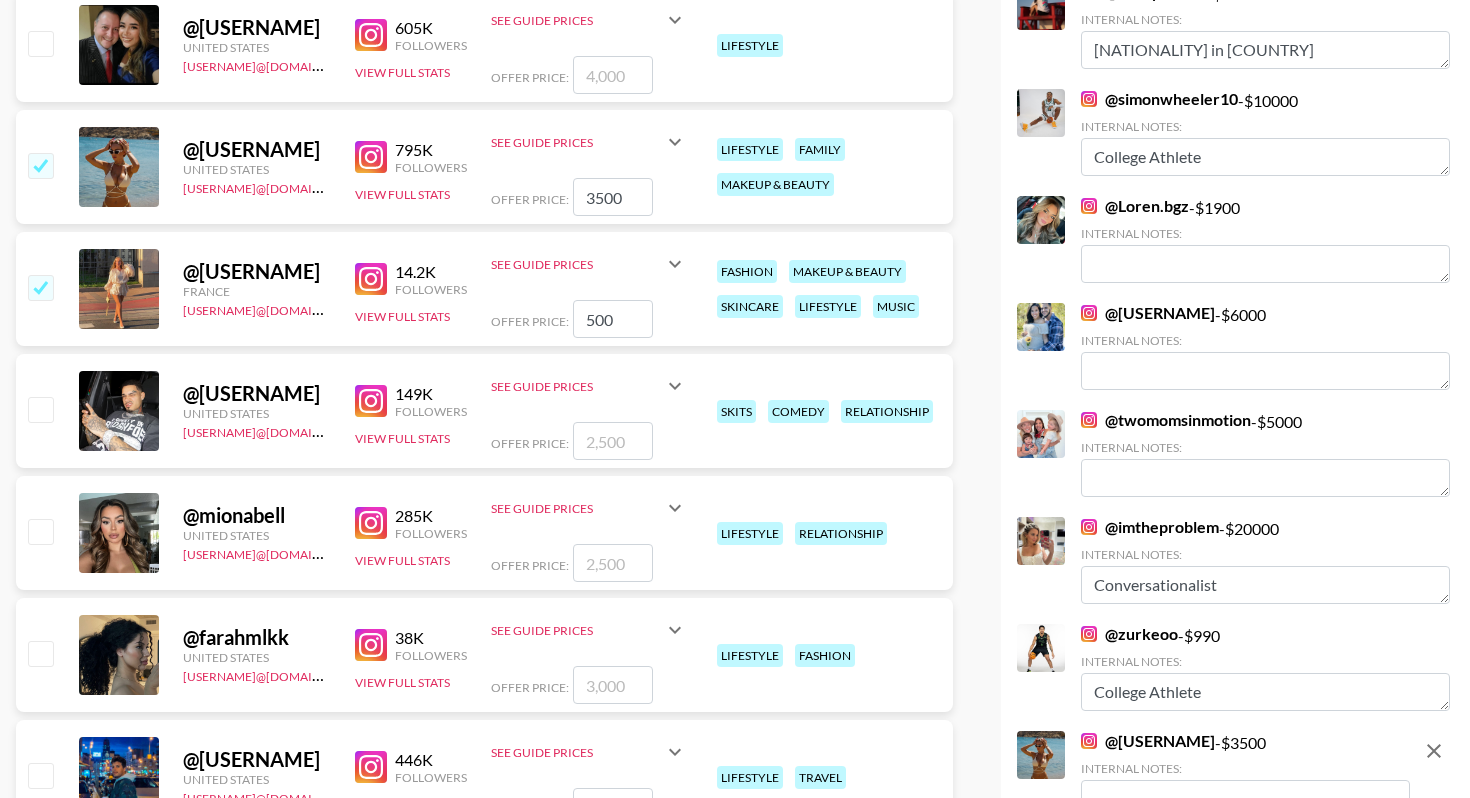 click at bounding box center (40, 287) 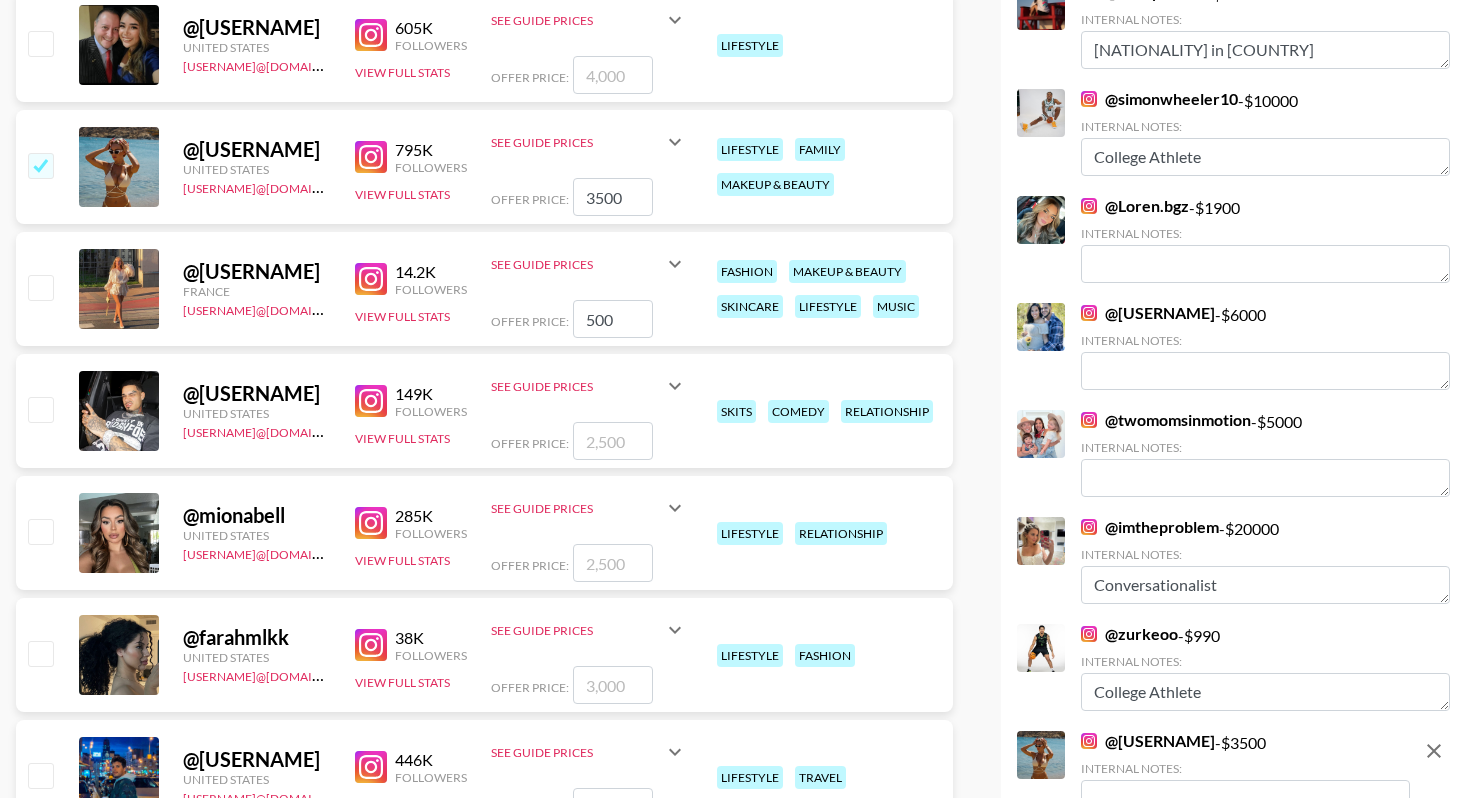checkbox on "false" 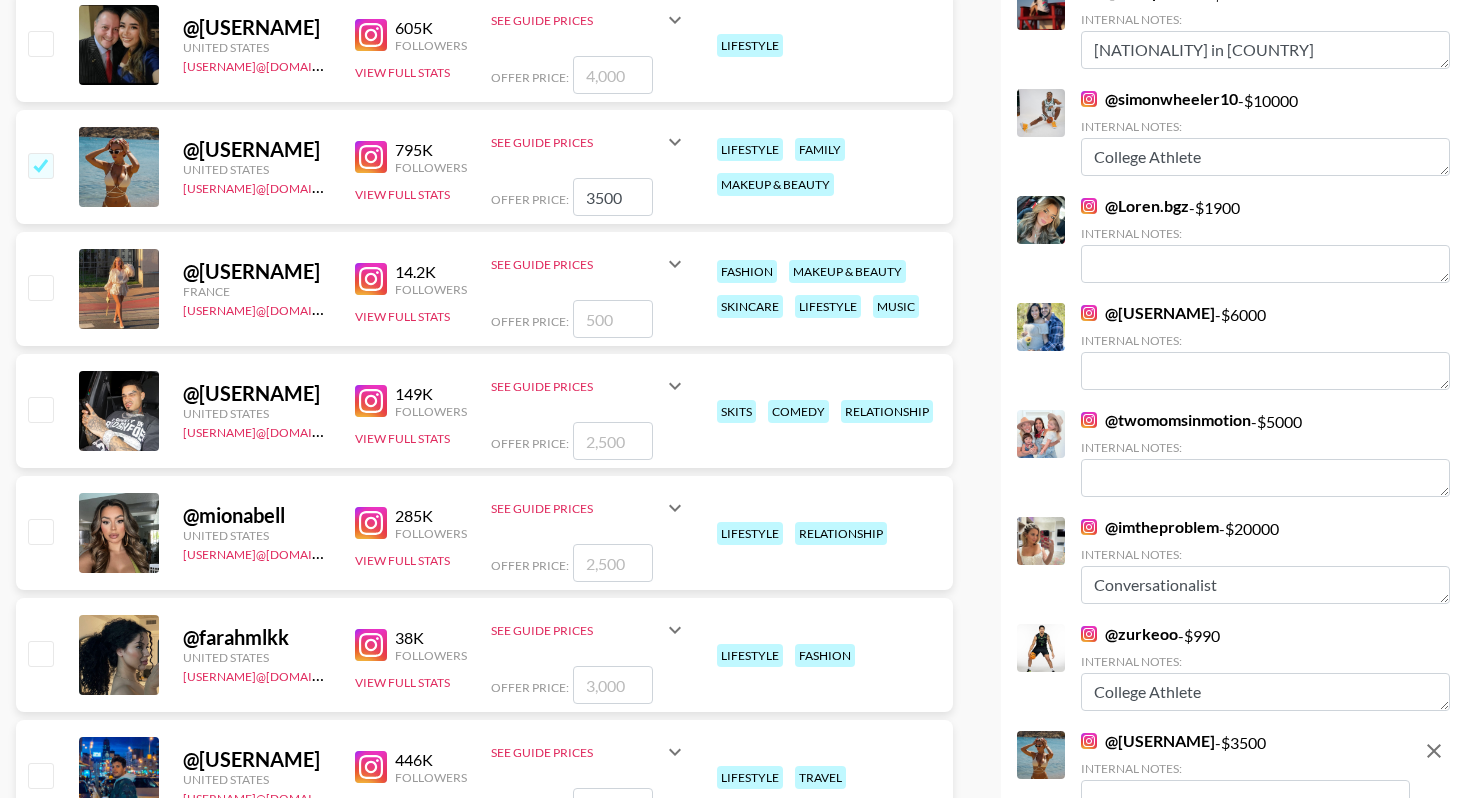 click at bounding box center [40, 287] 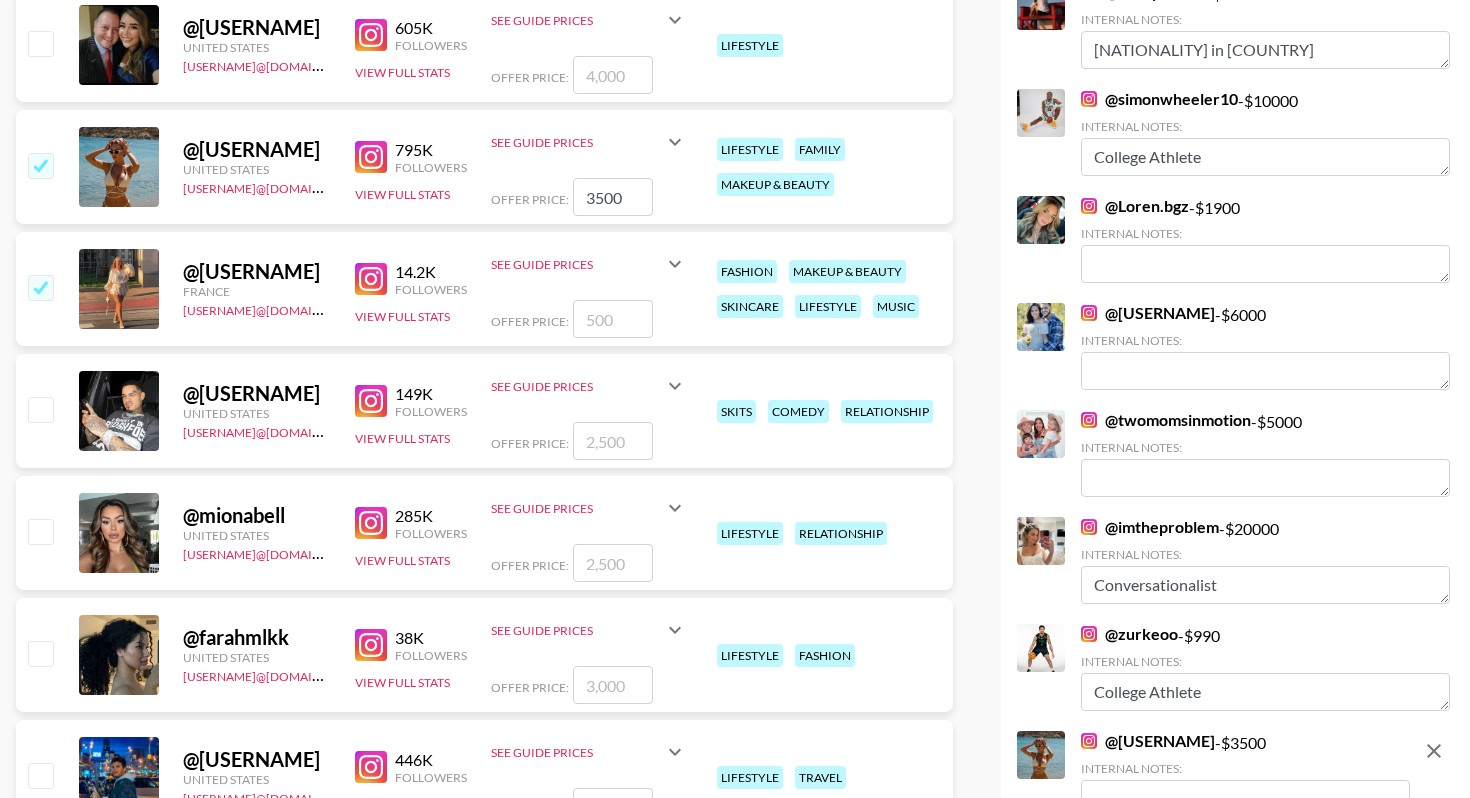 checkbox on "true" 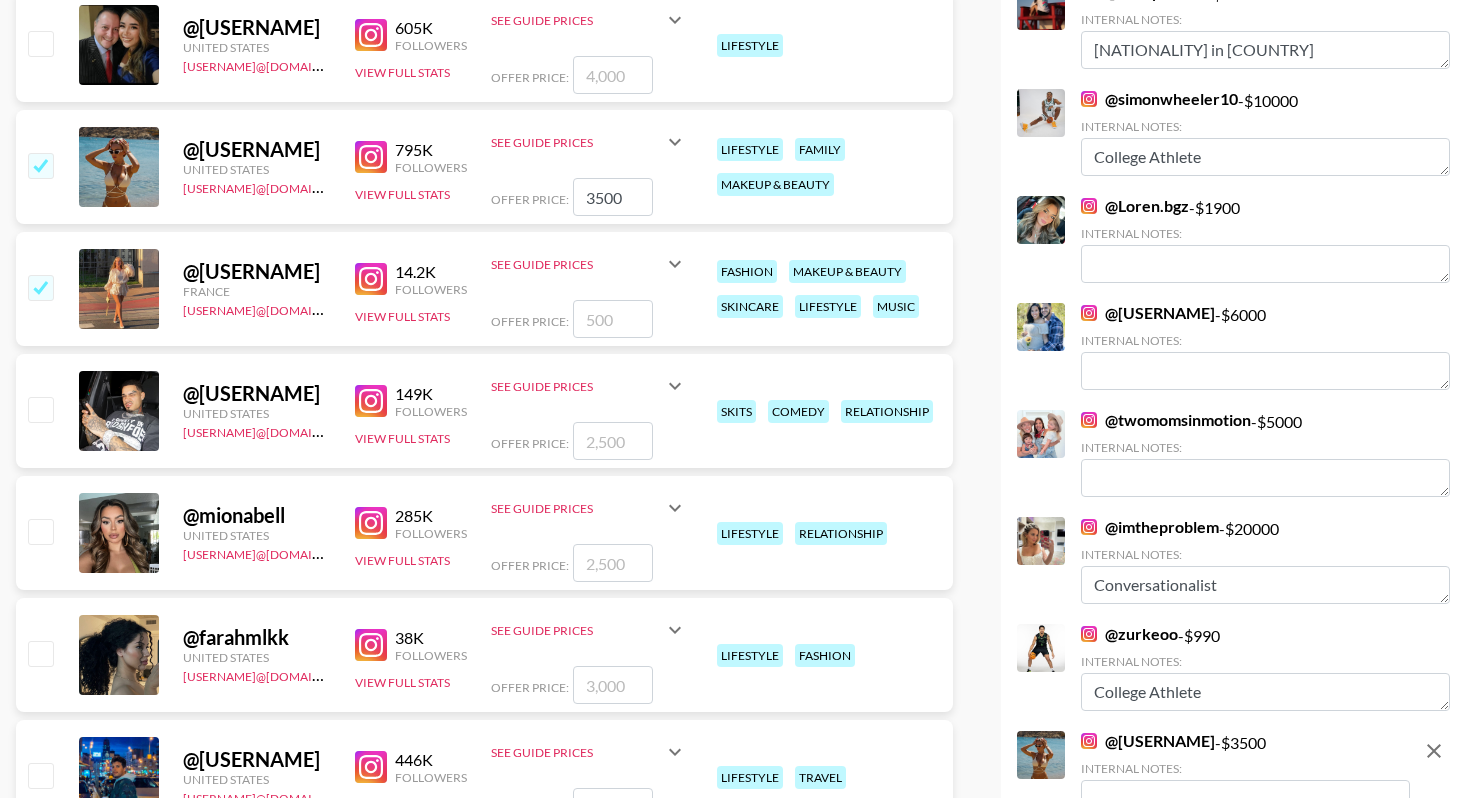 type on "500" 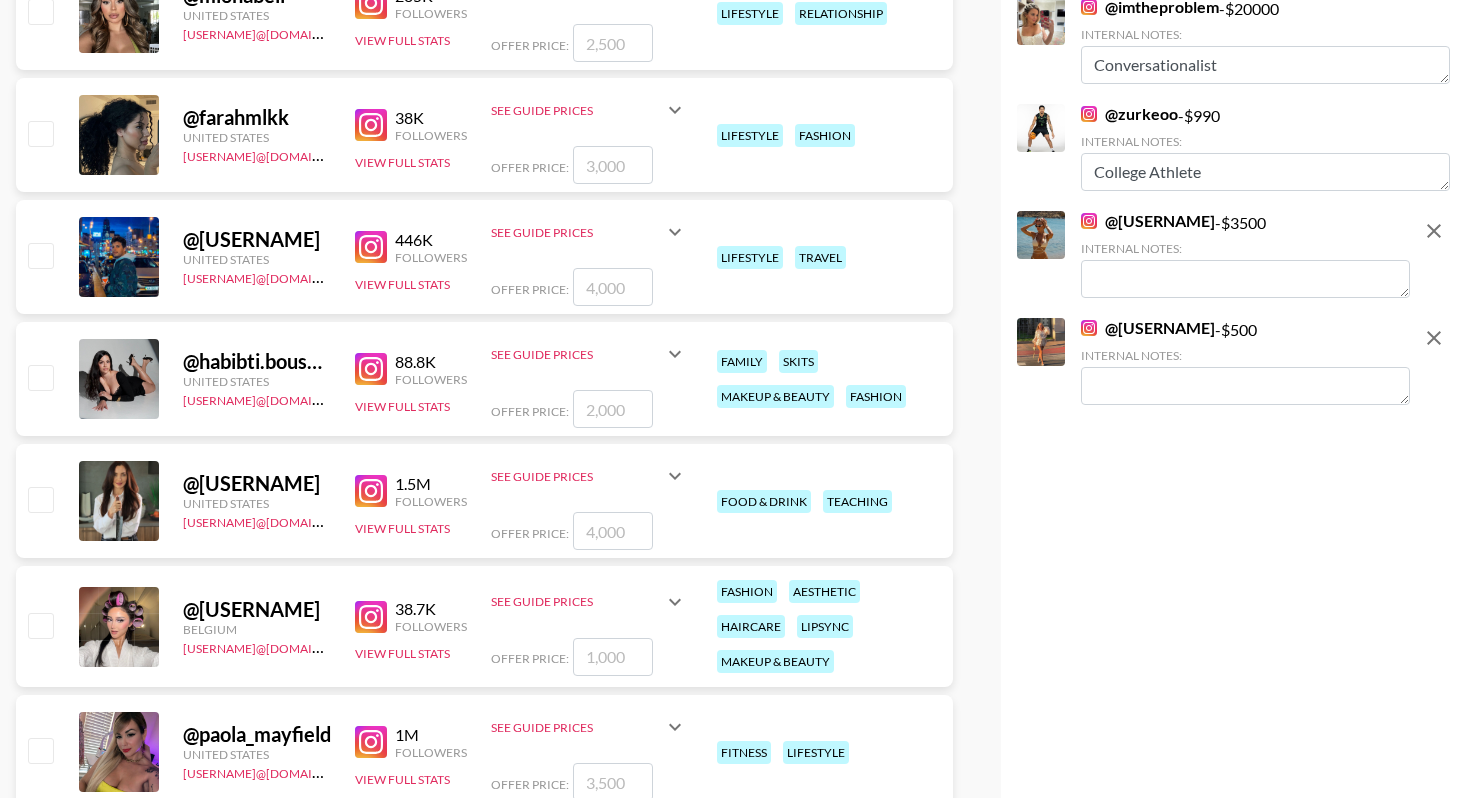 scroll, scrollTop: 2906, scrollLeft: 0, axis: vertical 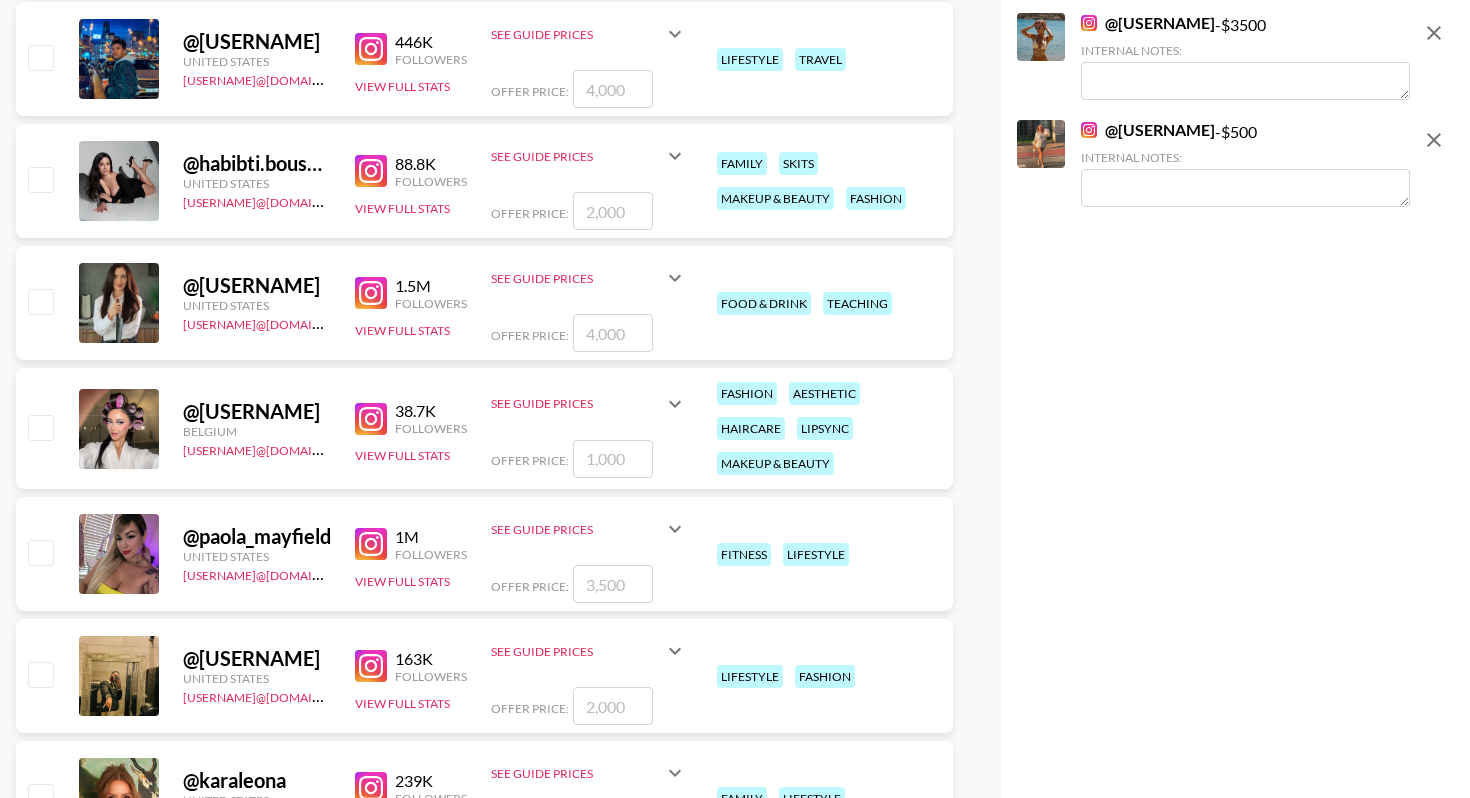 click at bounding box center [40, 301] 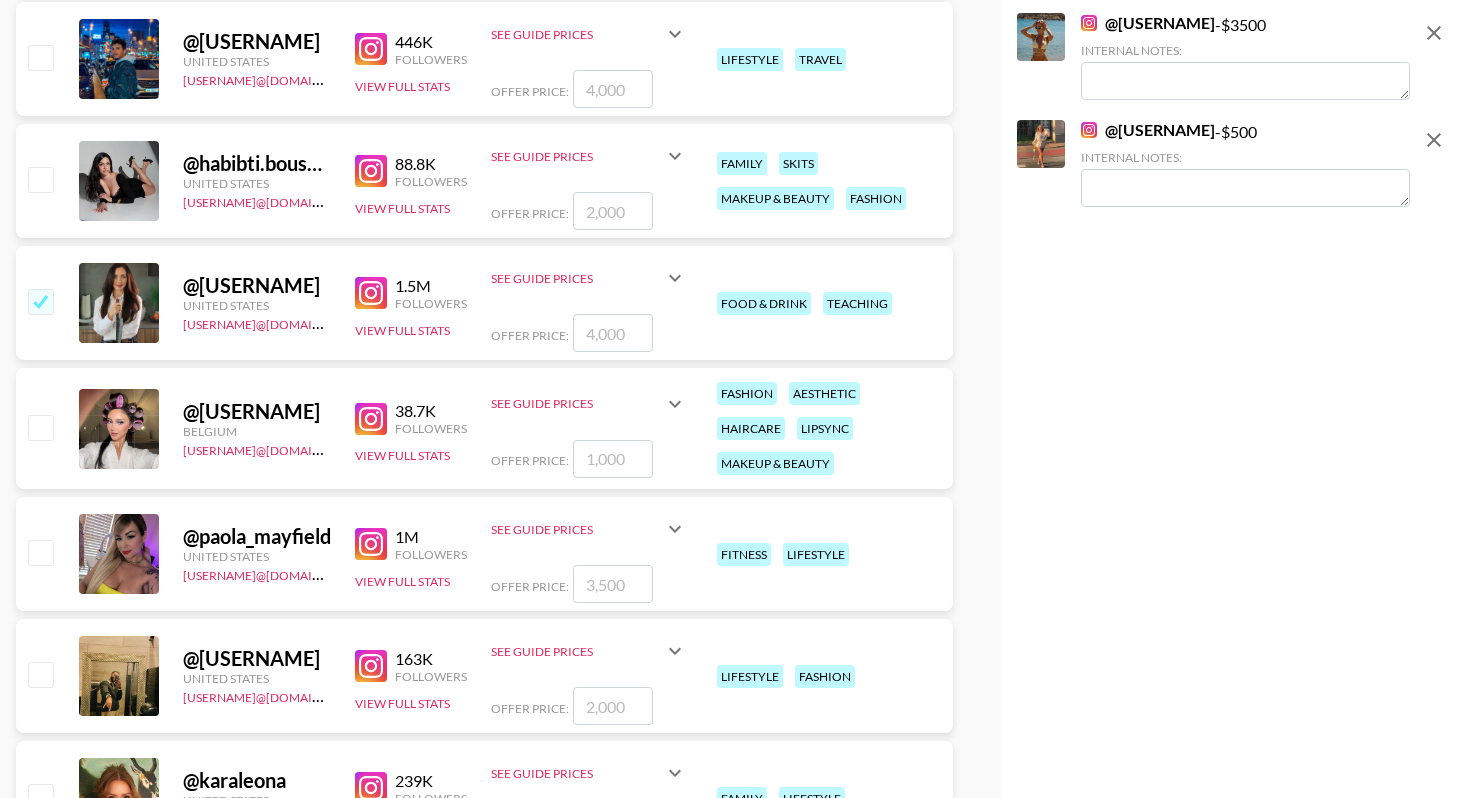checkbox on "true" 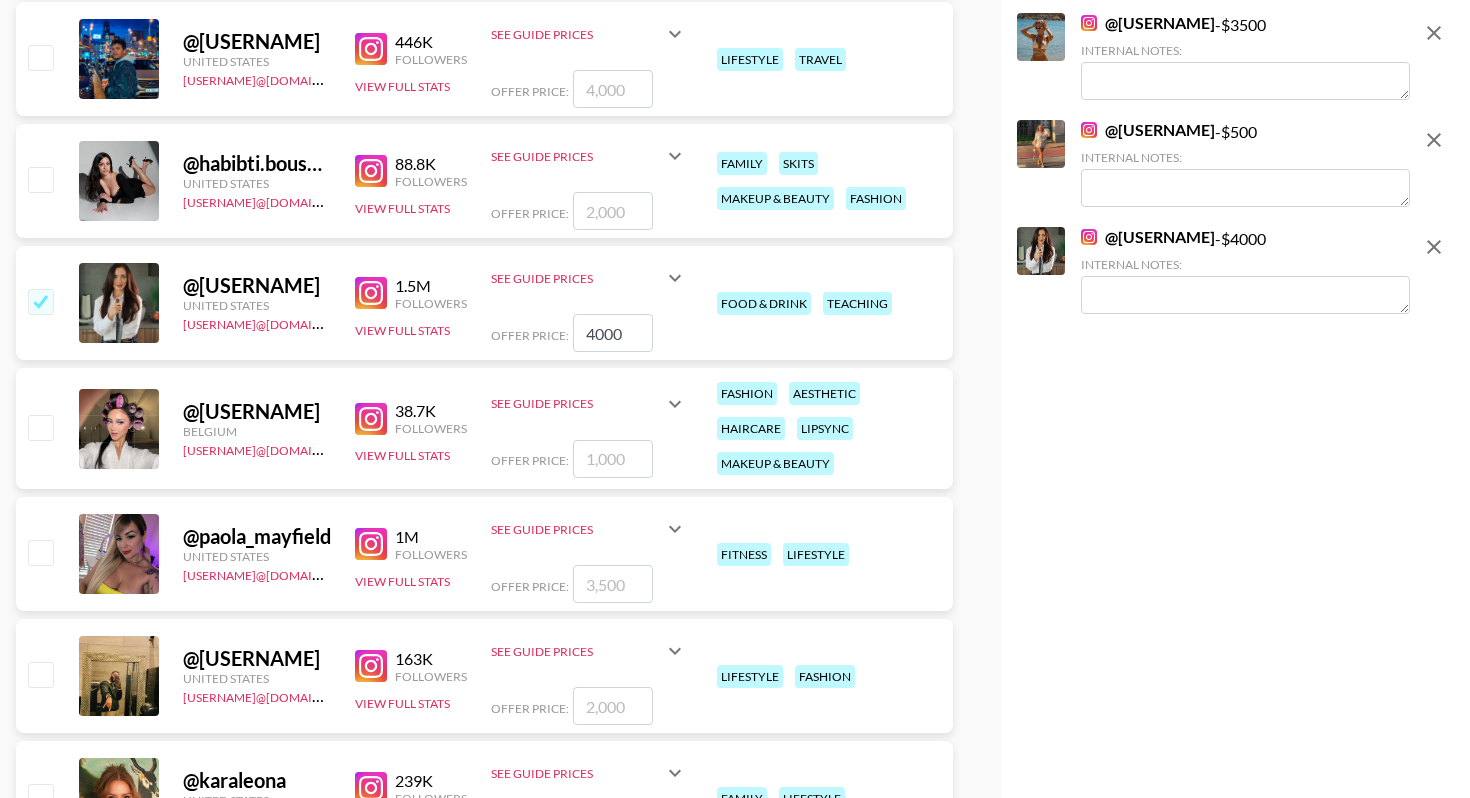 click at bounding box center (40, 301) 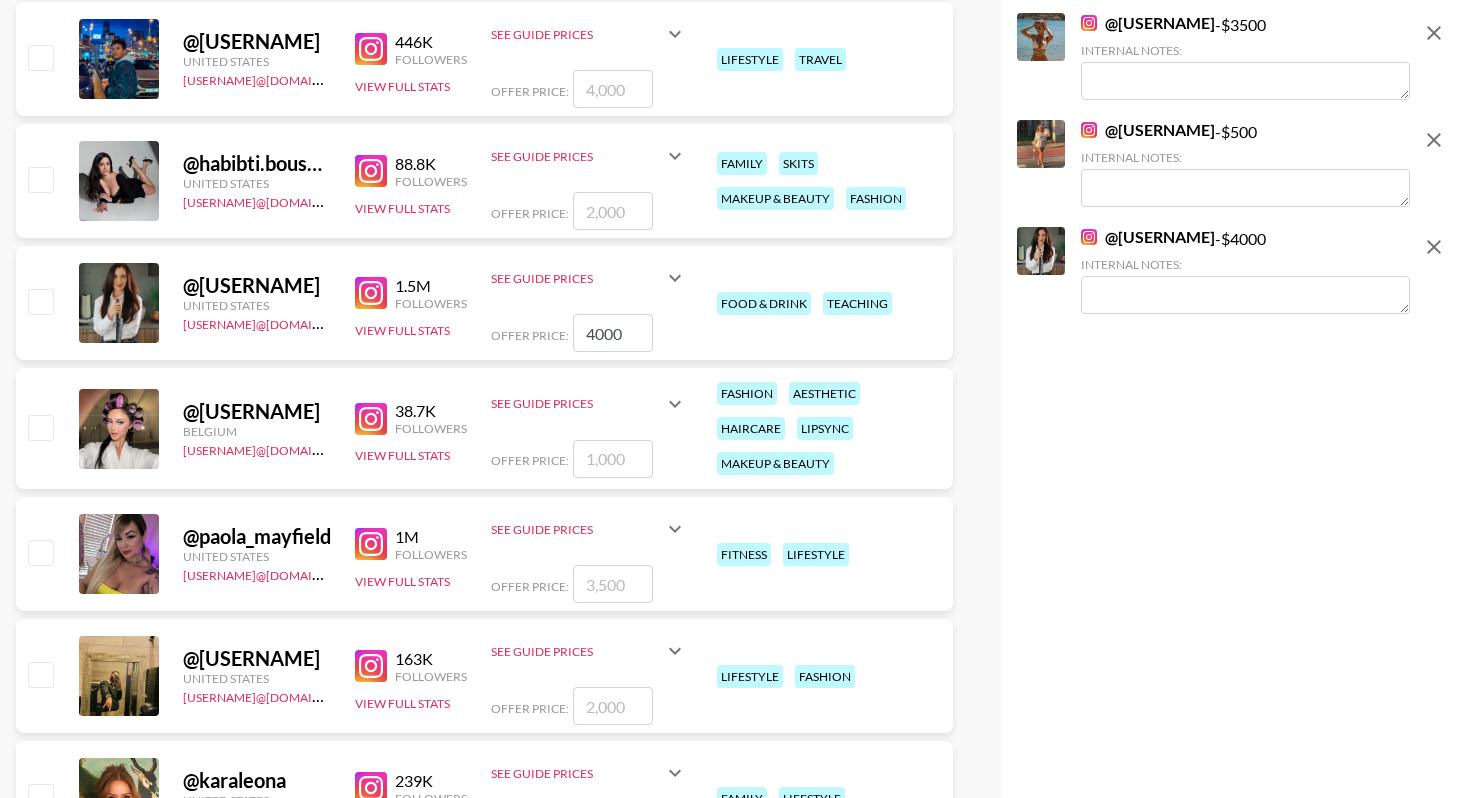 checkbox on "false" 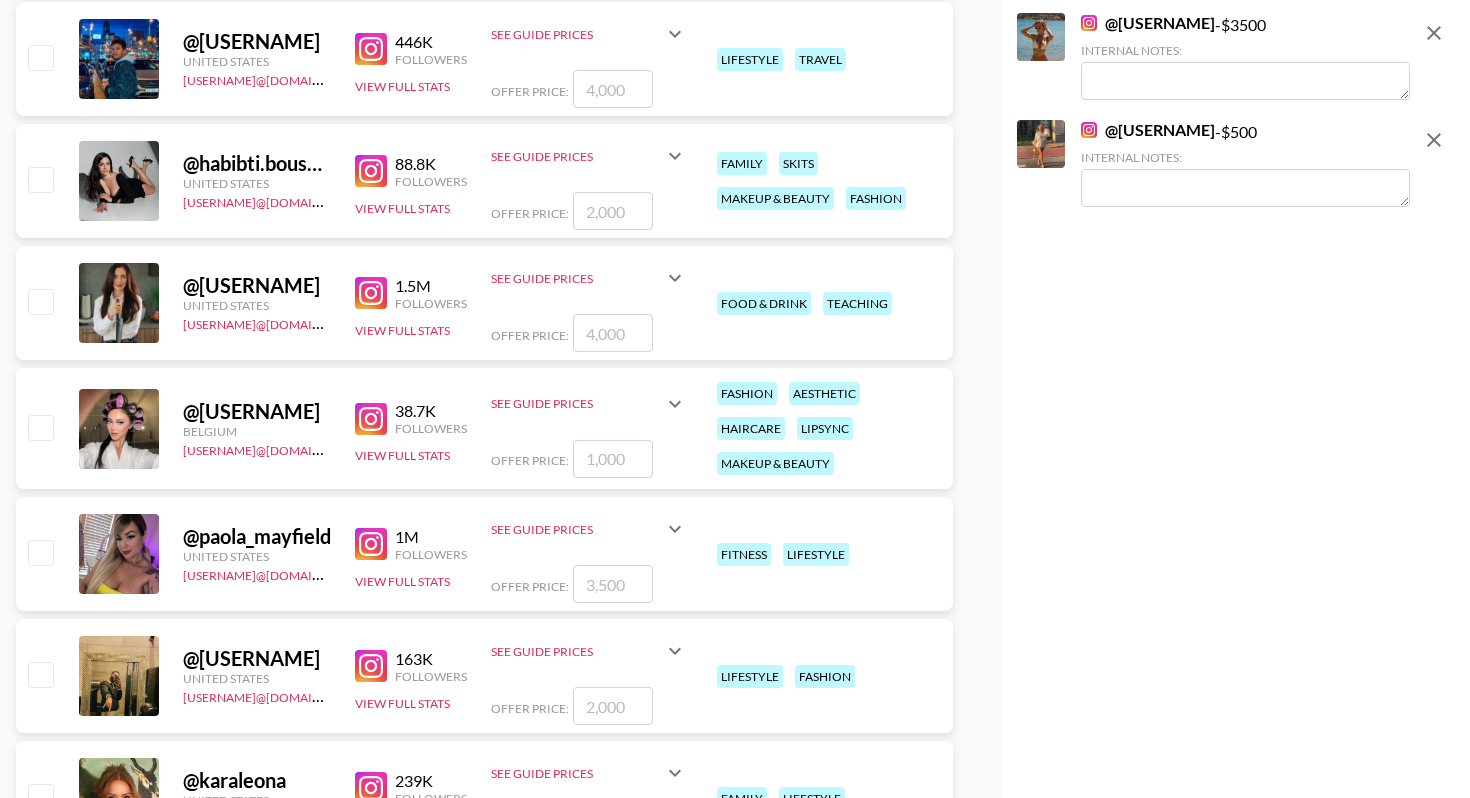 click at bounding box center [40, 301] 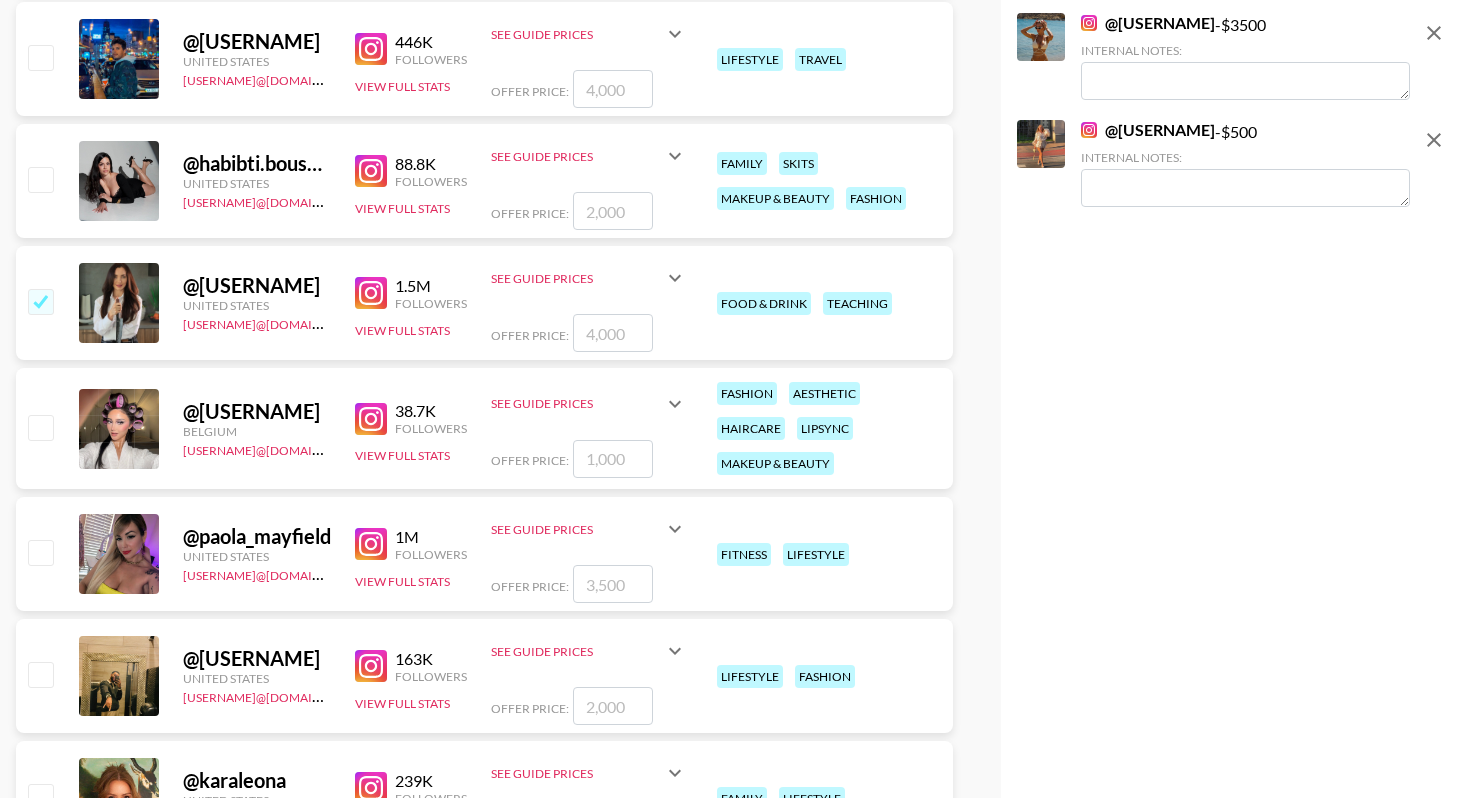 checkbox on "true" 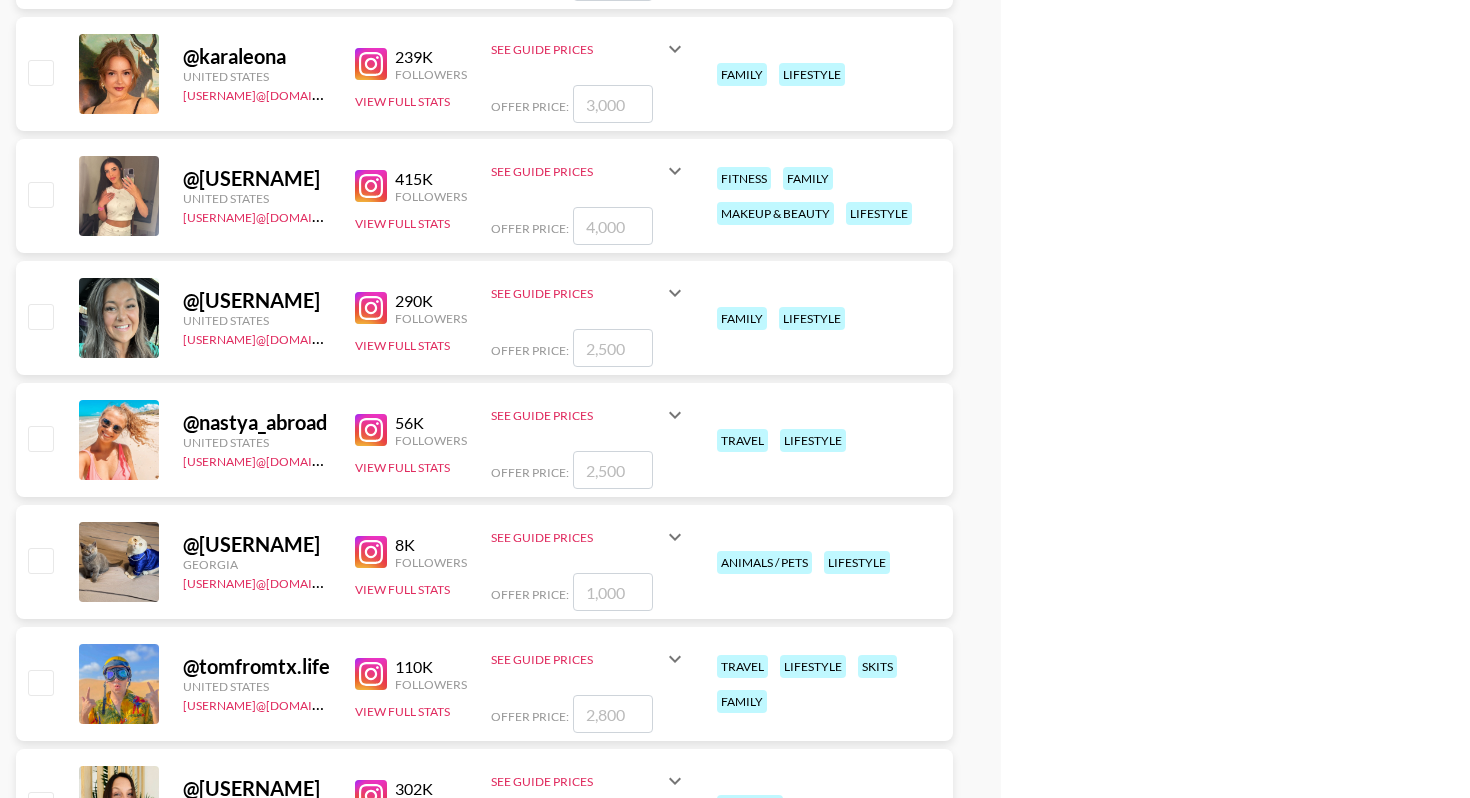 scroll, scrollTop: 3739, scrollLeft: 0, axis: vertical 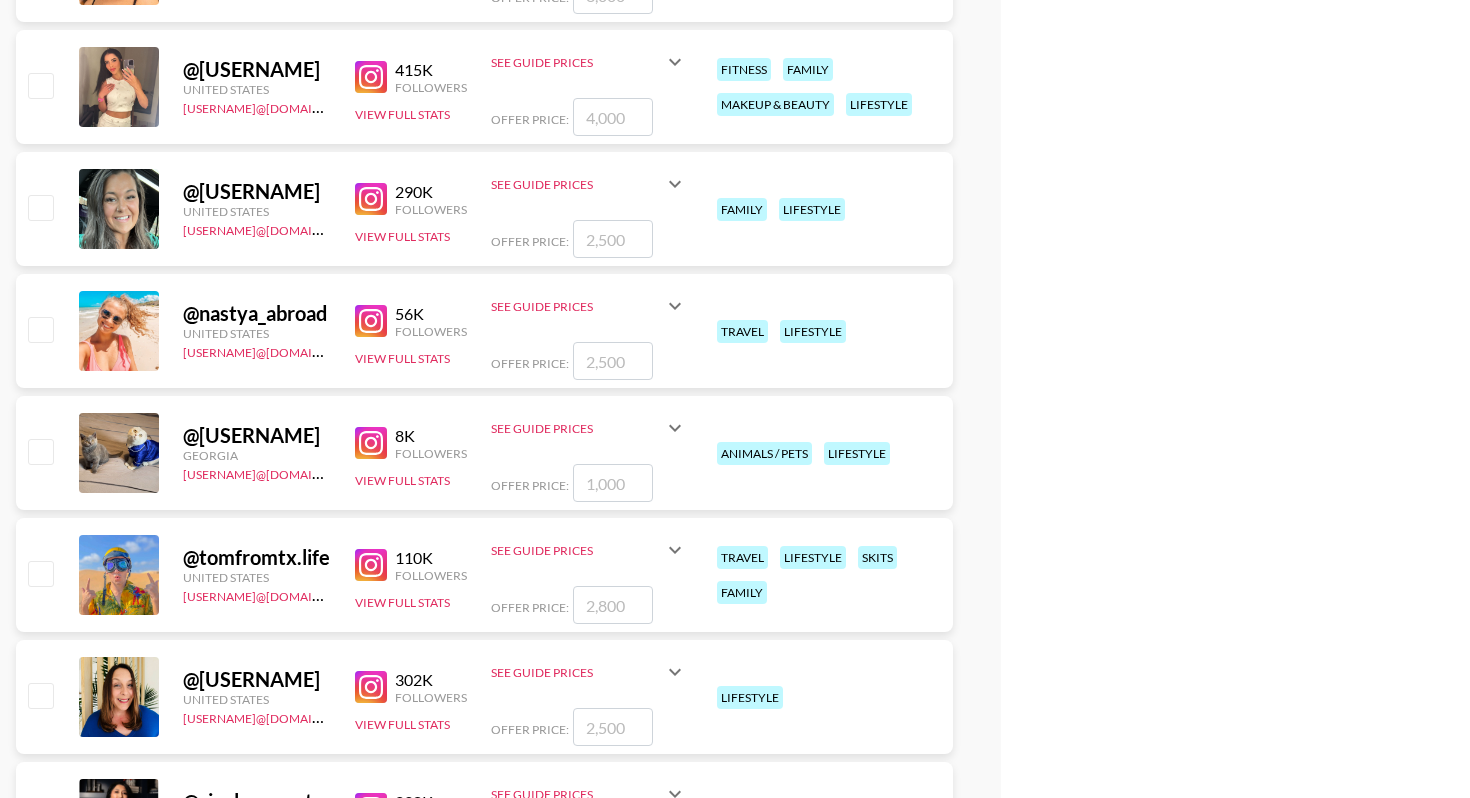 click at bounding box center (40, 329) 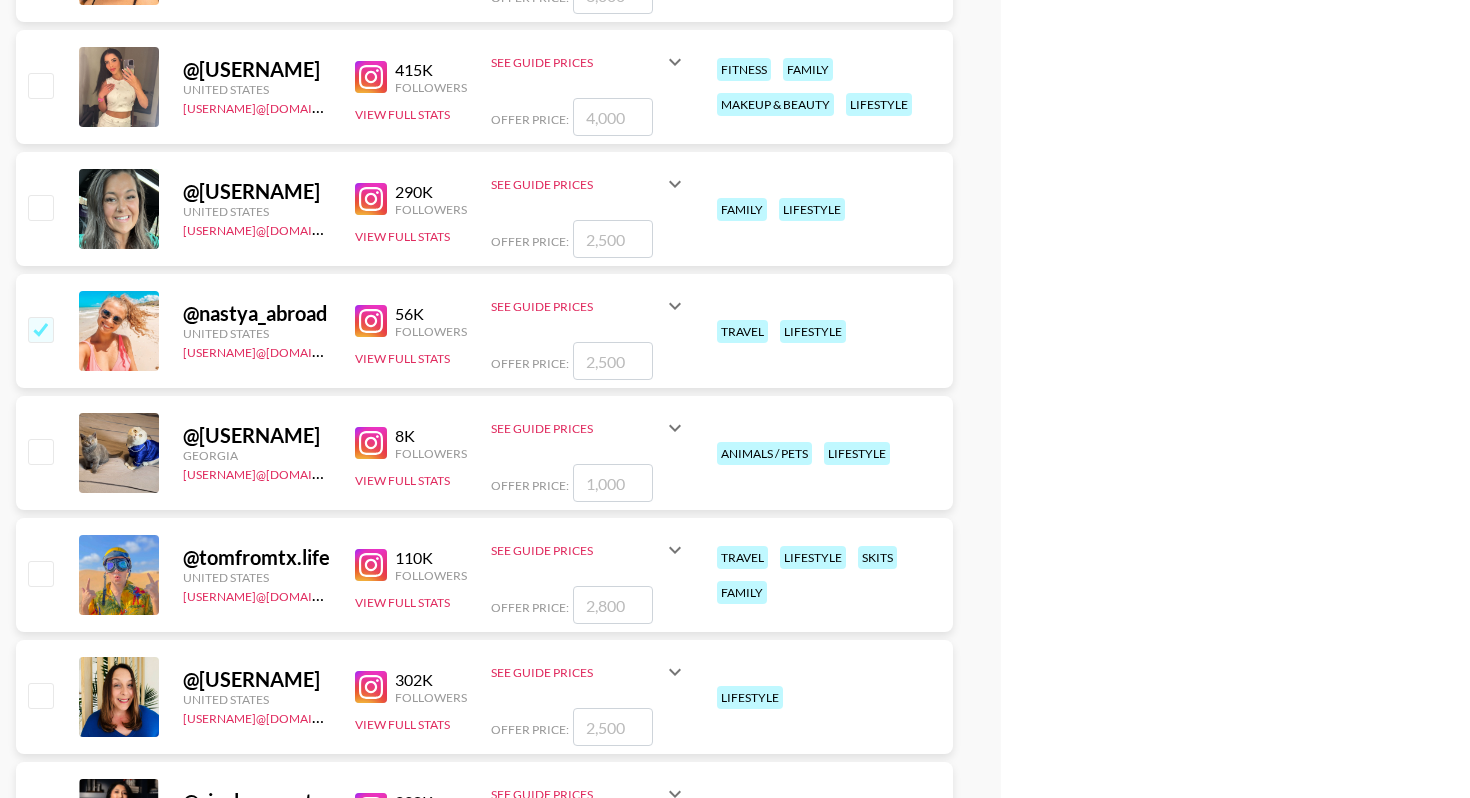 checkbox on "true" 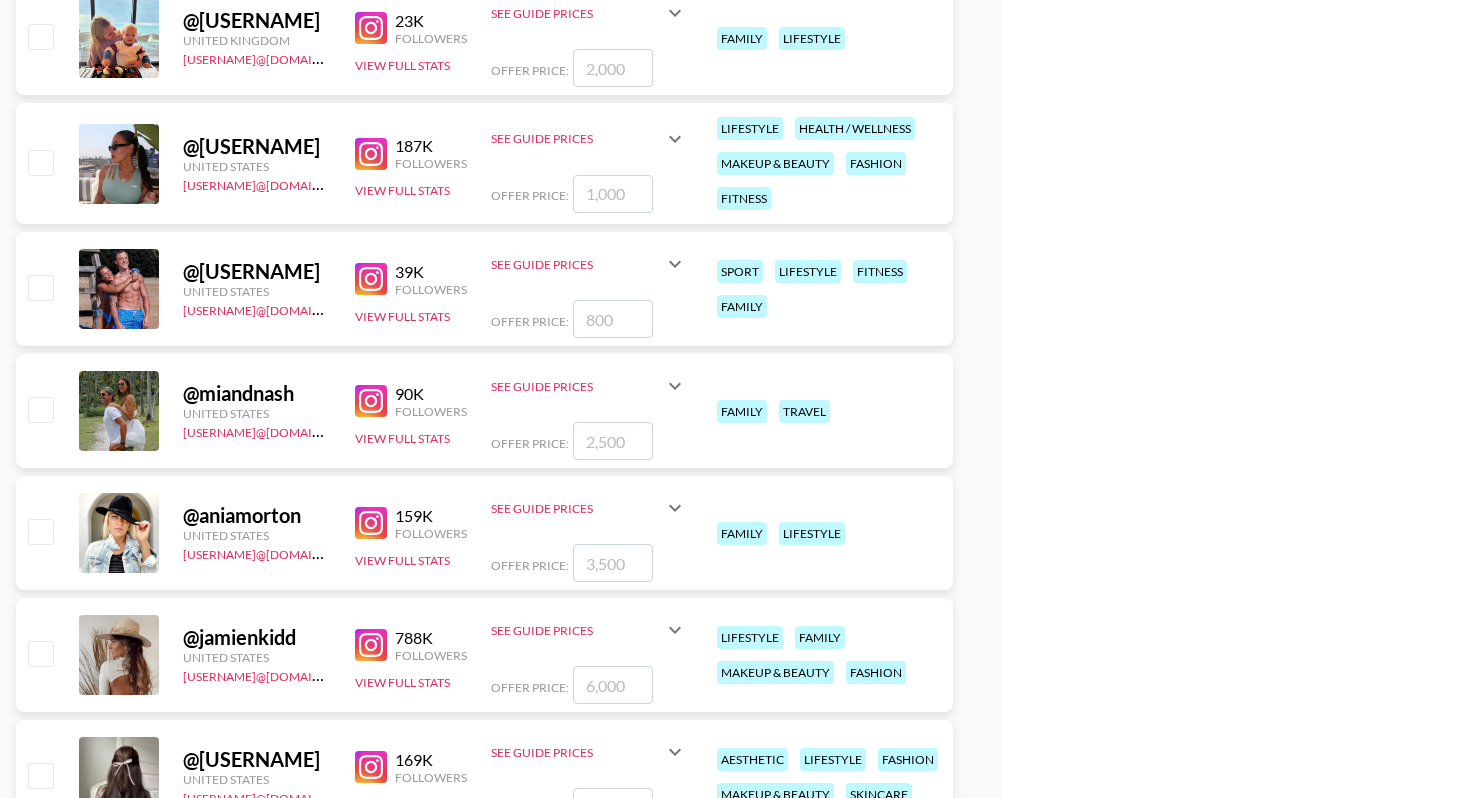 scroll, scrollTop: 7114, scrollLeft: 0, axis: vertical 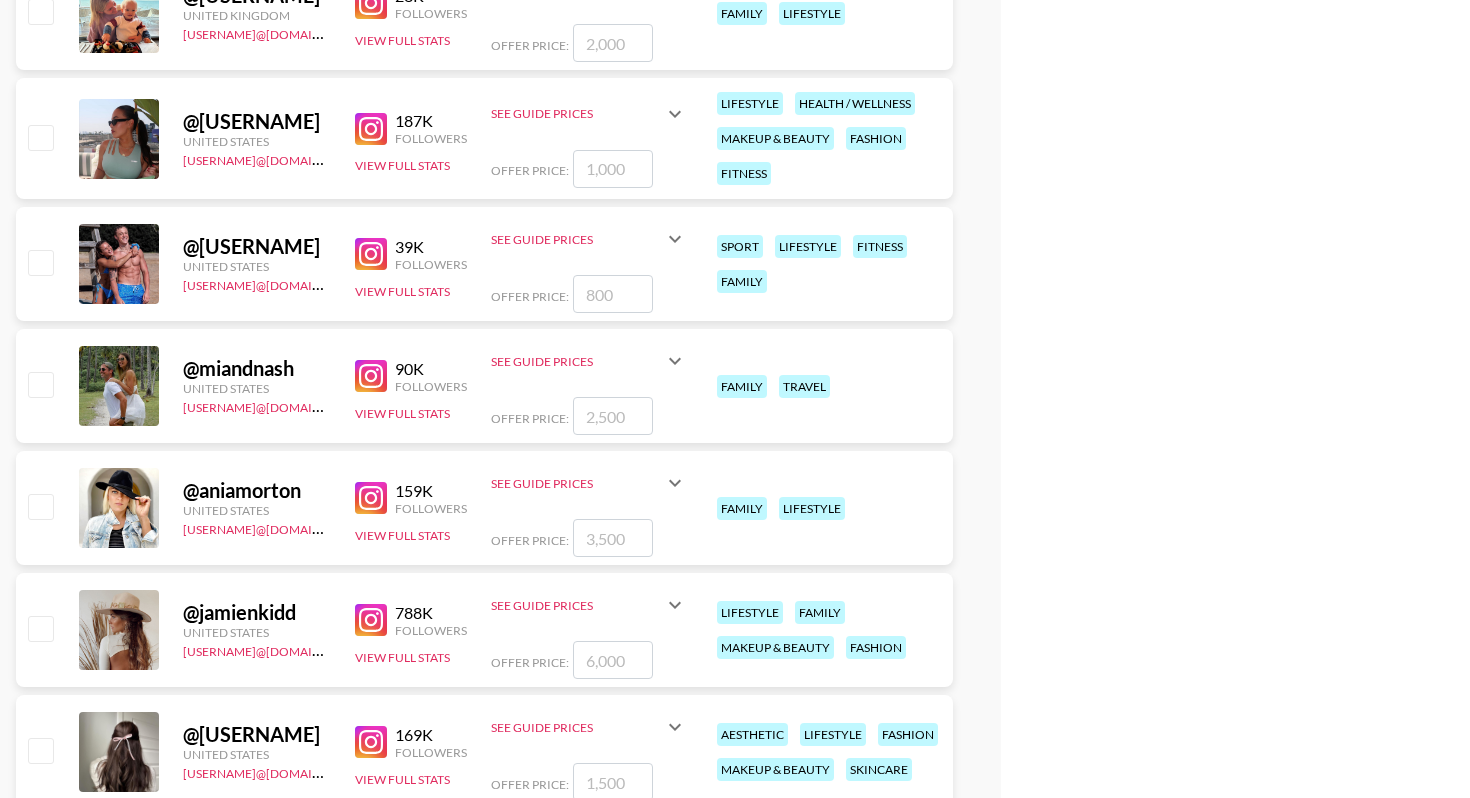 click at bounding box center [40, 384] 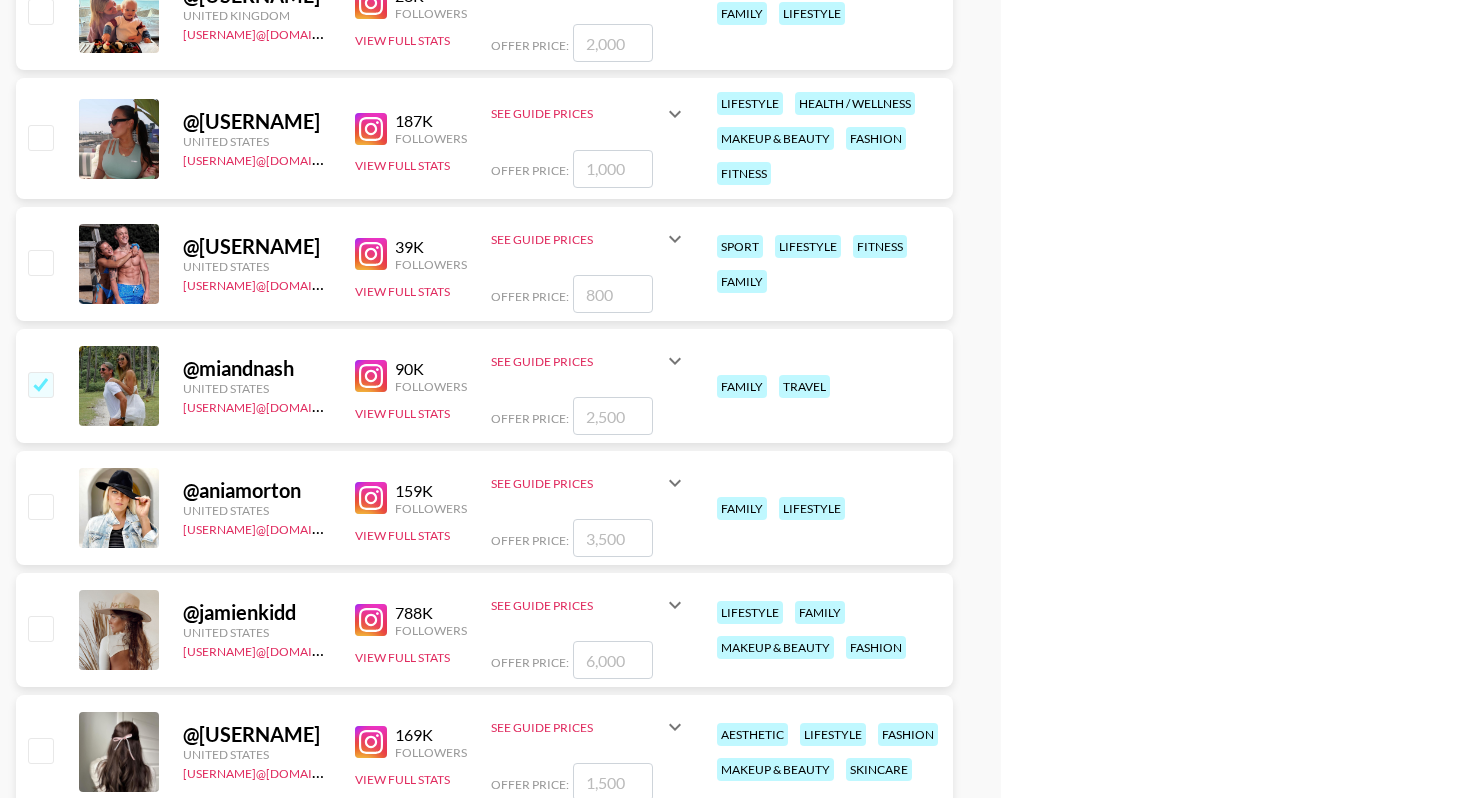 checkbox on "true" 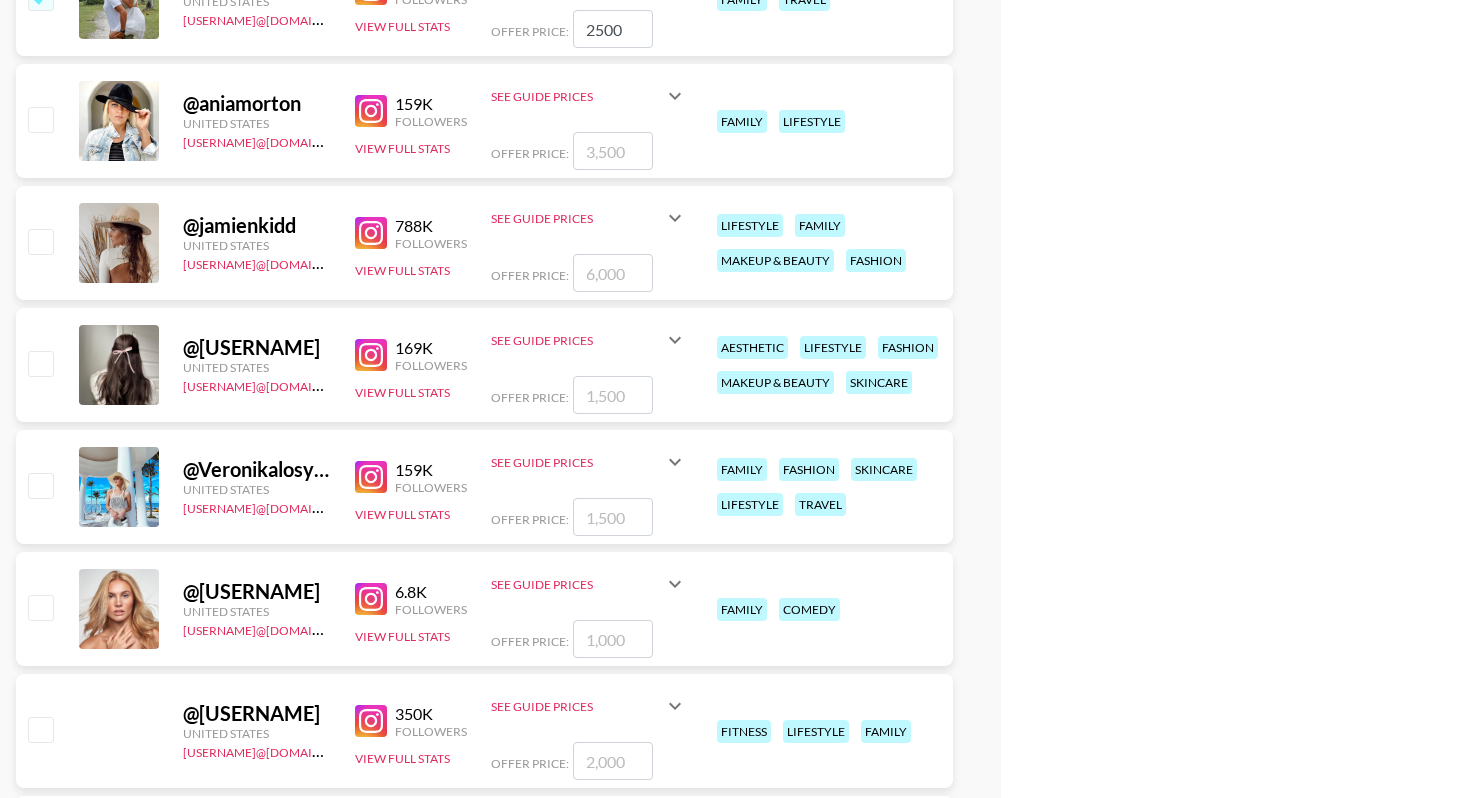 scroll, scrollTop: 7573, scrollLeft: 0, axis: vertical 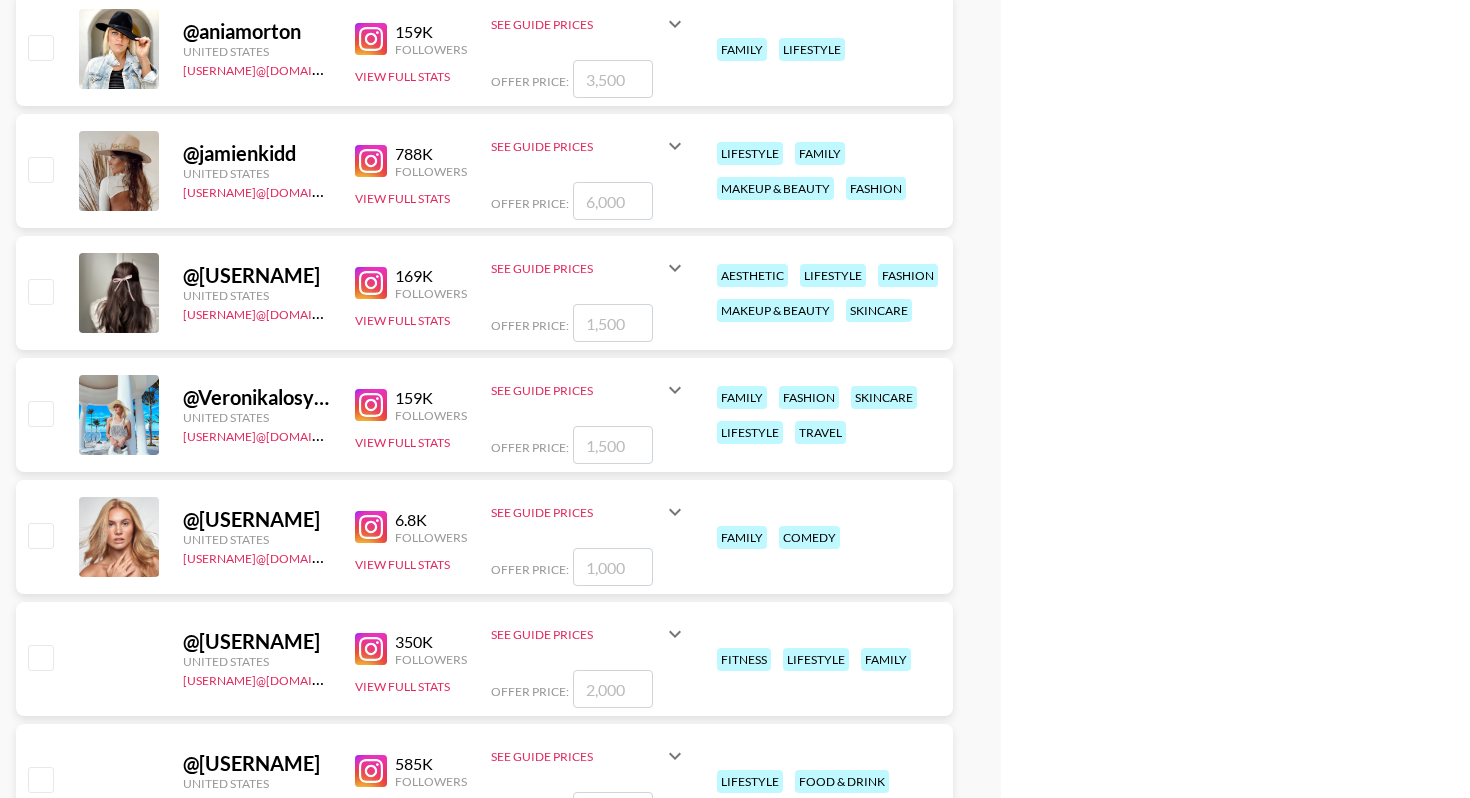 click at bounding box center (40, 291) 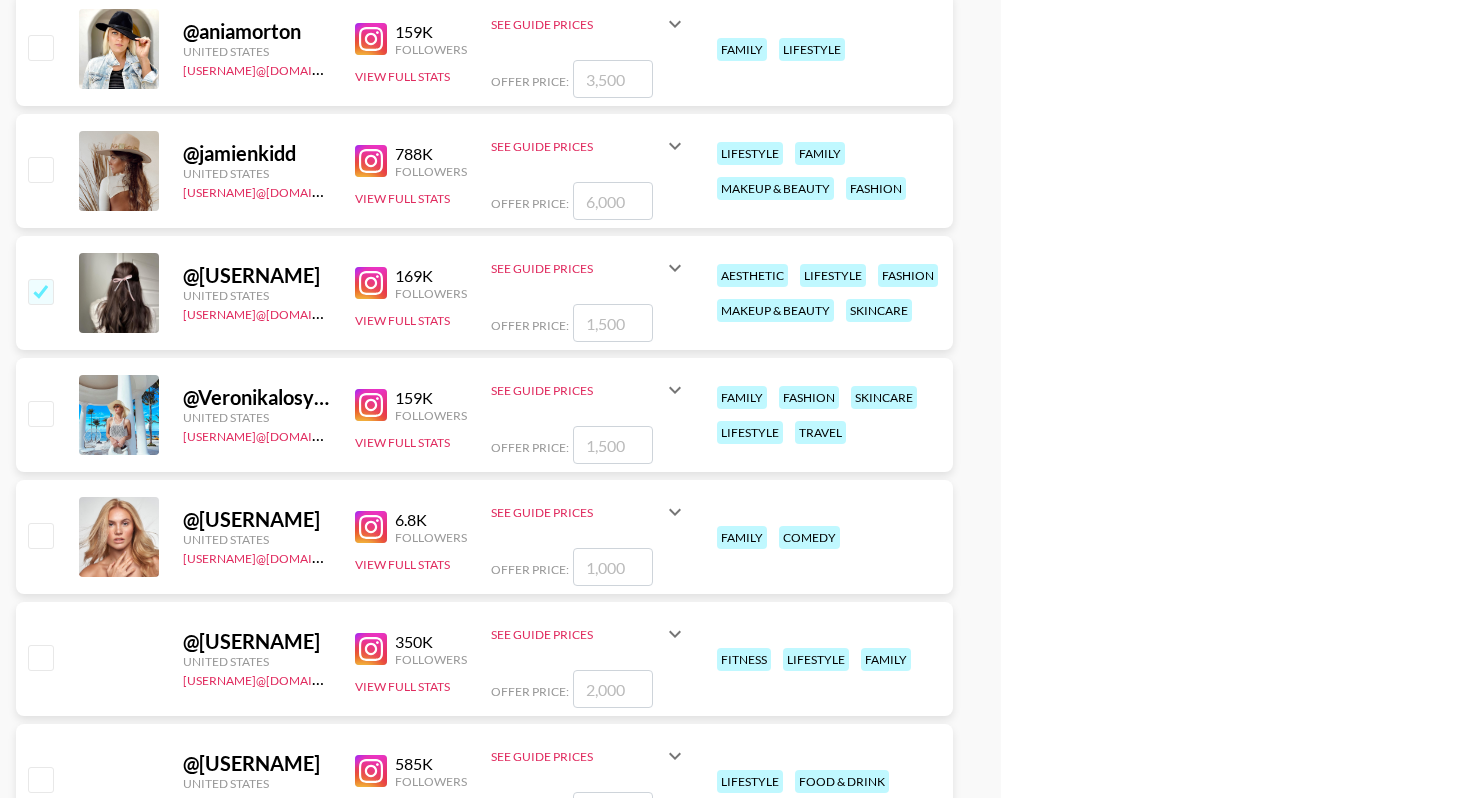 checkbox on "true" 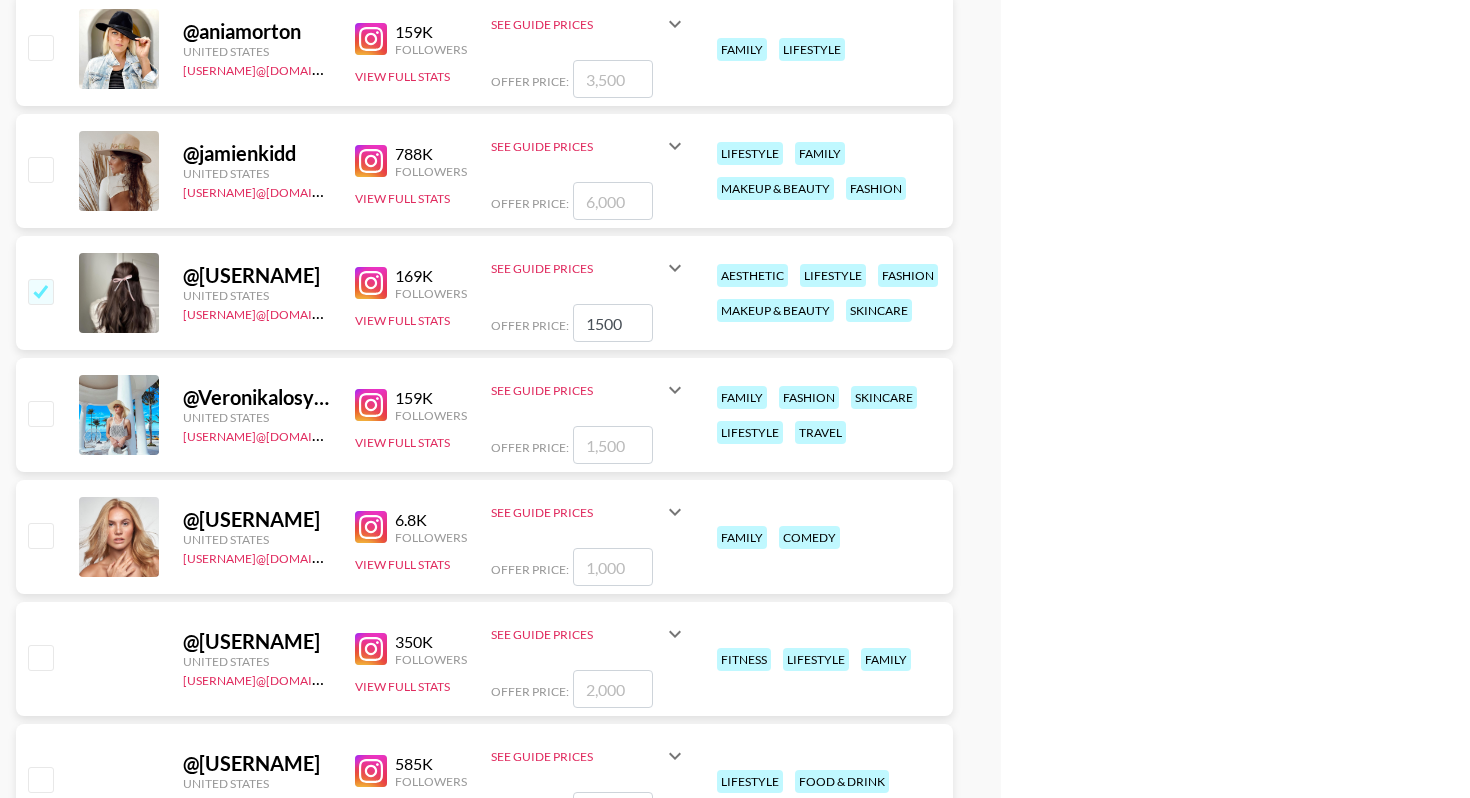 click at bounding box center [40, 413] 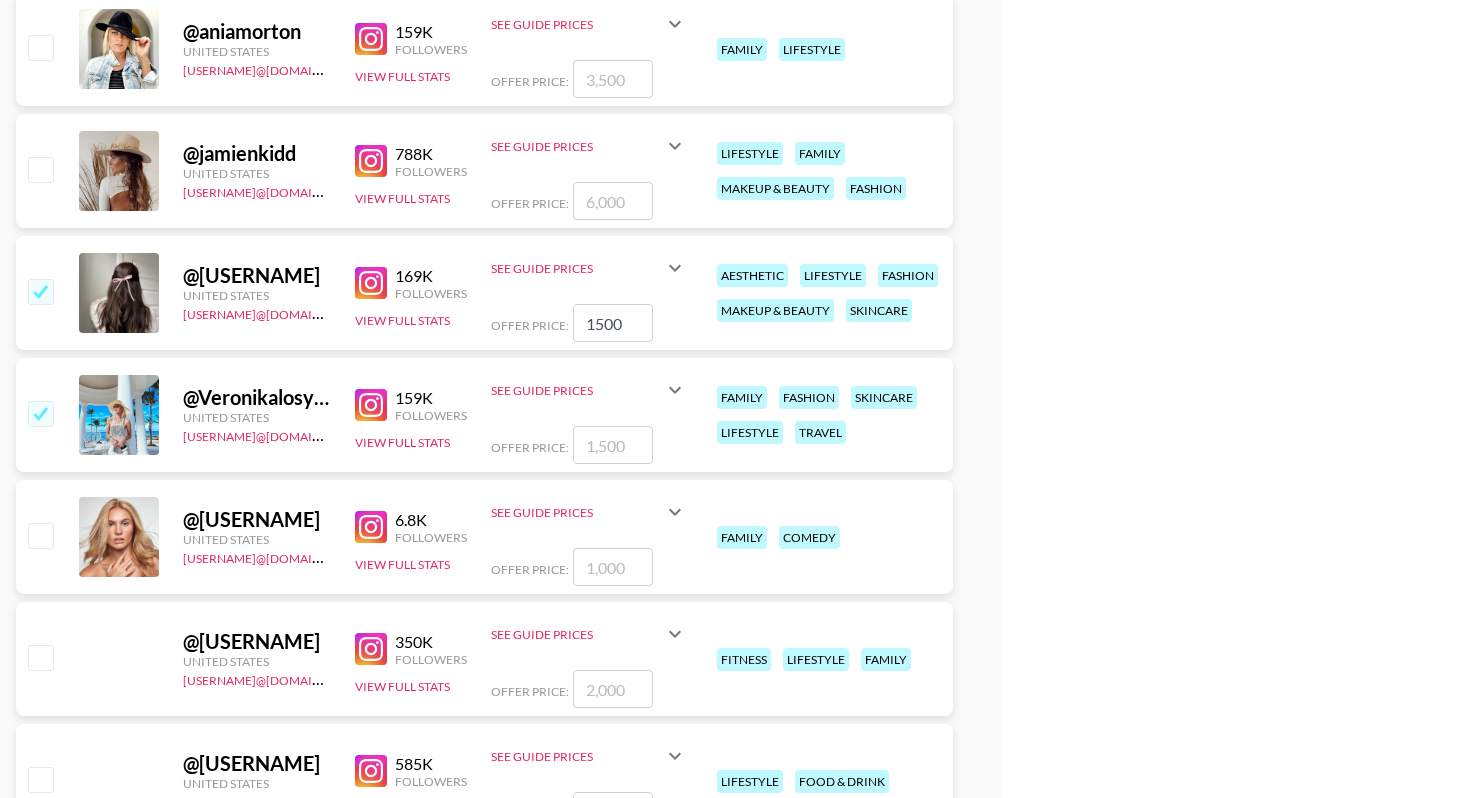 checkbox on "true" 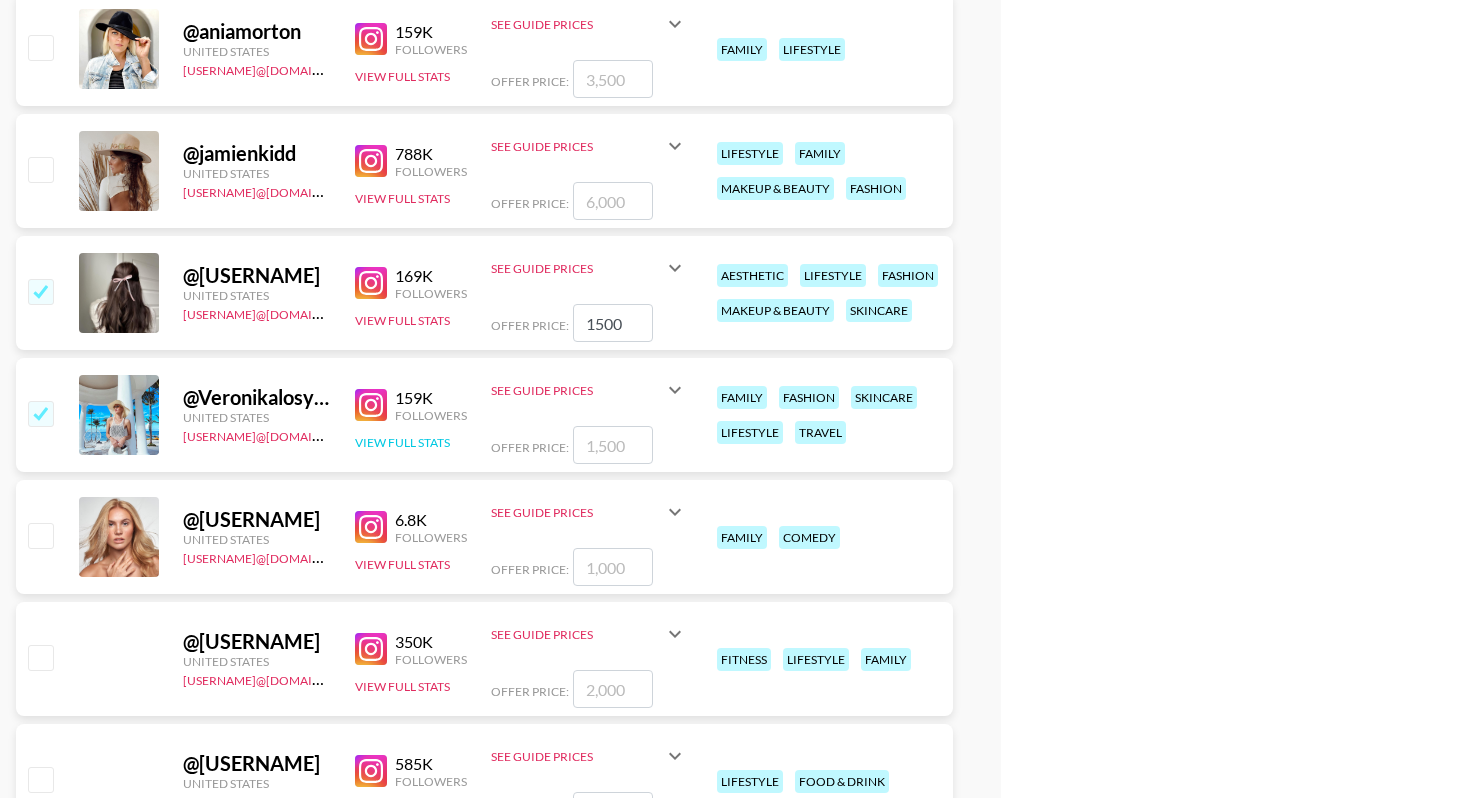 type on "1500" 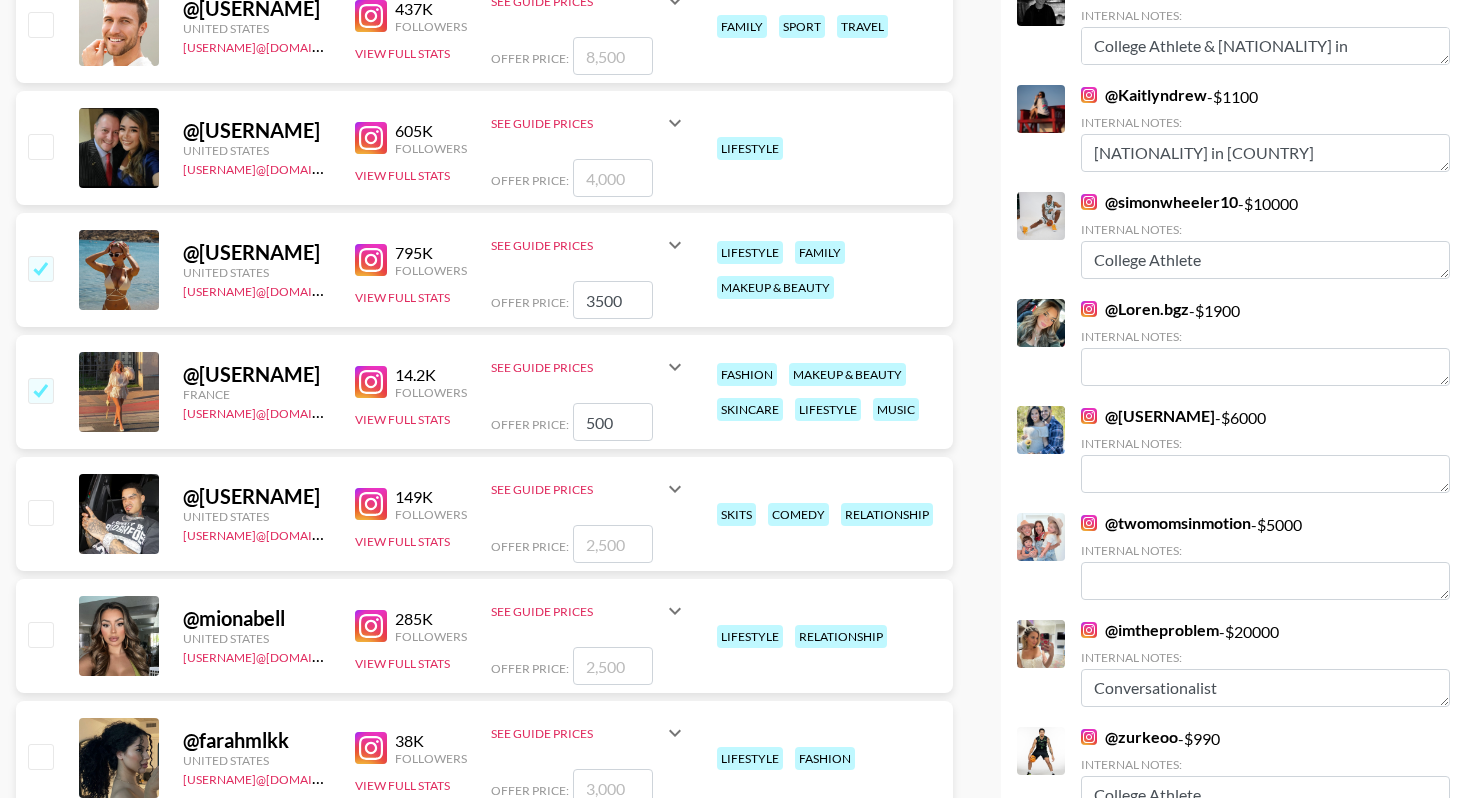 scroll, scrollTop: 0, scrollLeft: 0, axis: both 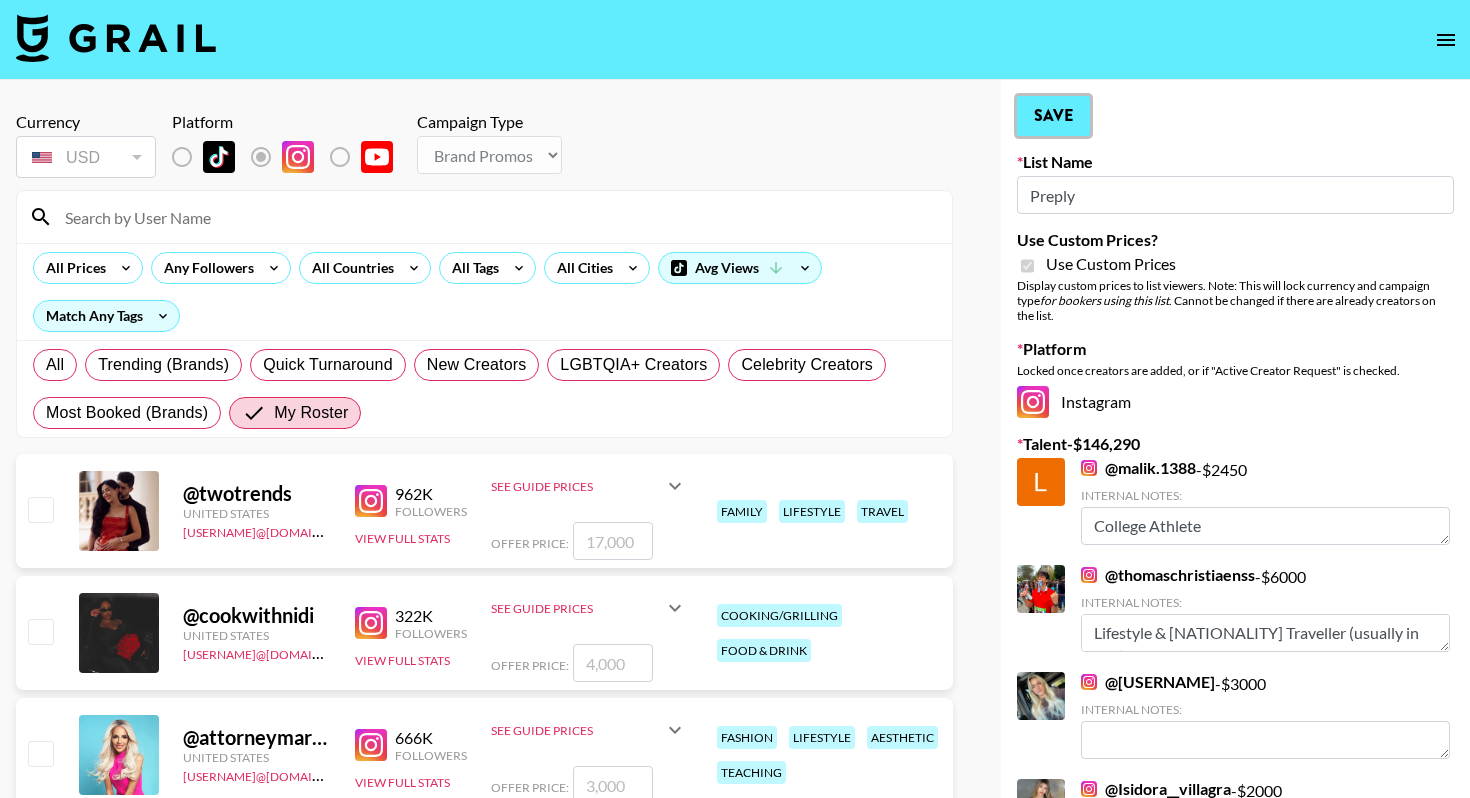 click on "Save" at bounding box center [1053, 116] 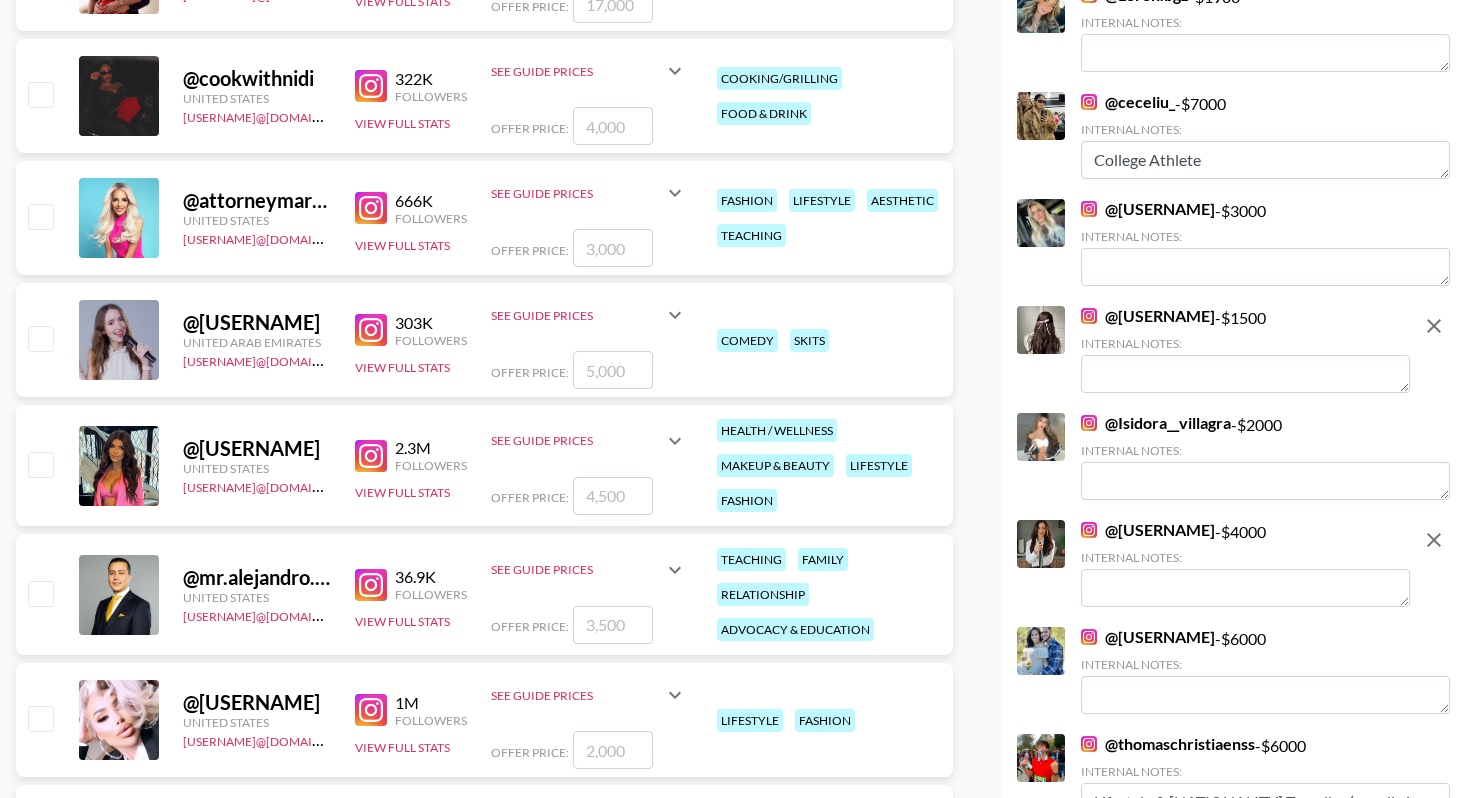 scroll, scrollTop: 538, scrollLeft: 0, axis: vertical 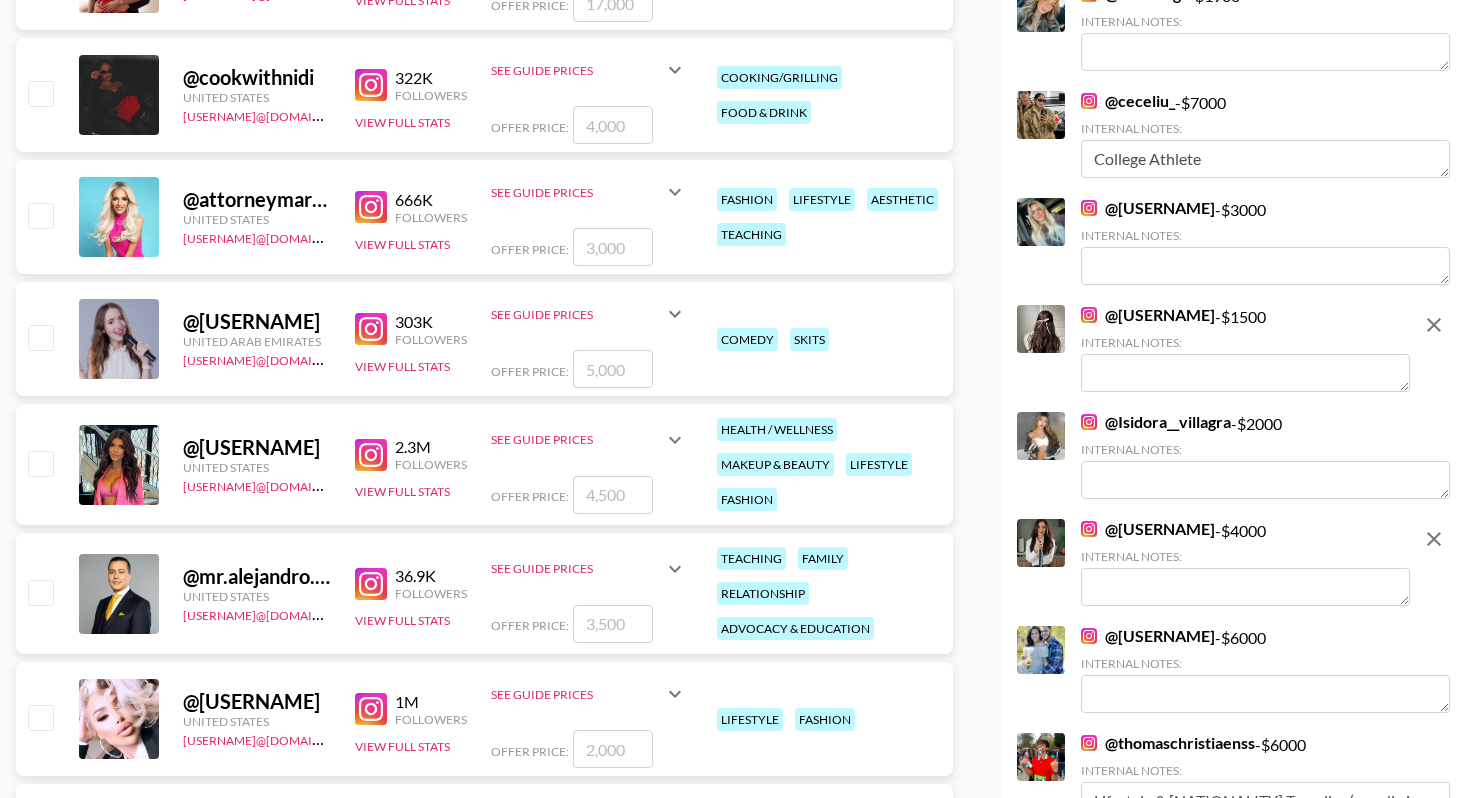 click at bounding box center [1245, 373] 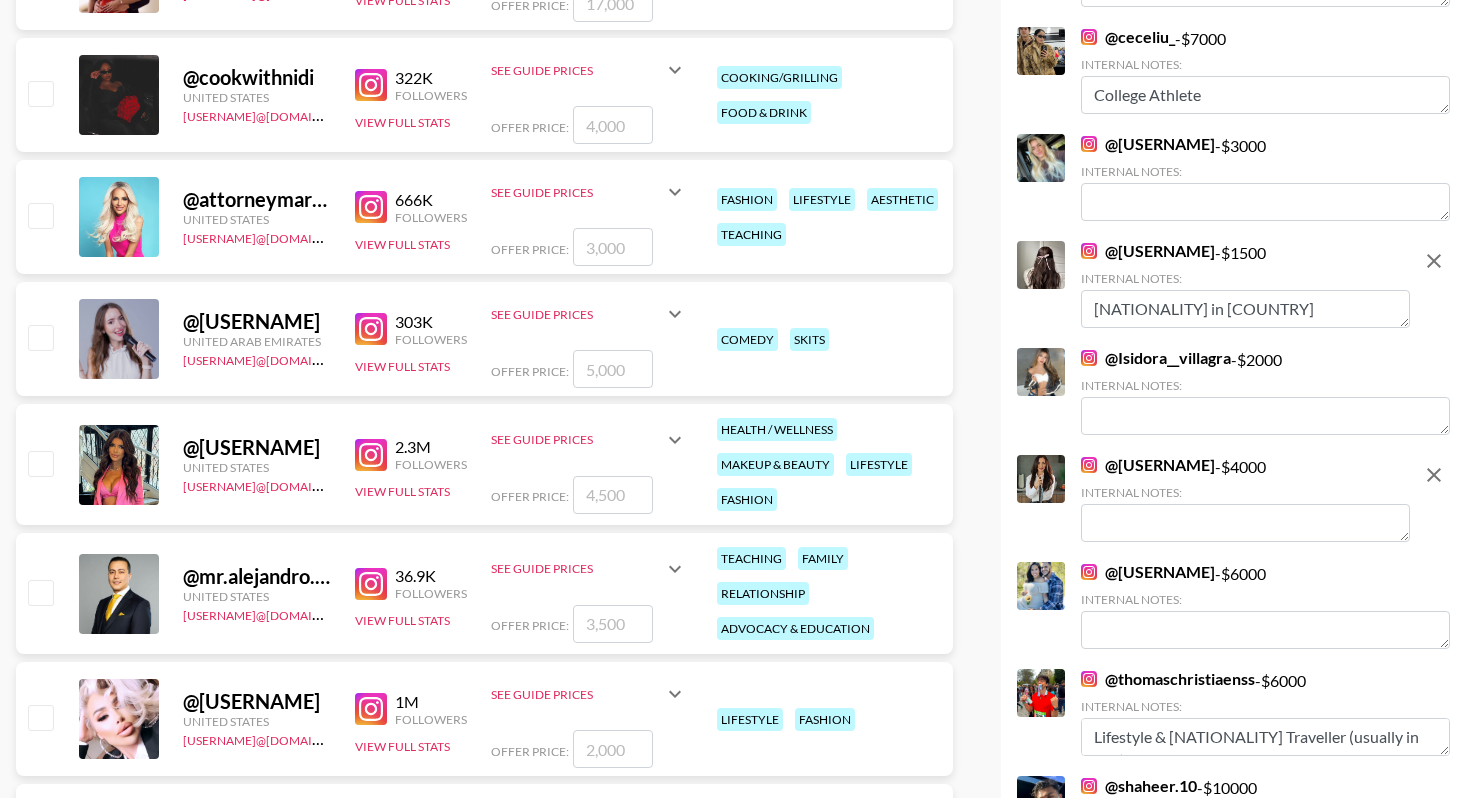 type on "[NATIONALITY] in [COUNTRY]" 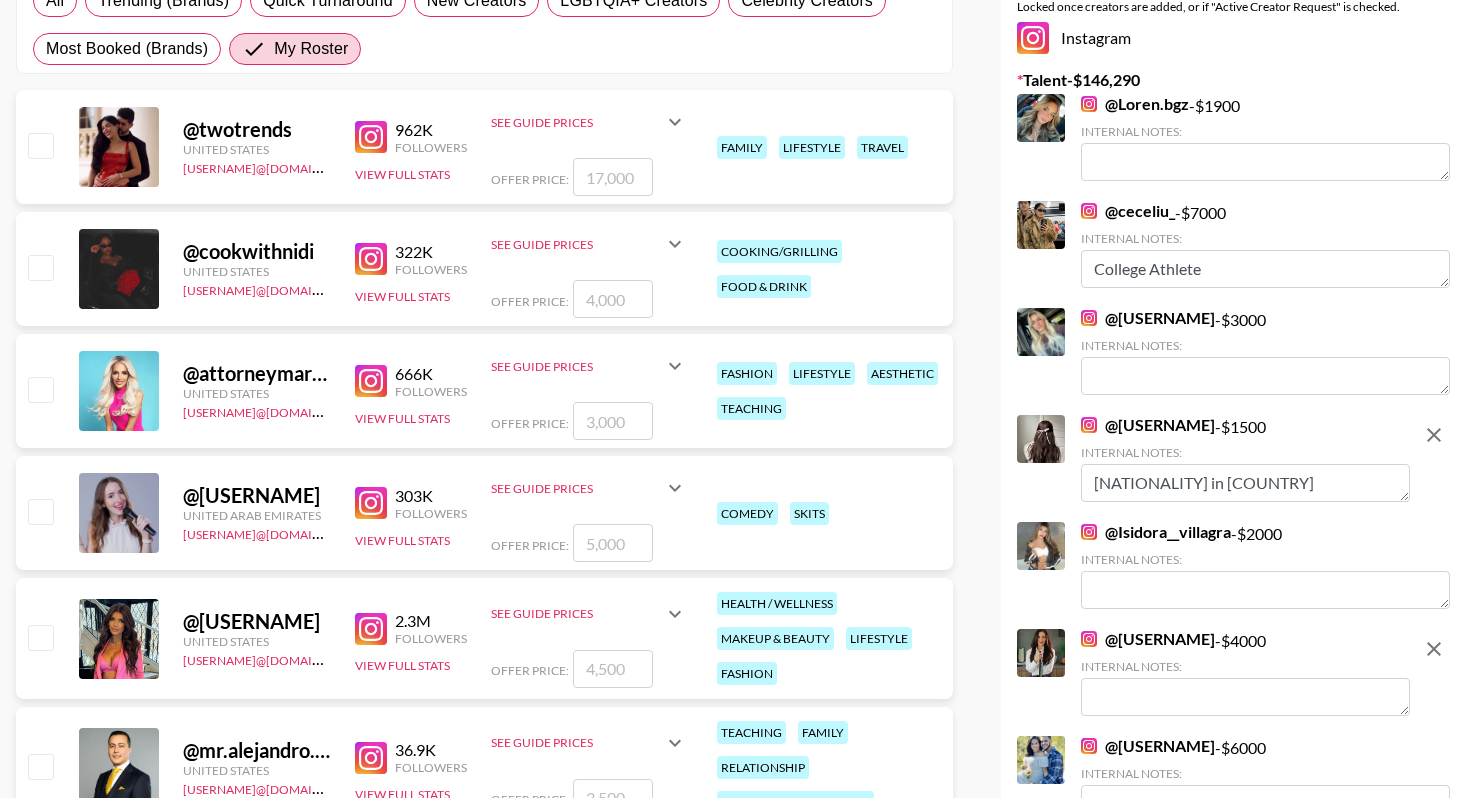 scroll, scrollTop: 0, scrollLeft: 0, axis: both 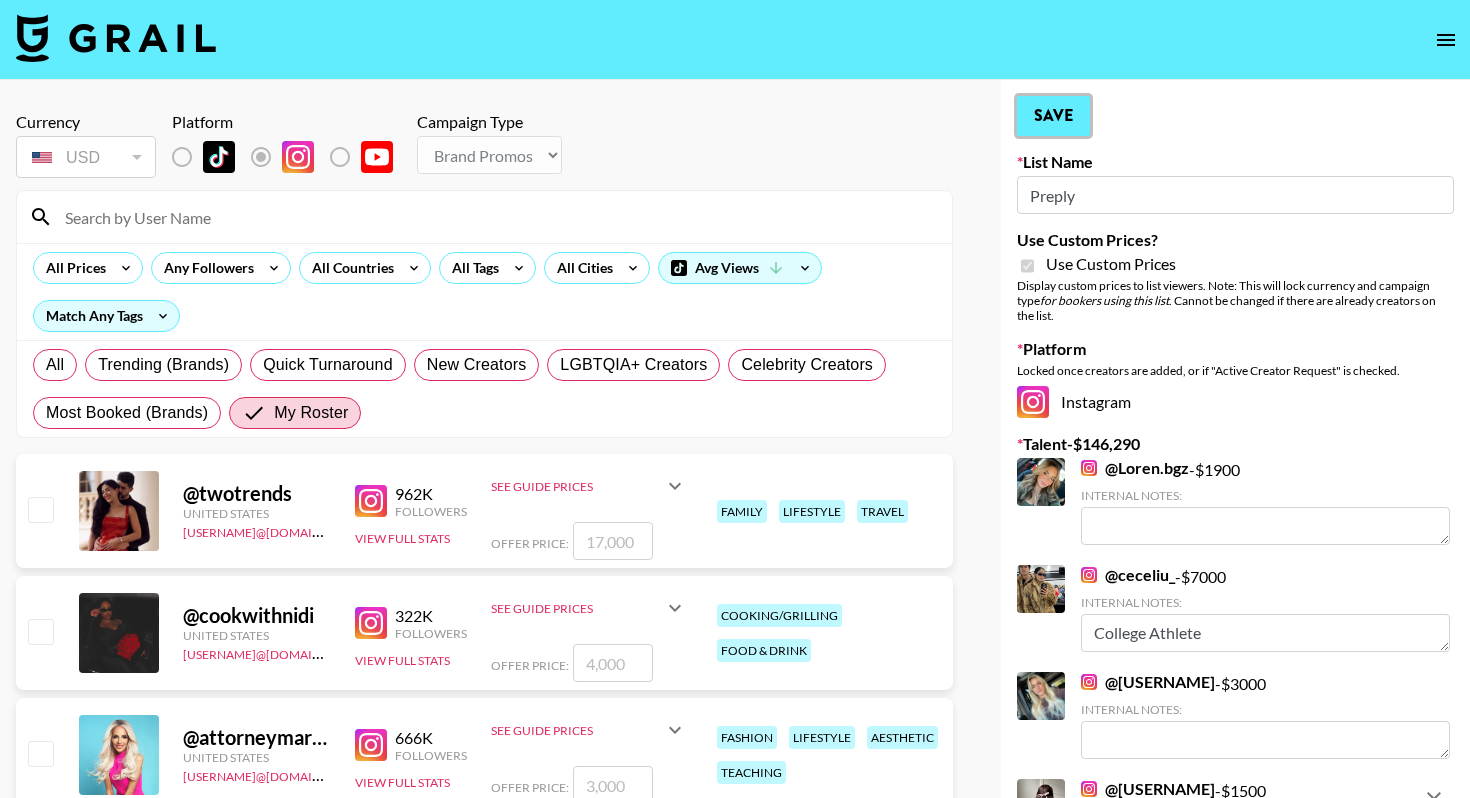click on "Save" at bounding box center (1053, 116) 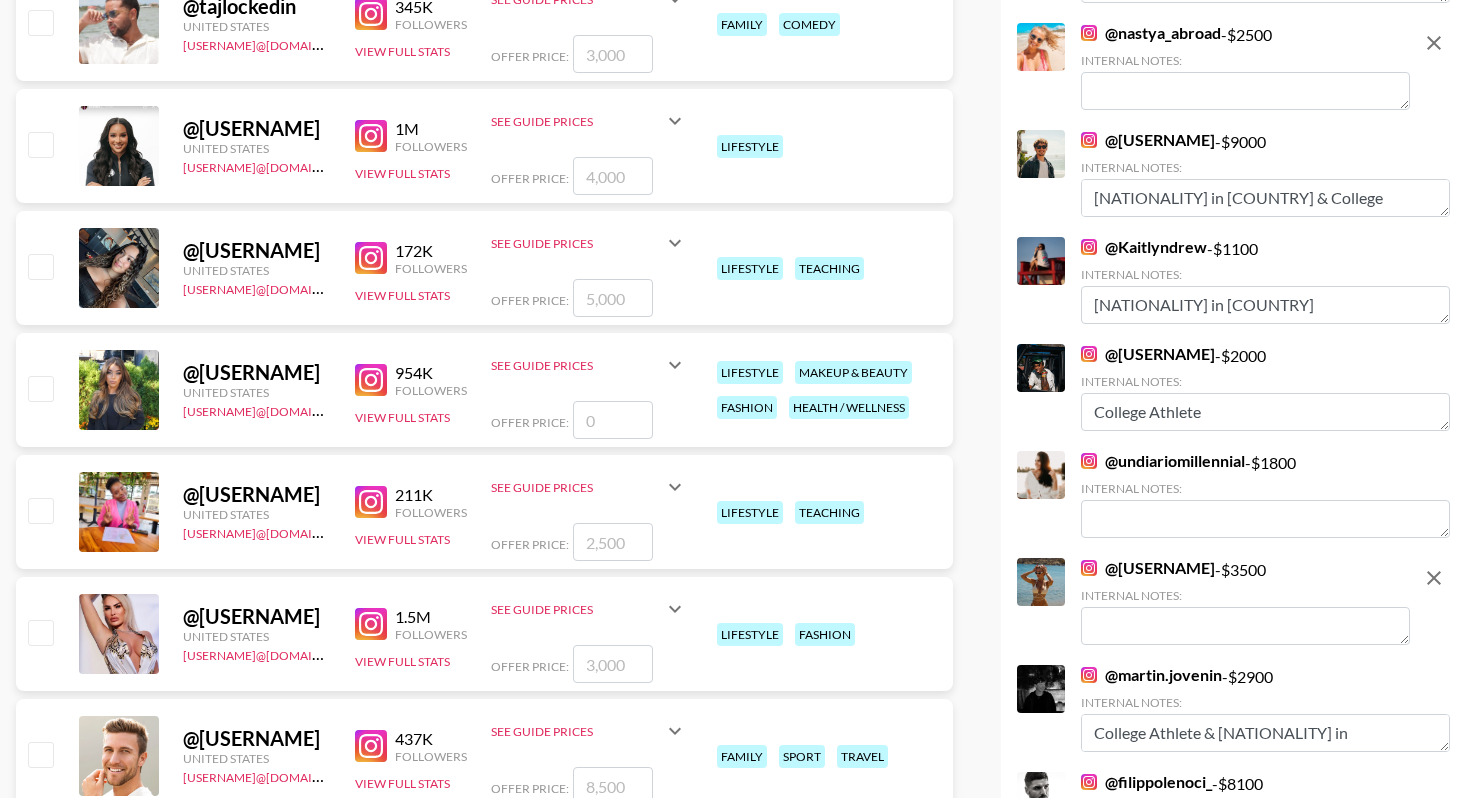 scroll, scrollTop: 1442, scrollLeft: 0, axis: vertical 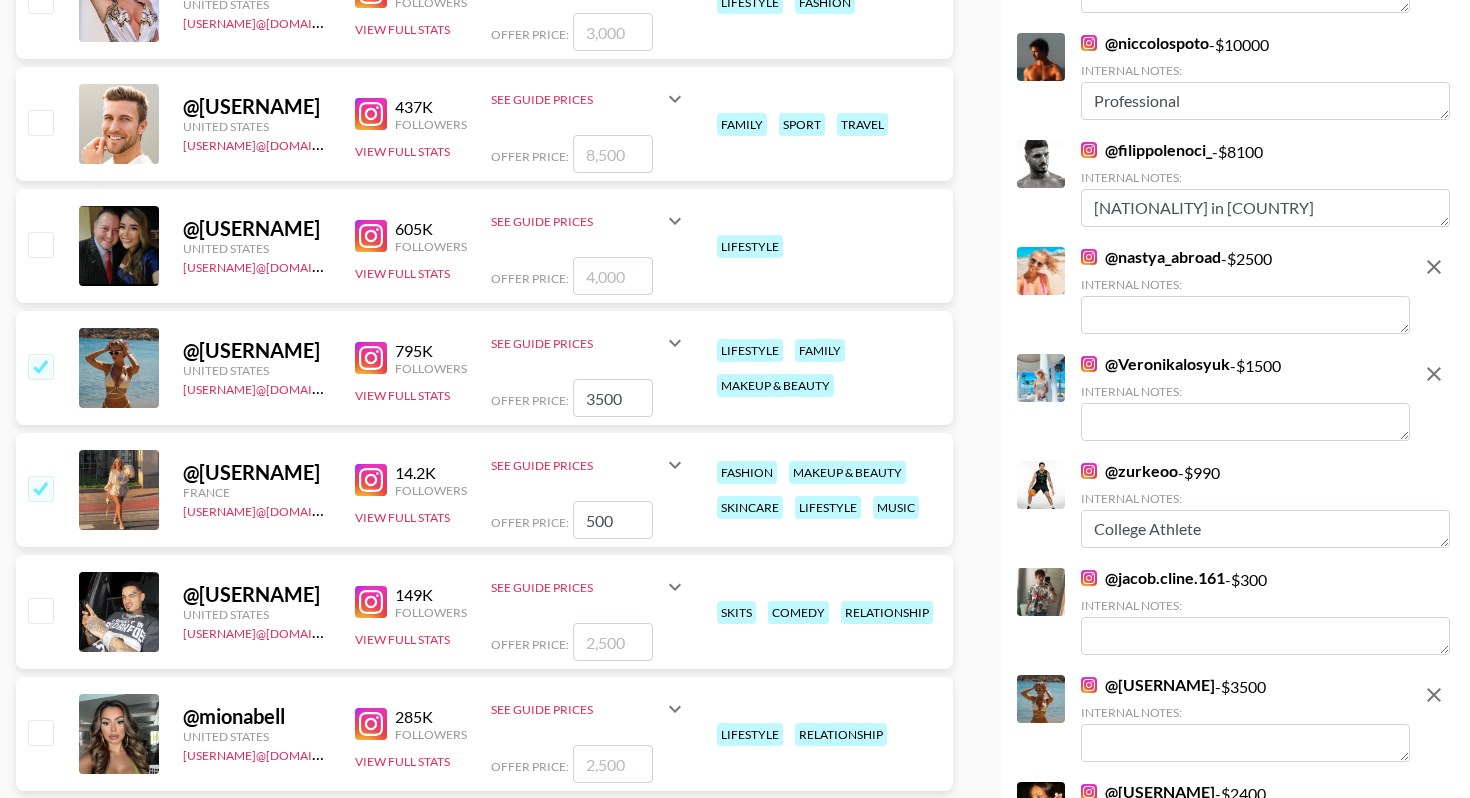 click at bounding box center (1245, 315) 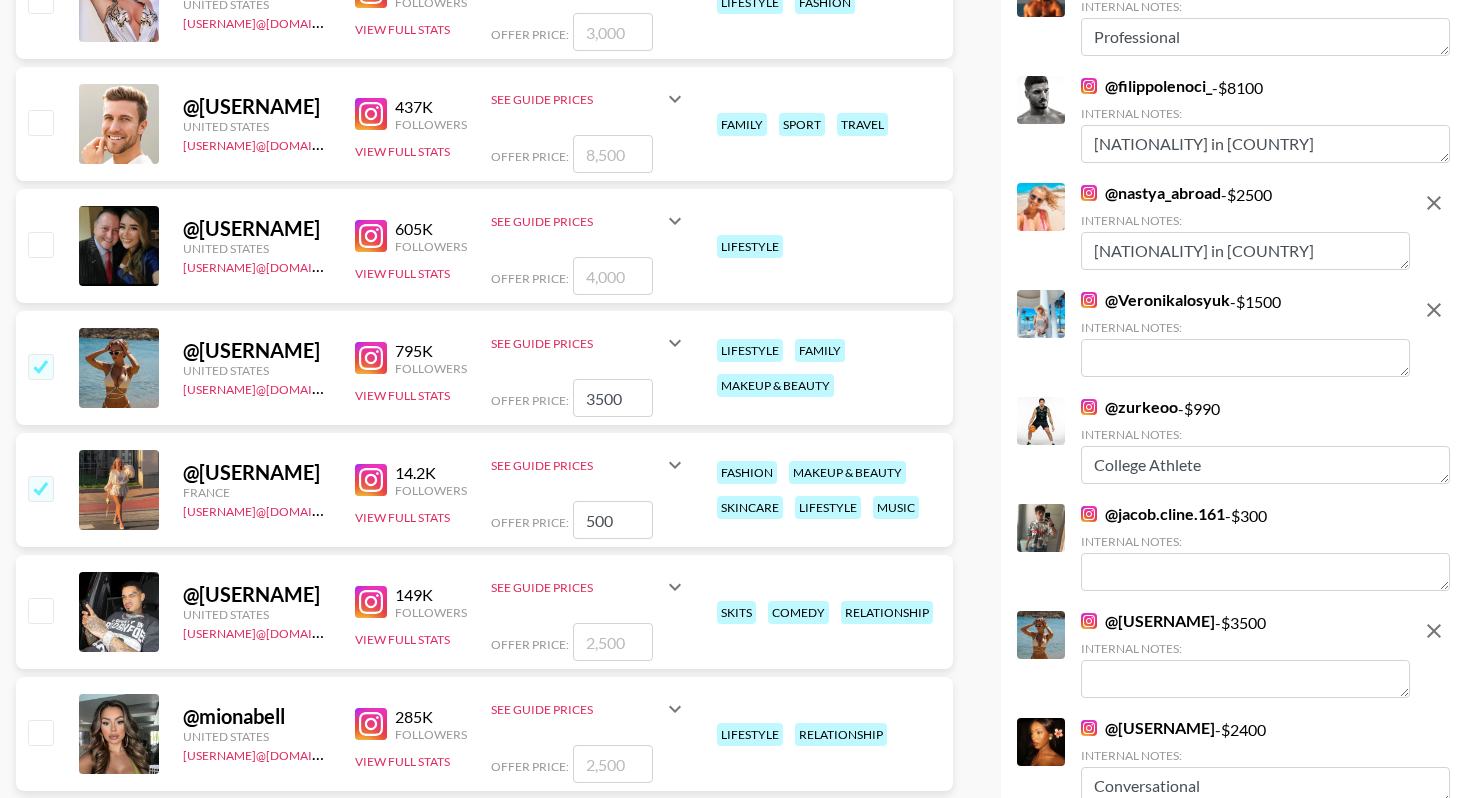 type on "[NATIONALITY] in [COUNTRY]" 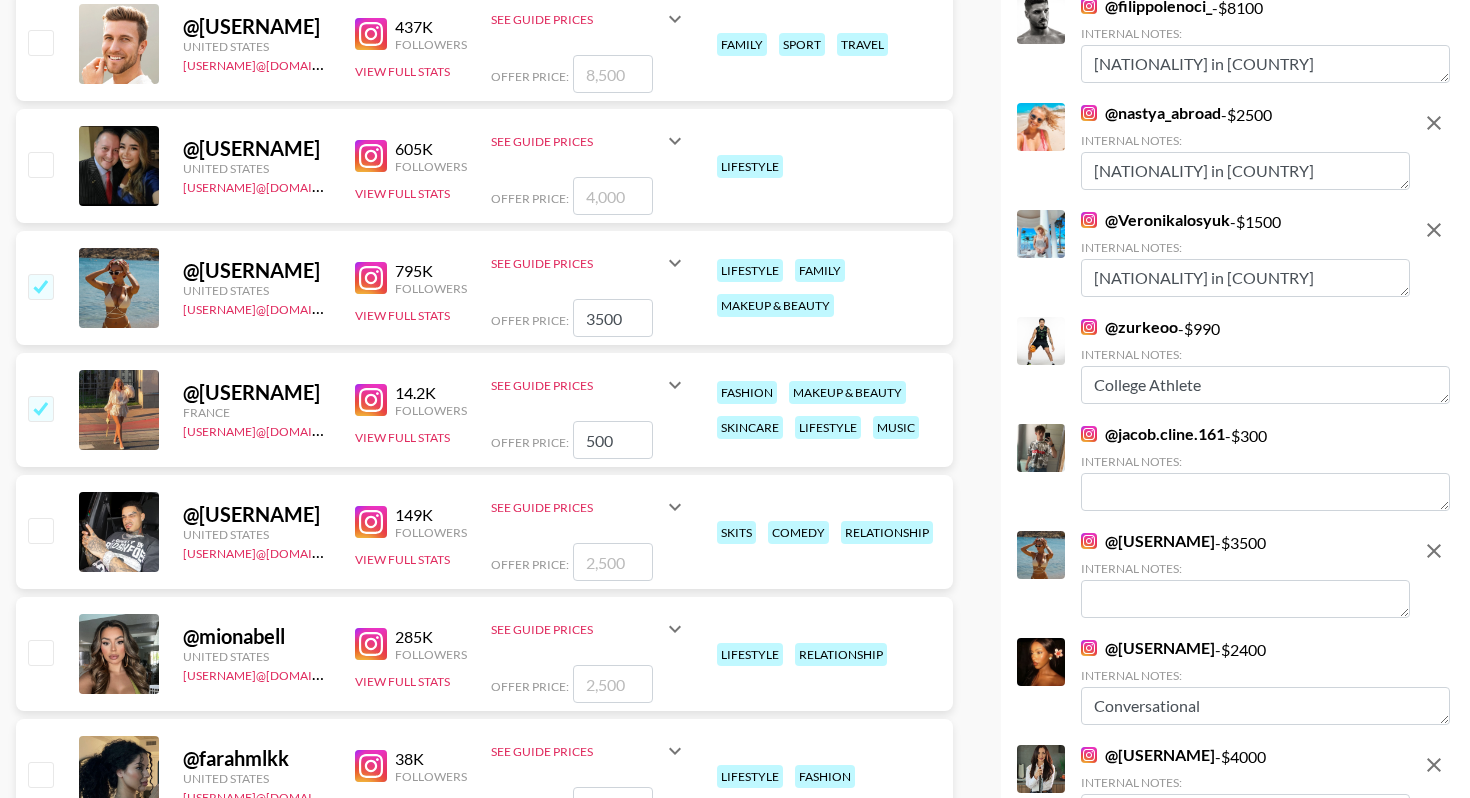 scroll, scrollTop: 2157, scrollLeft: 0, axis: vertical 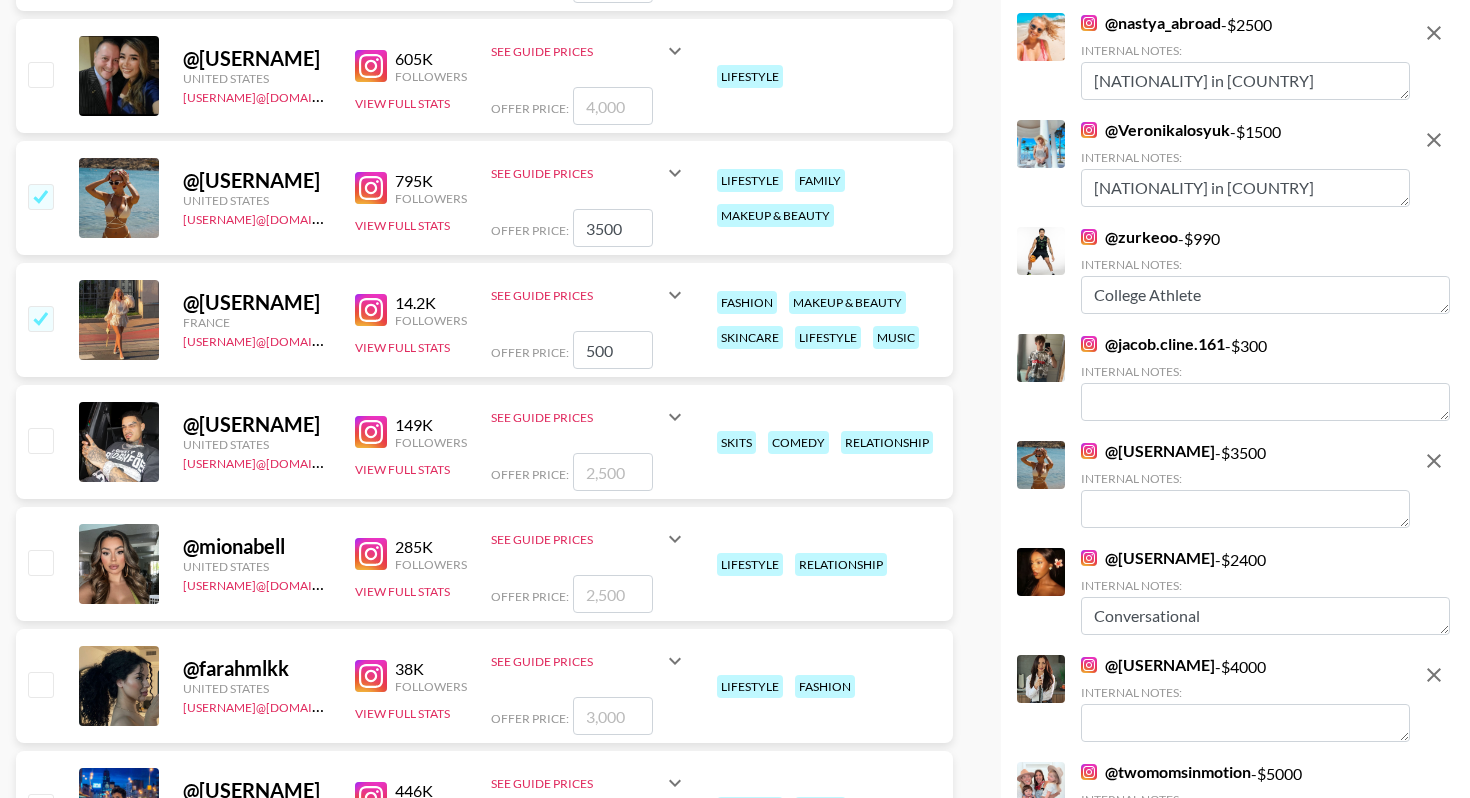 type on "[NATIONALITY] in [COUNTRY]" 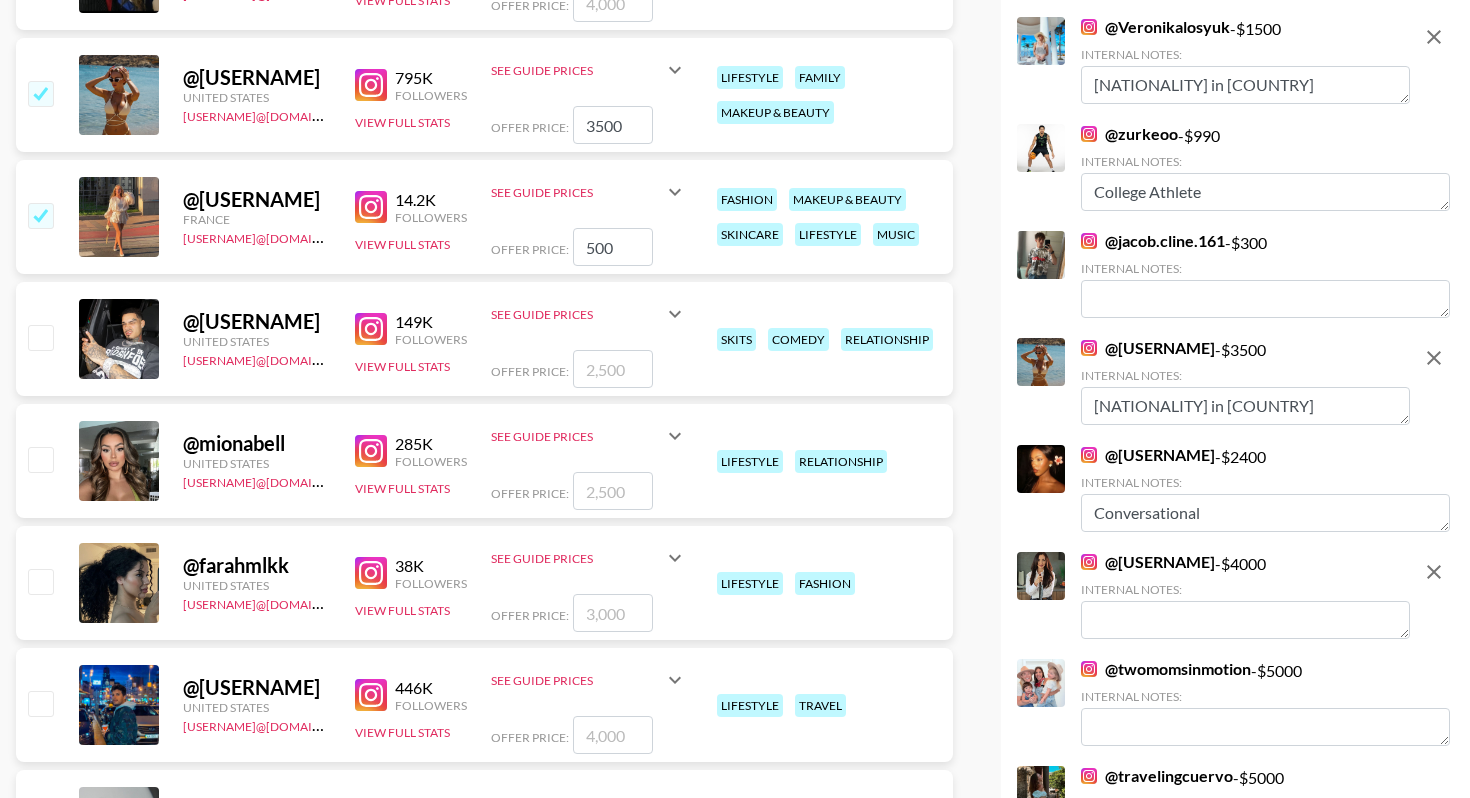 scroll, scrollTop: 2398, scrollLeft: 0, axis: vertical 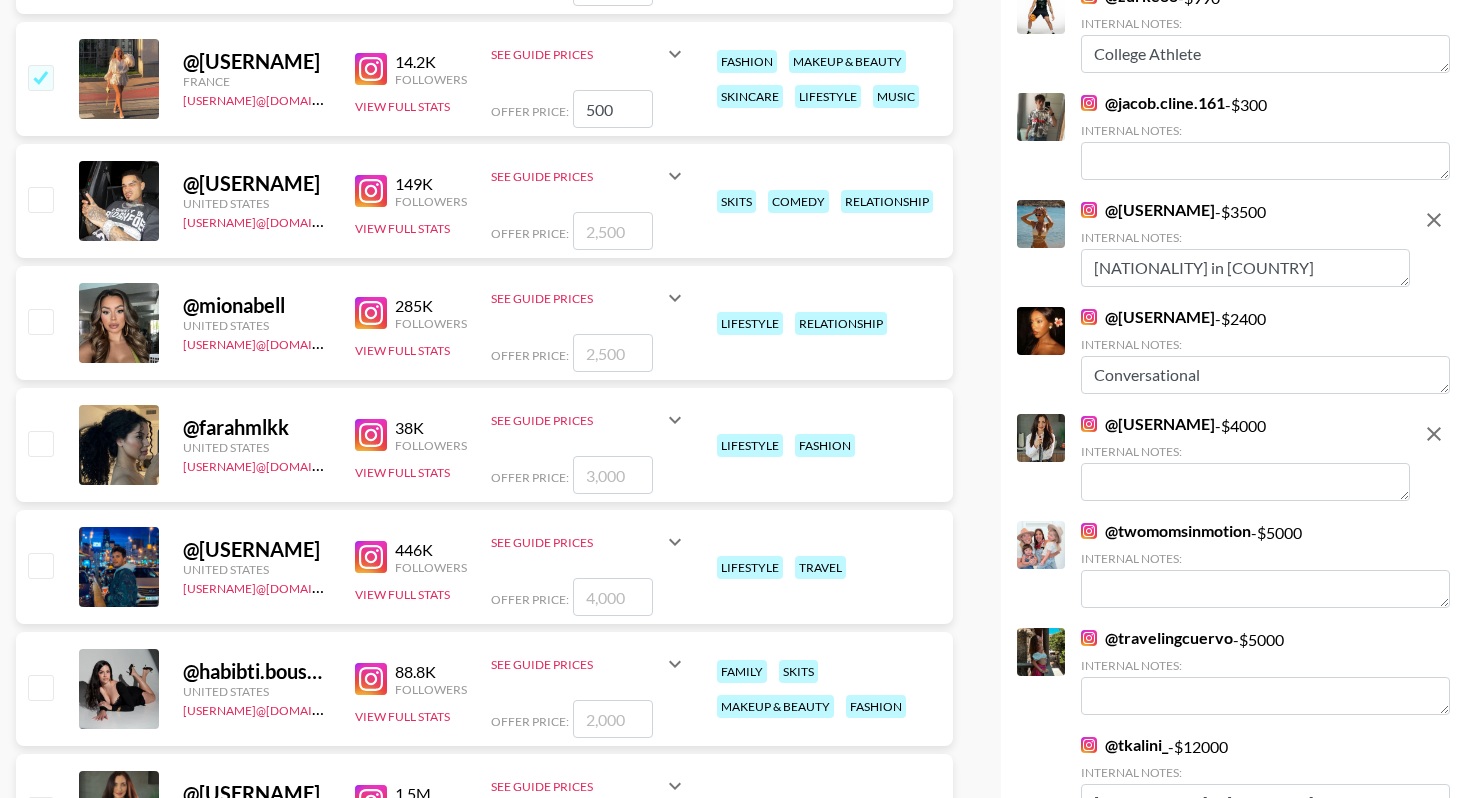 type on "[NATIONALITY] in [COUNTRY]" 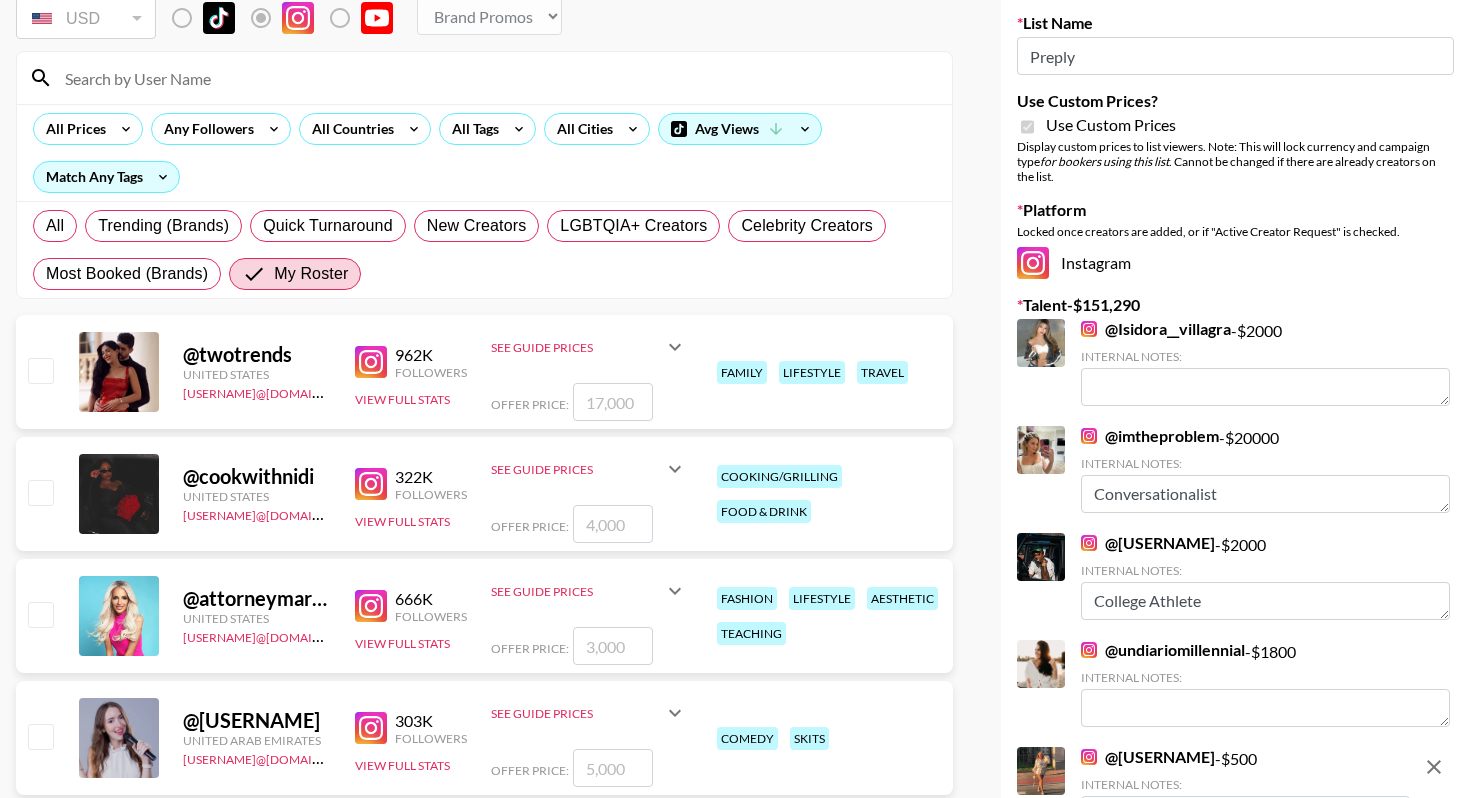 scroll, scrollTop: 0, scrollLeft: 0, axis: both 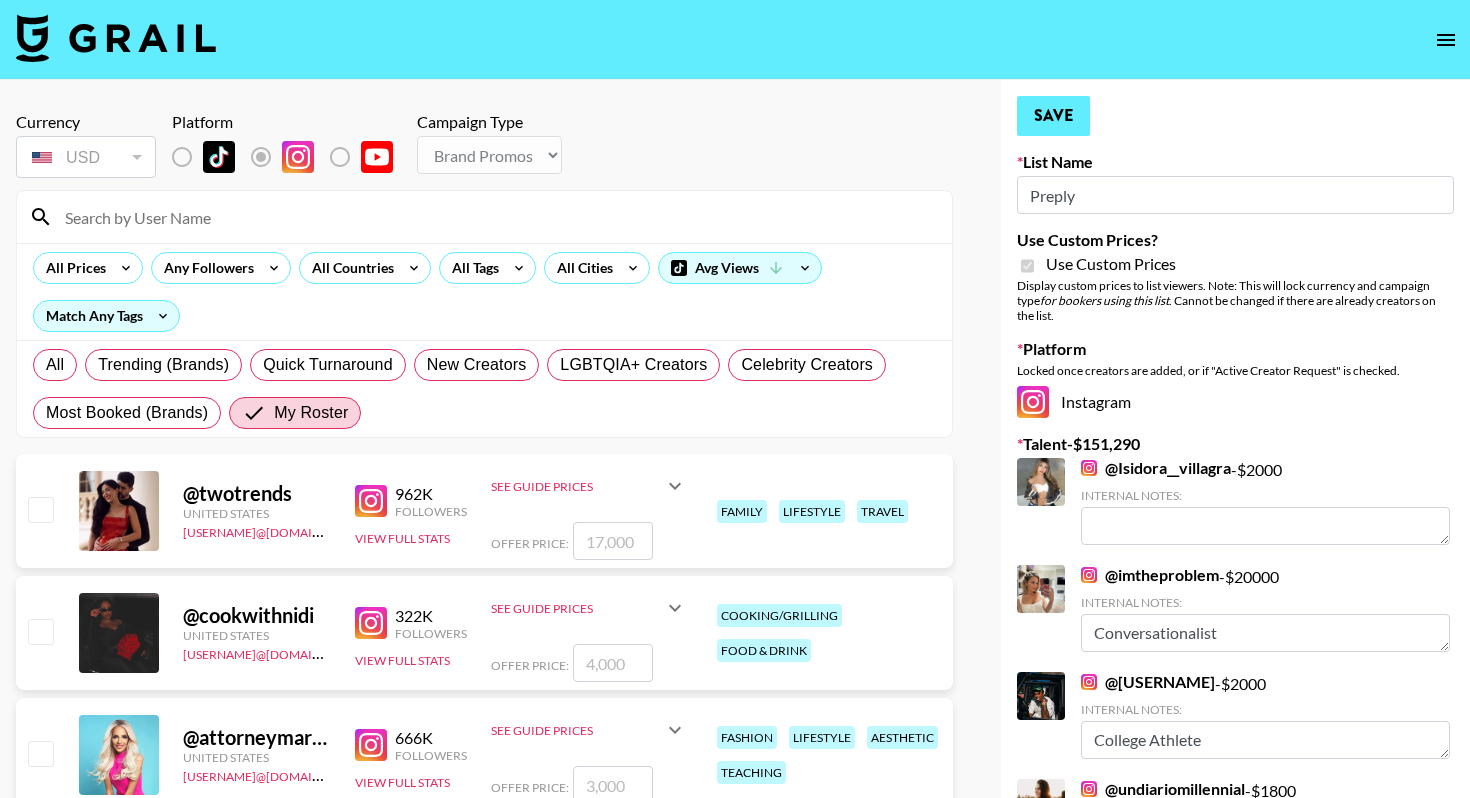 type on "[NATIONALITY] in [COUNTRY]" 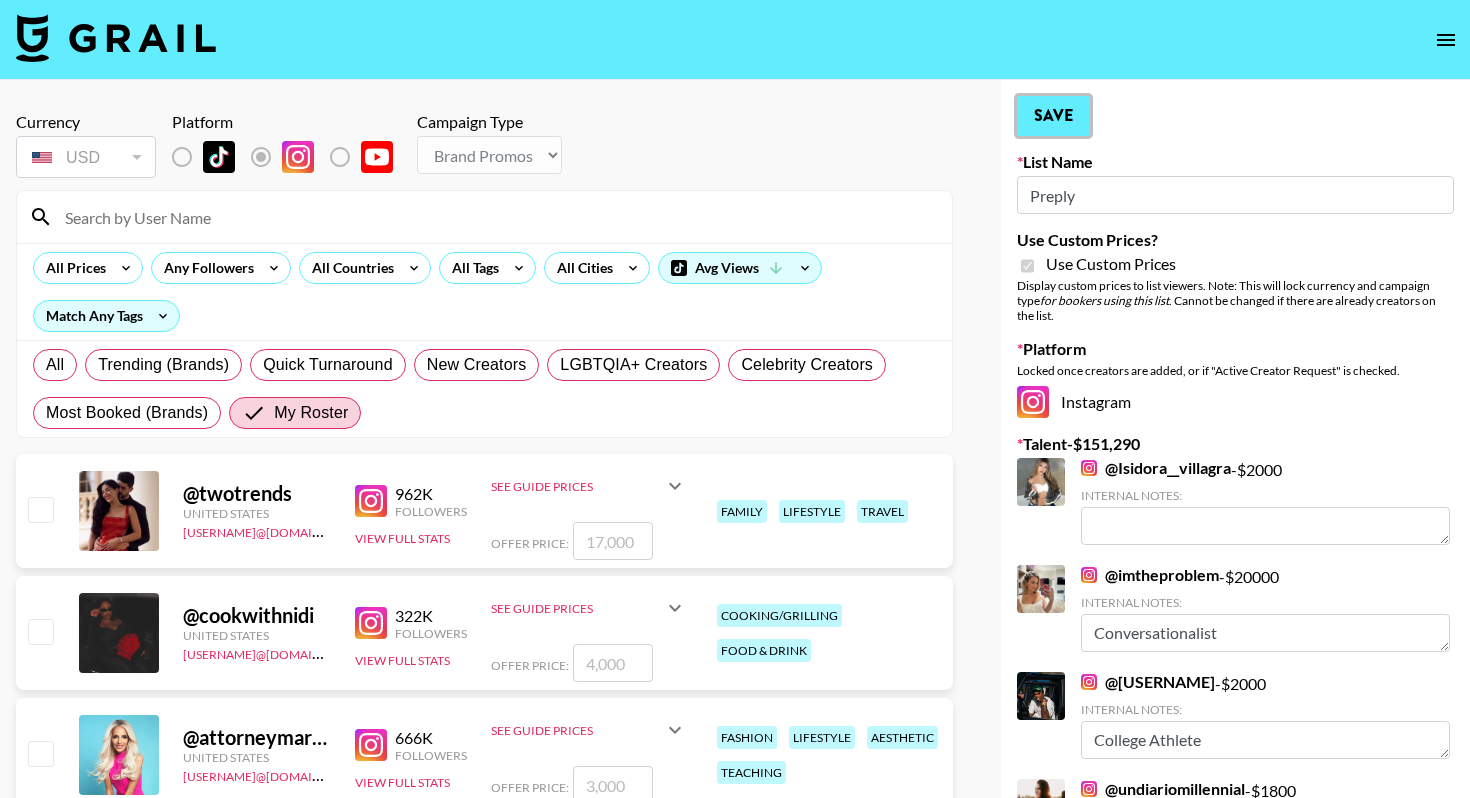 click on "Save" at bounding box center [1053, 116] 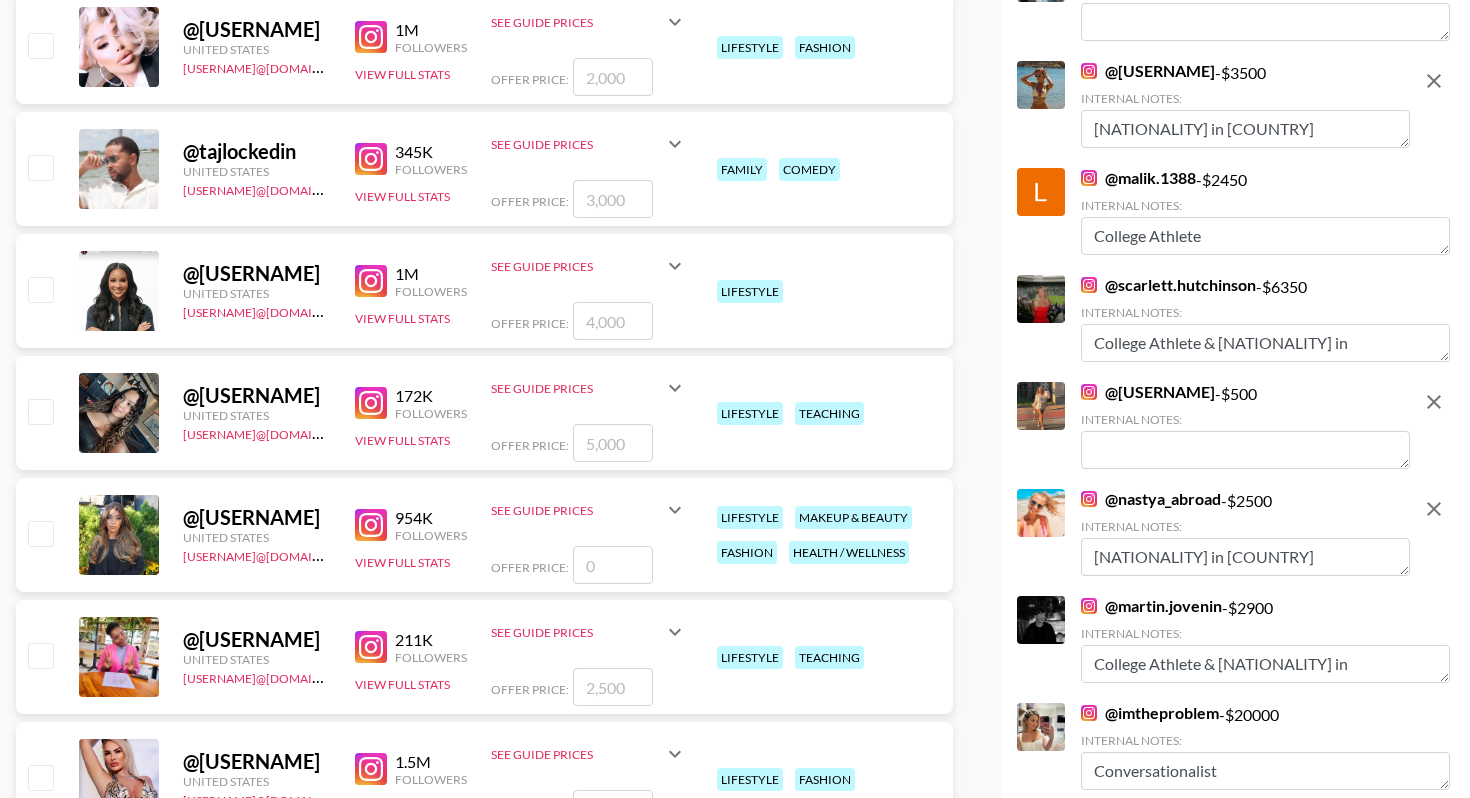 scroll, scrollTop: 1298, scrollLeft: 0, axis: vertical 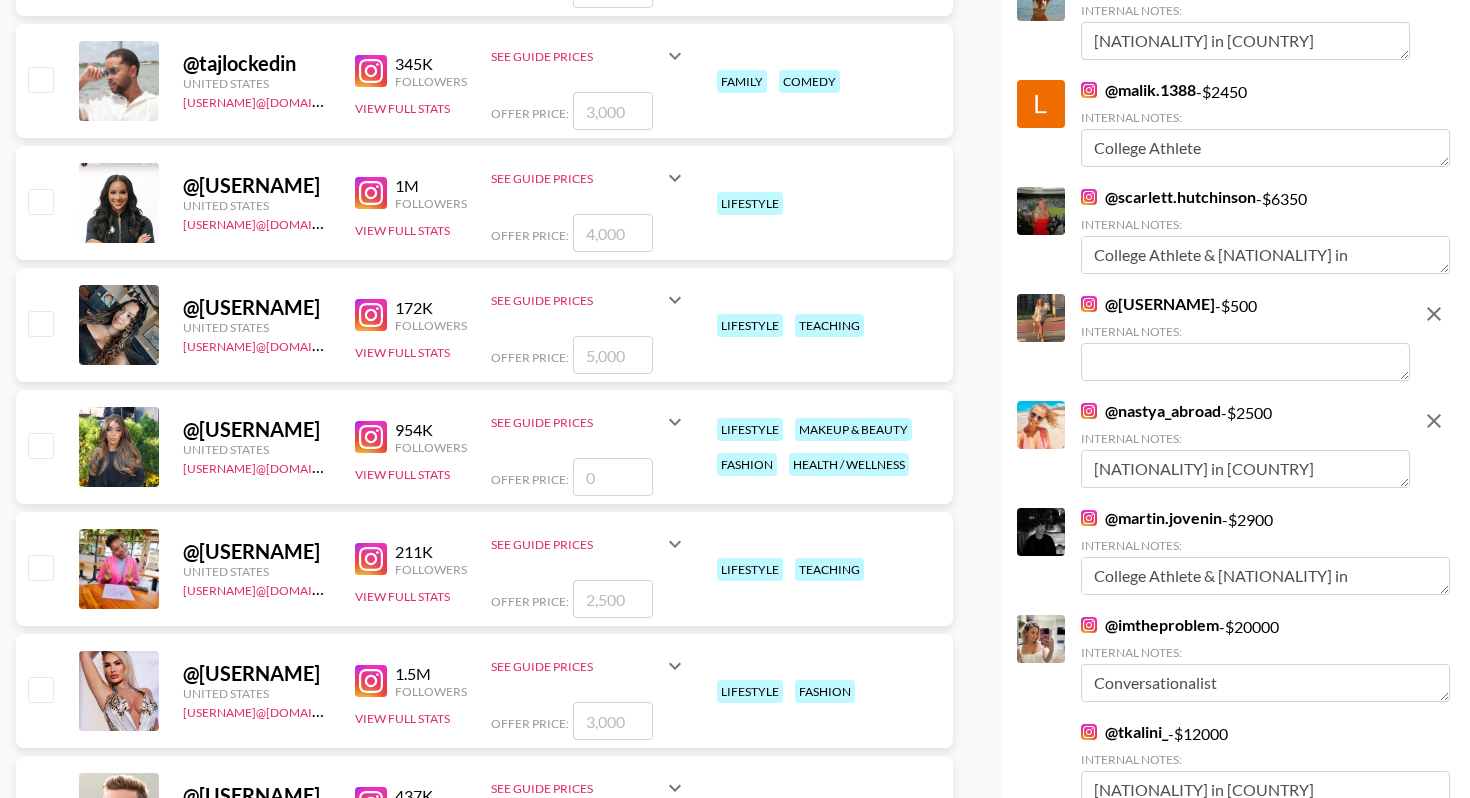 click on "Internal Notes:" at bounding box center (1245, 352) 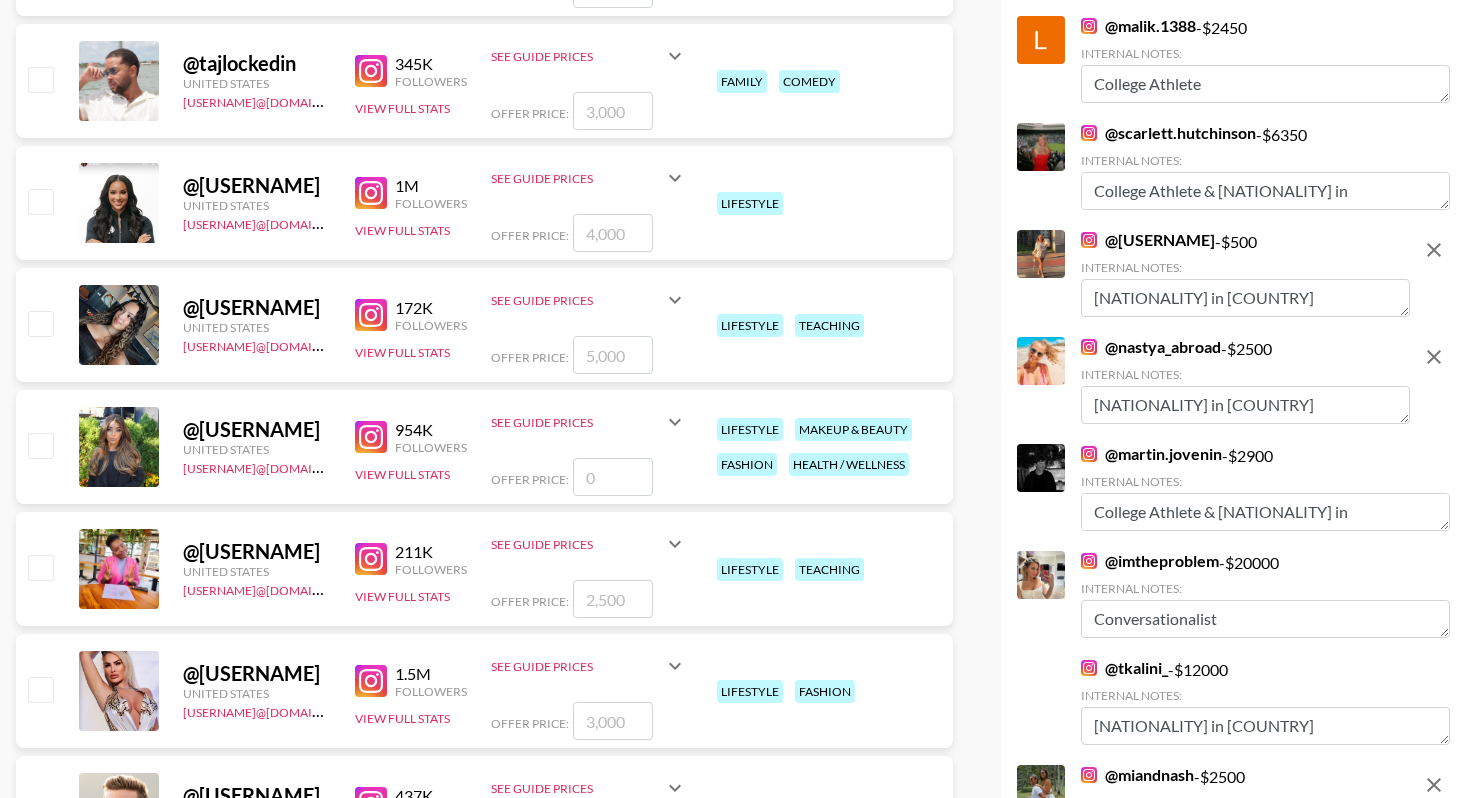 scroll, scrollTop: 1511, scrollLeft: 0, axis: vertical 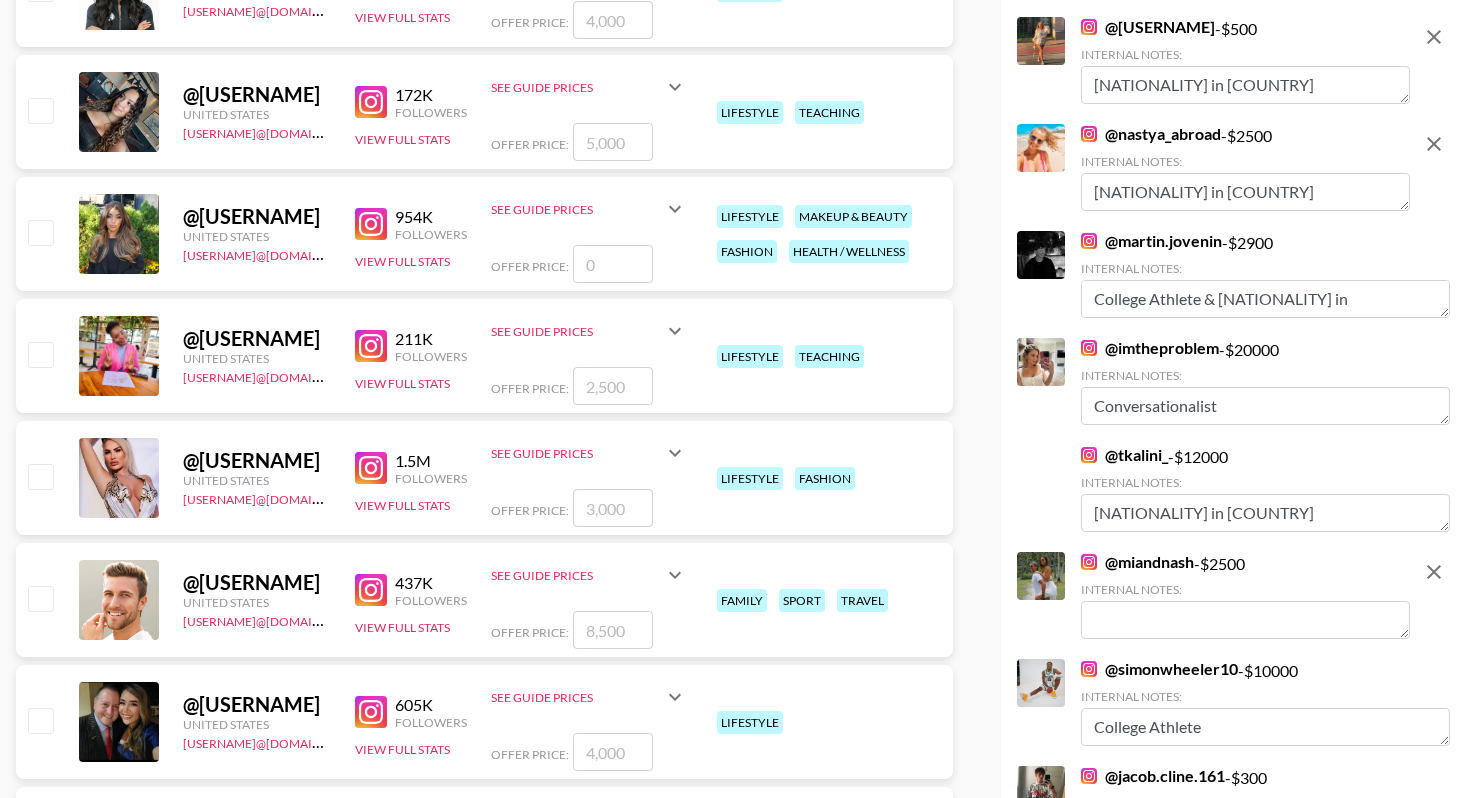 type on "[NATIONALITY] in [COUNTRY]" 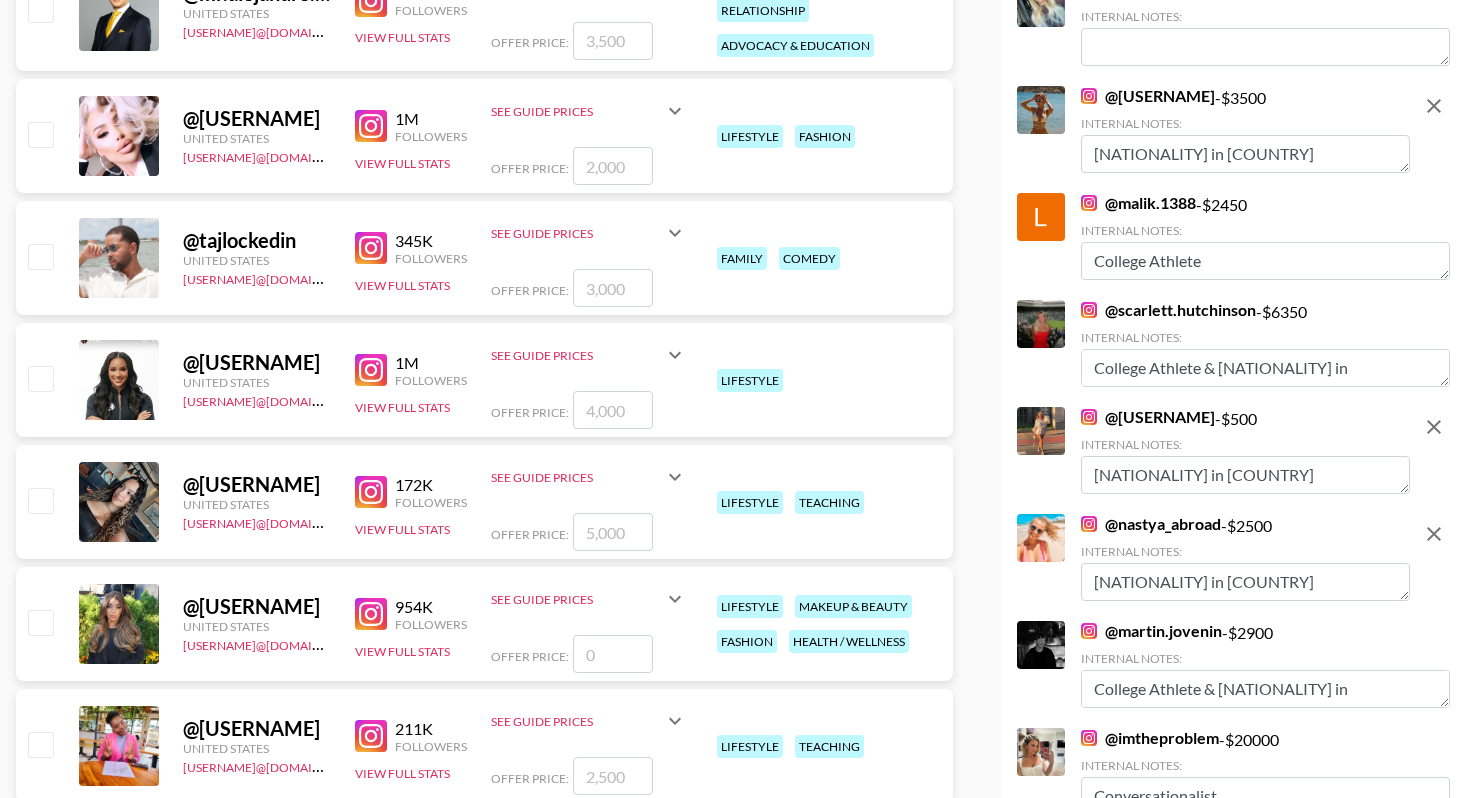scroll, scrollTop: 0, scrollLeft: 0, axis: both 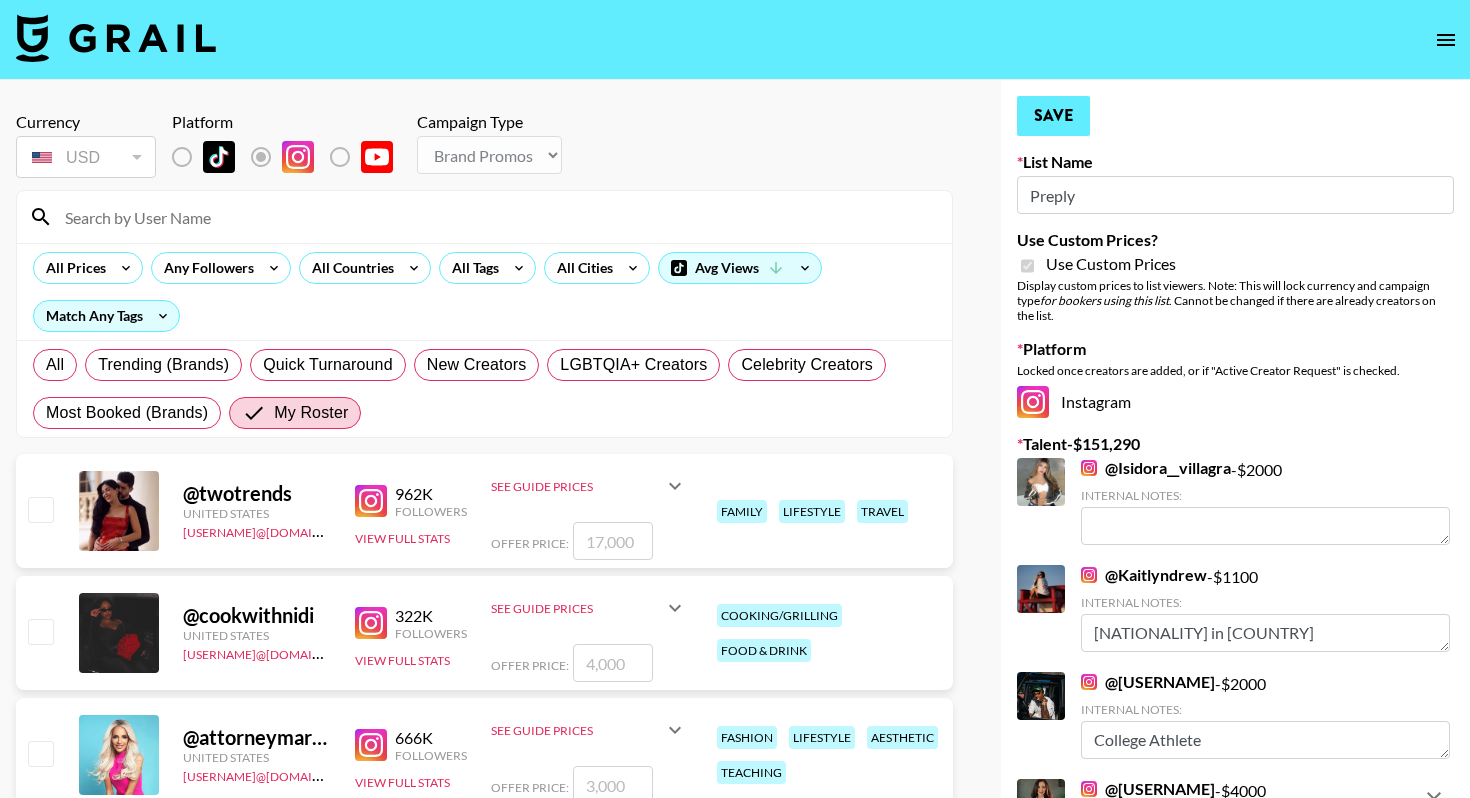 type on "[NATIONALITY] in [COUNTRY]" 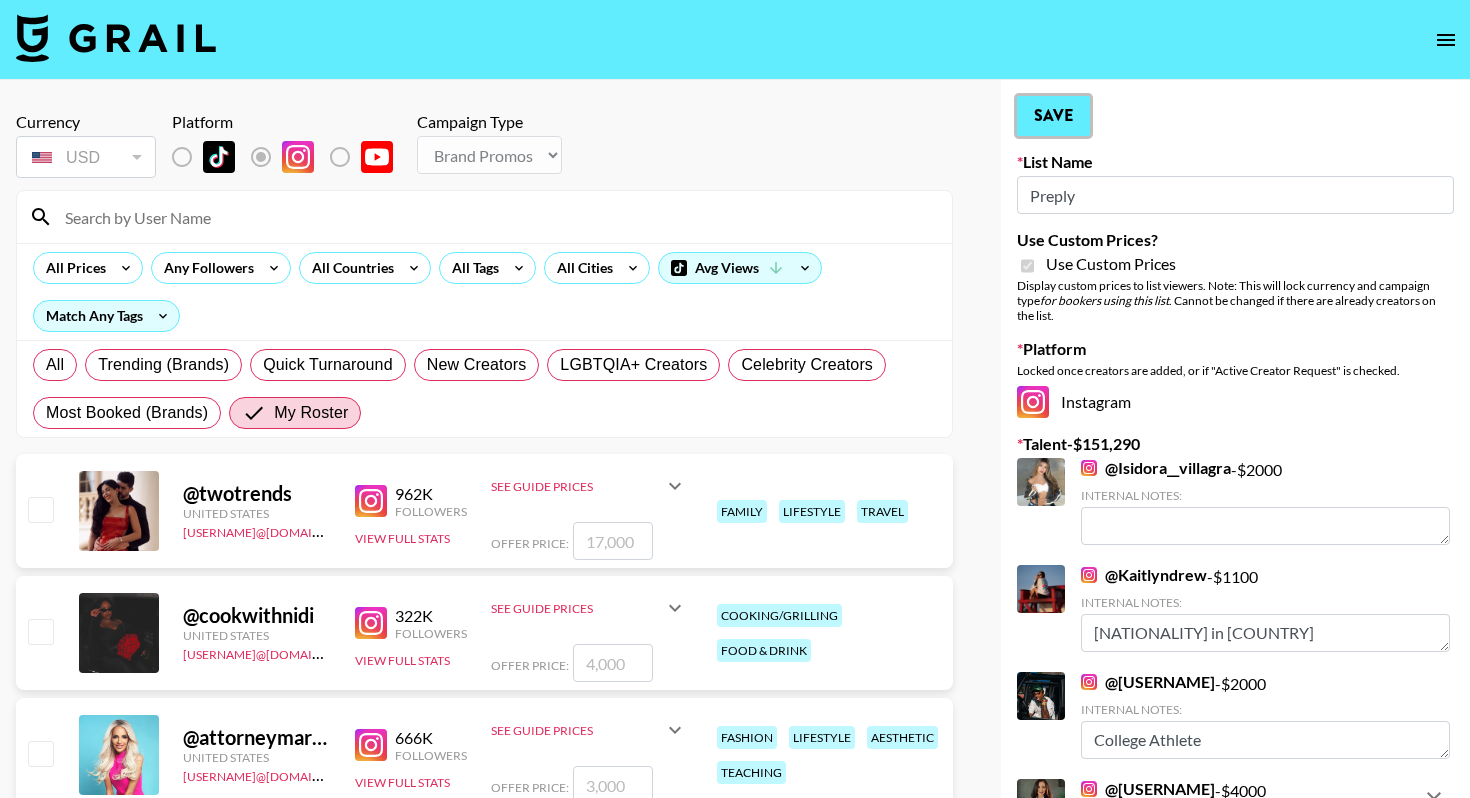 click on "Save" at bounding box center (1053, 116) 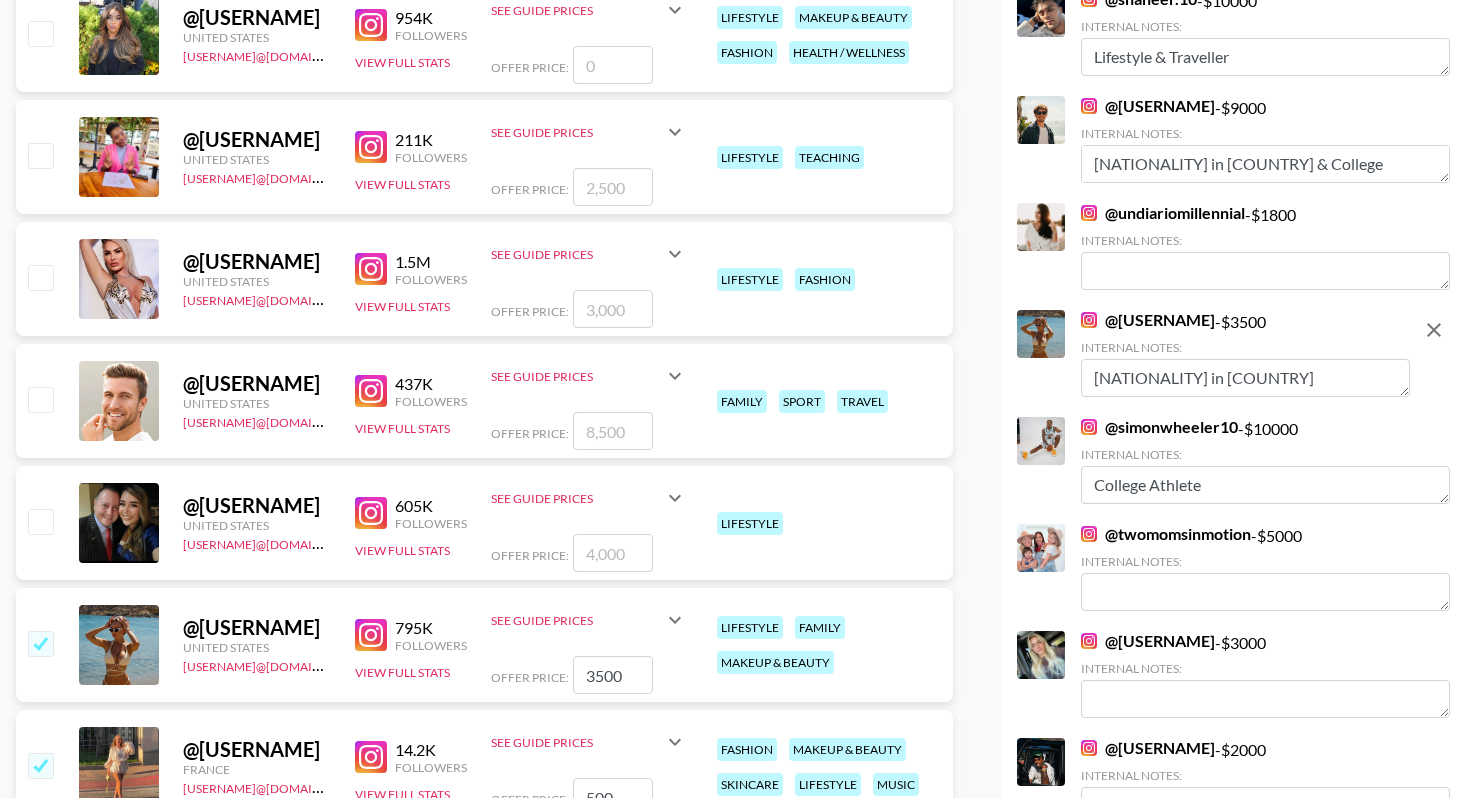 scroll, scrollTop: 1747, scrollLeft: 0, axis: vertical 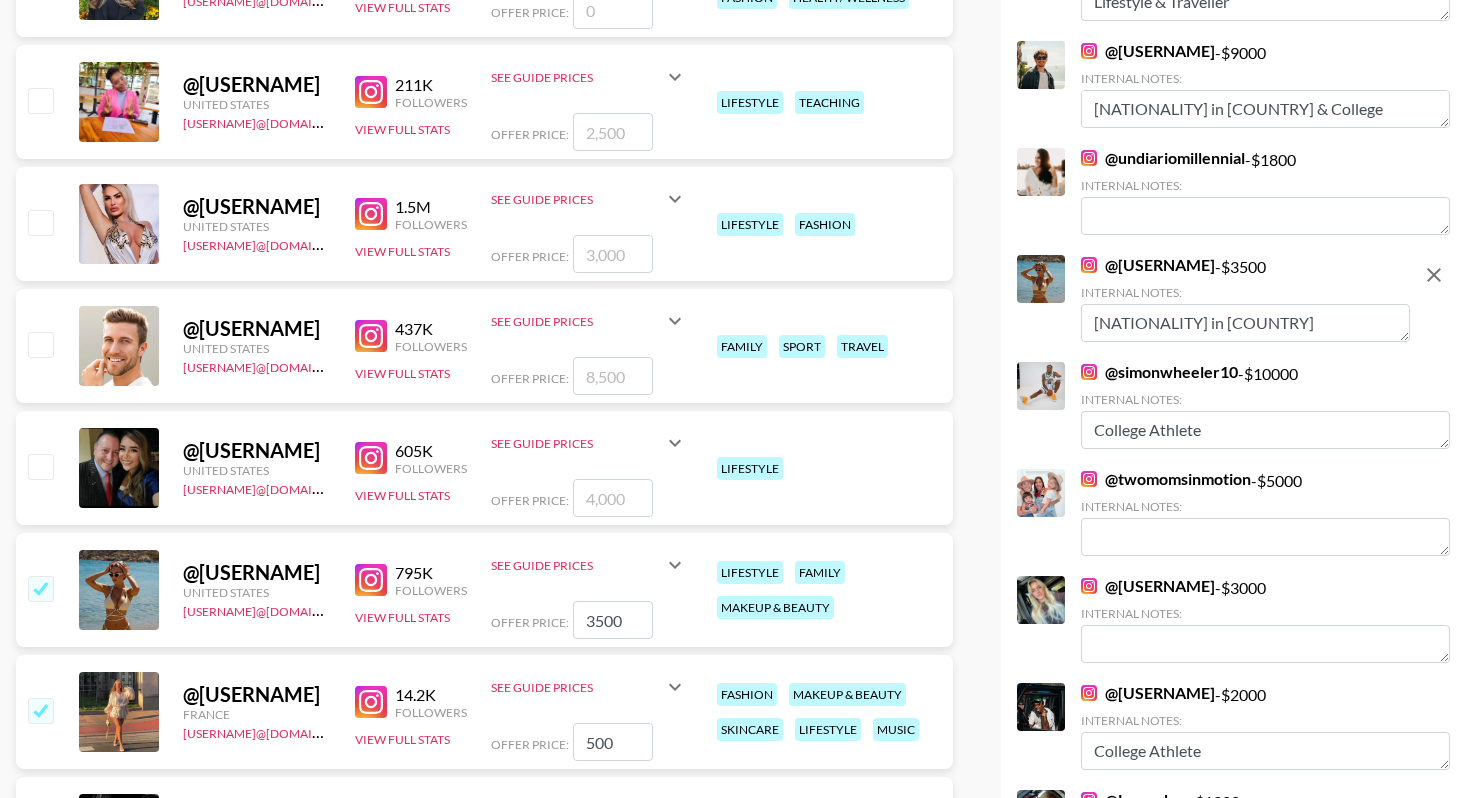 click on "[NATIONALITY] in [COUNTRY]" at bounding box center [1245, 323] 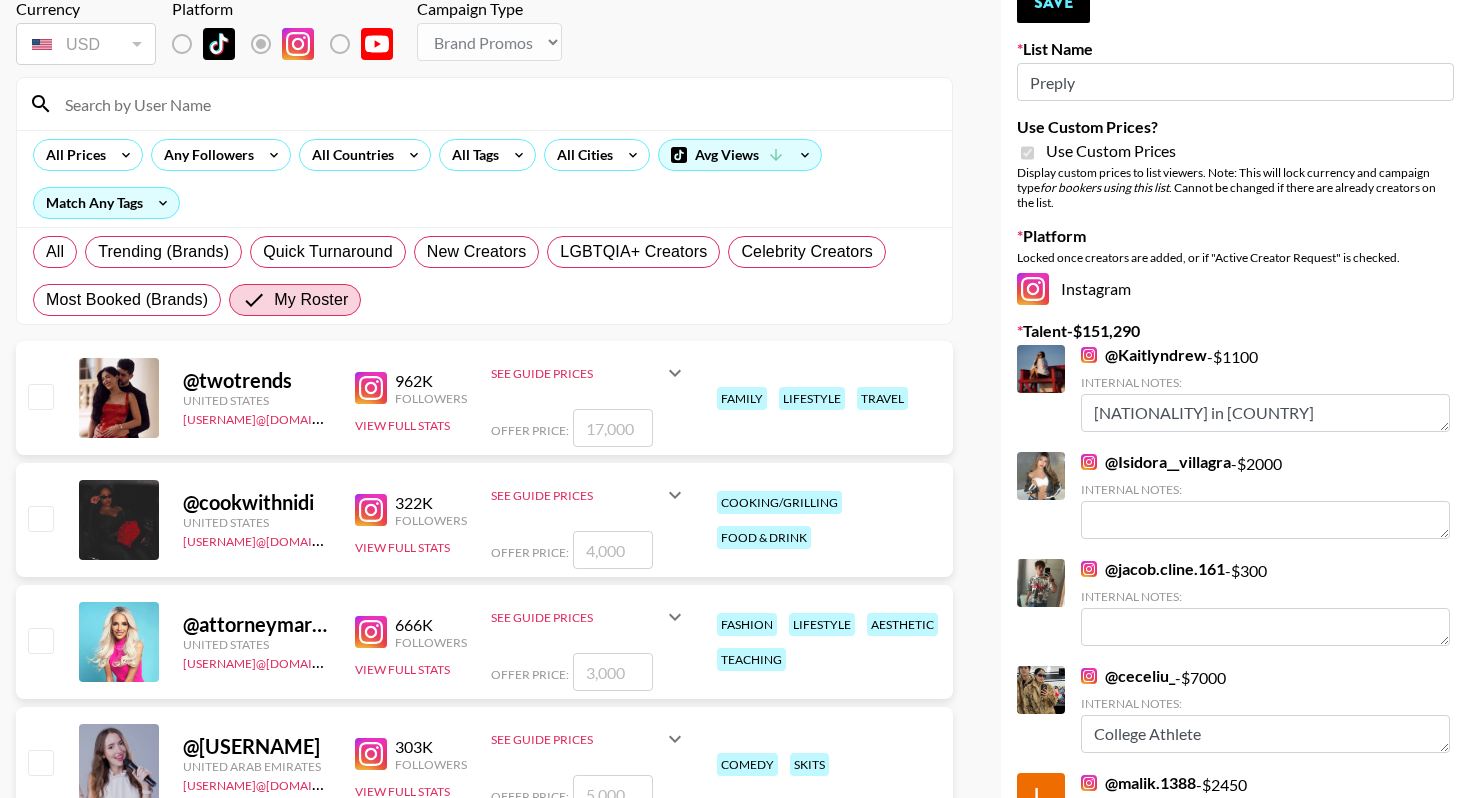 scroll, scrollTop: 0, scrollLeft: 0, axis: both 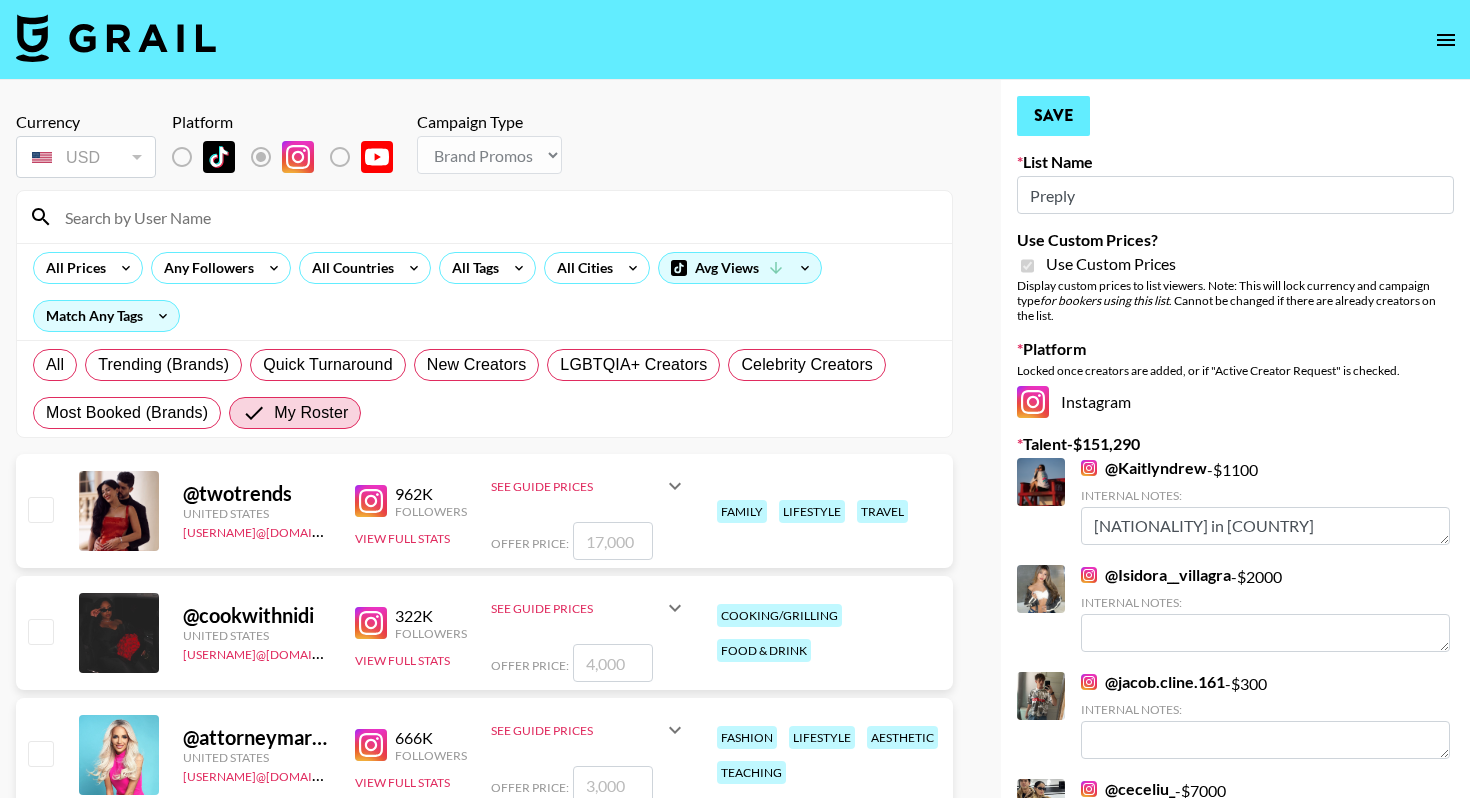 type on "[NATIONALITY] in [COUNTRY]" 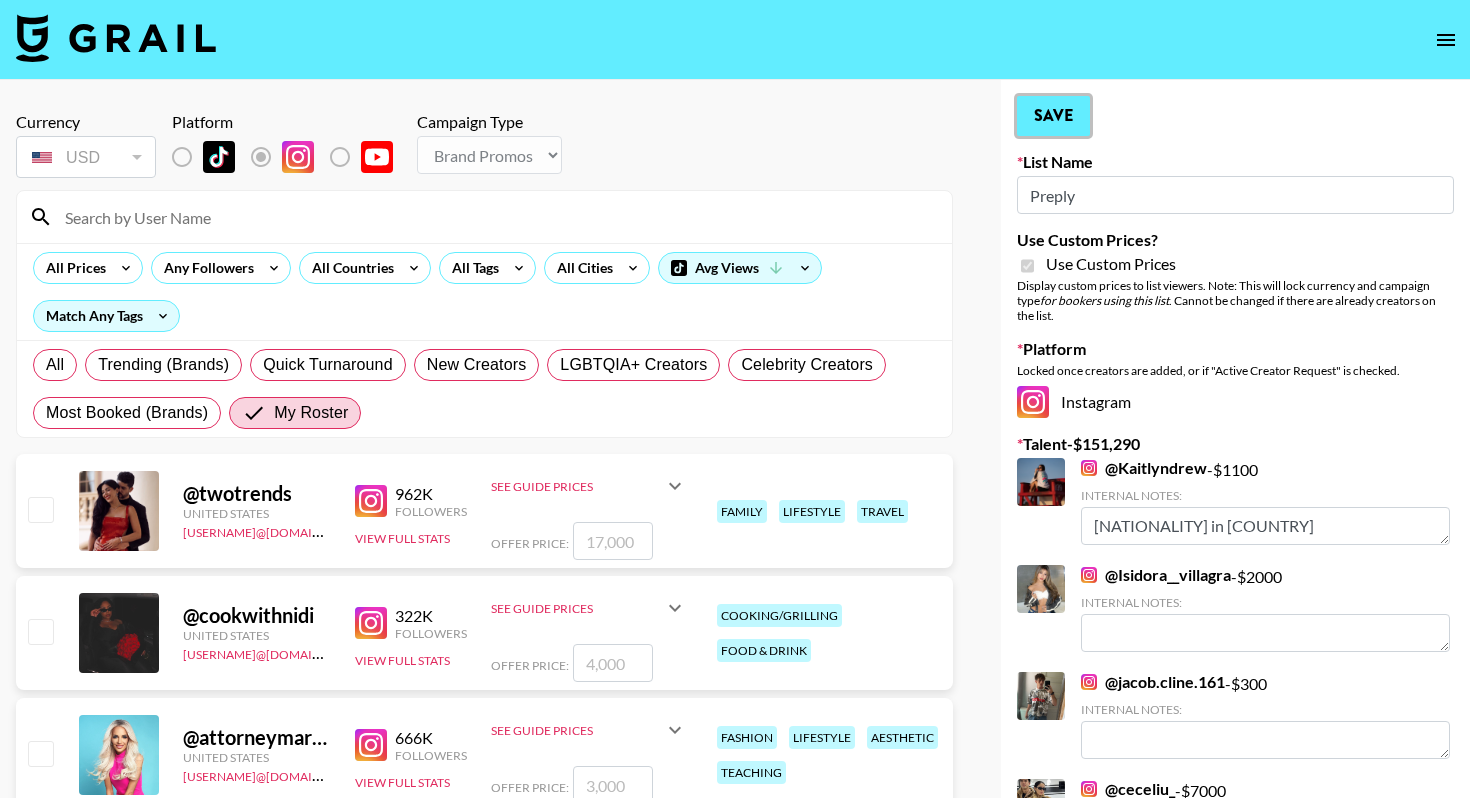 click on "Save" at bounding box center [1053, 116] 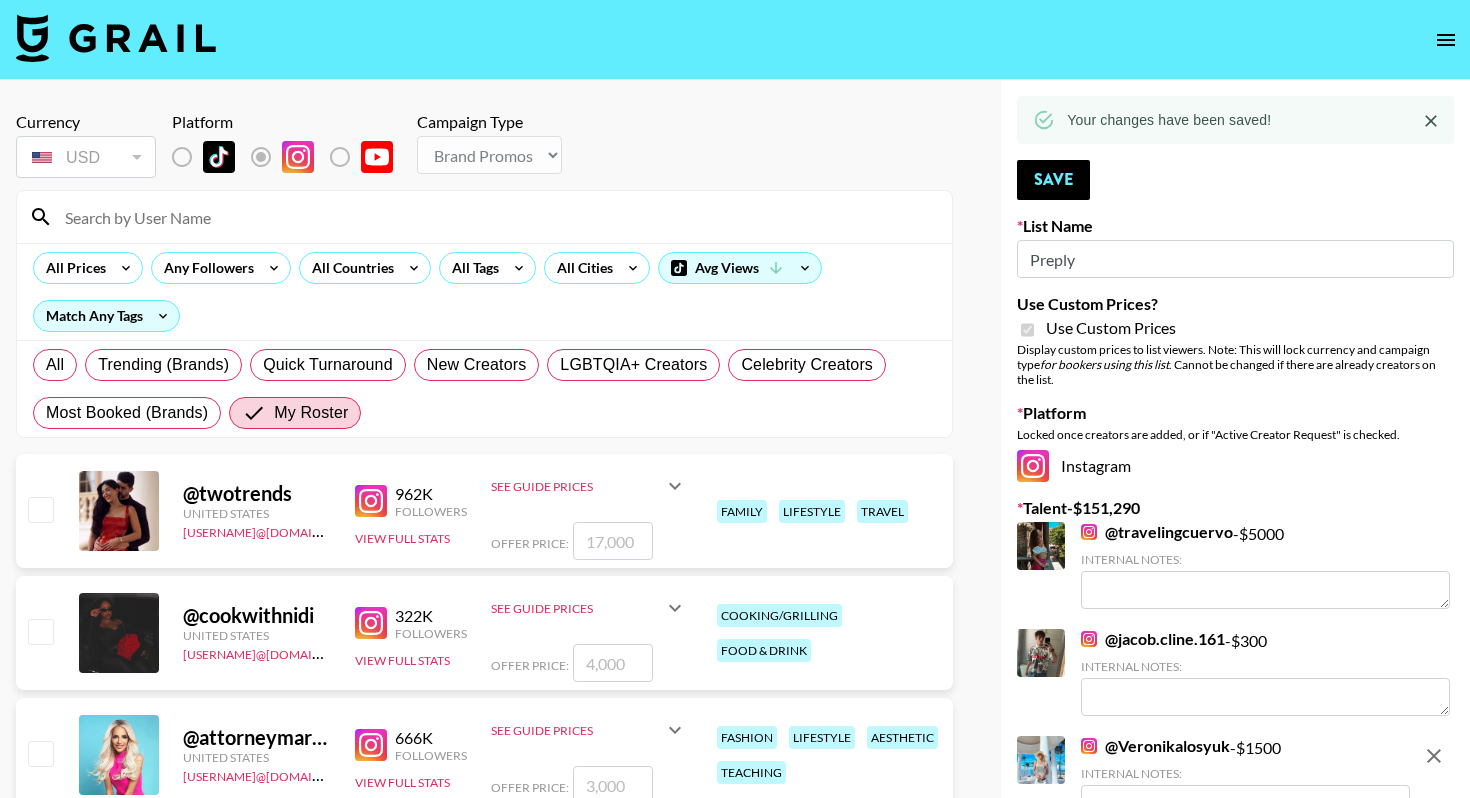 click on "Currency USD USD ​ Platform Campaign Type Choose Type... Song Promos Brand Promos" at bounding box center [484, 147] 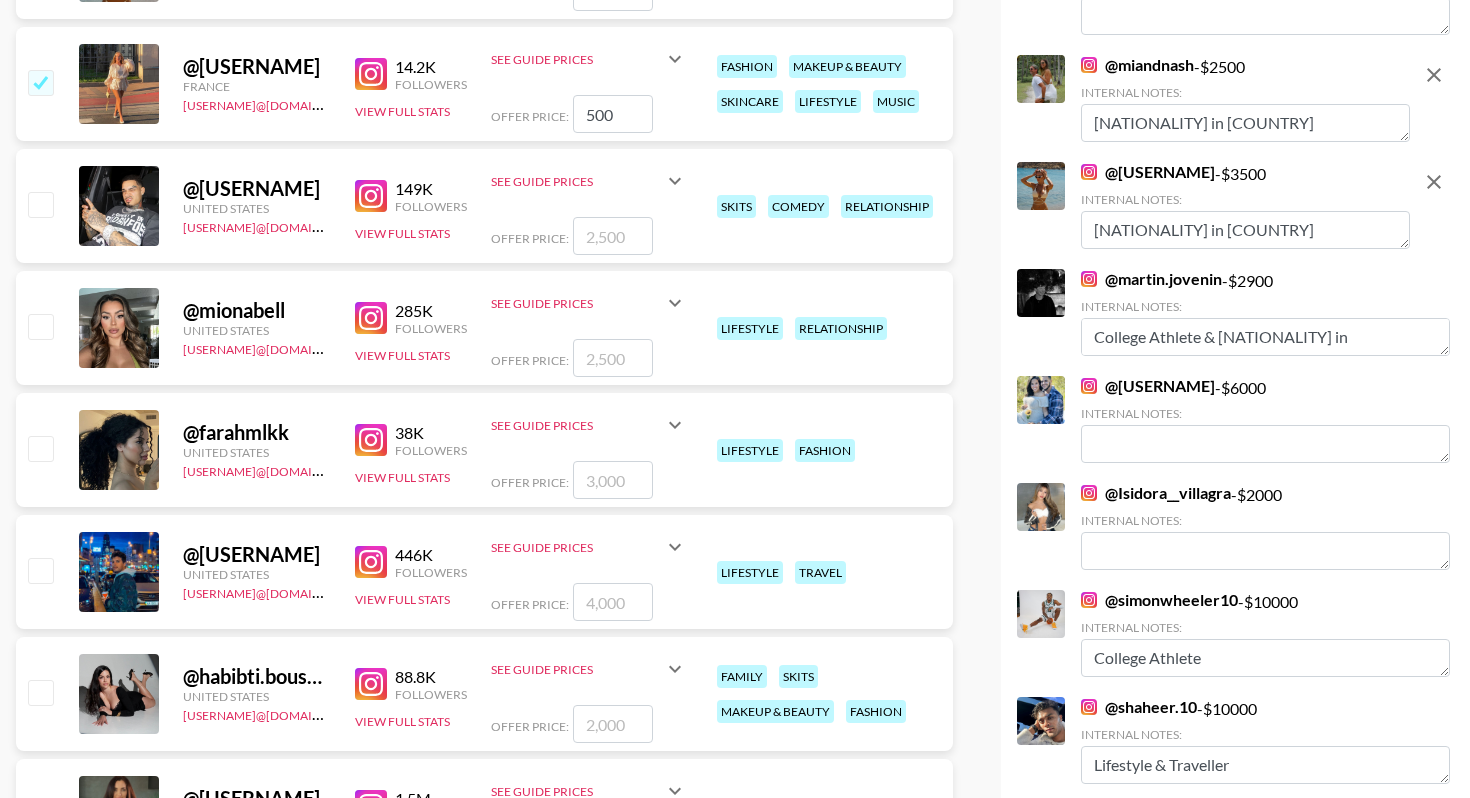 scroll, scrollTop: 2439, scrollLeft: 0, axis: vertical 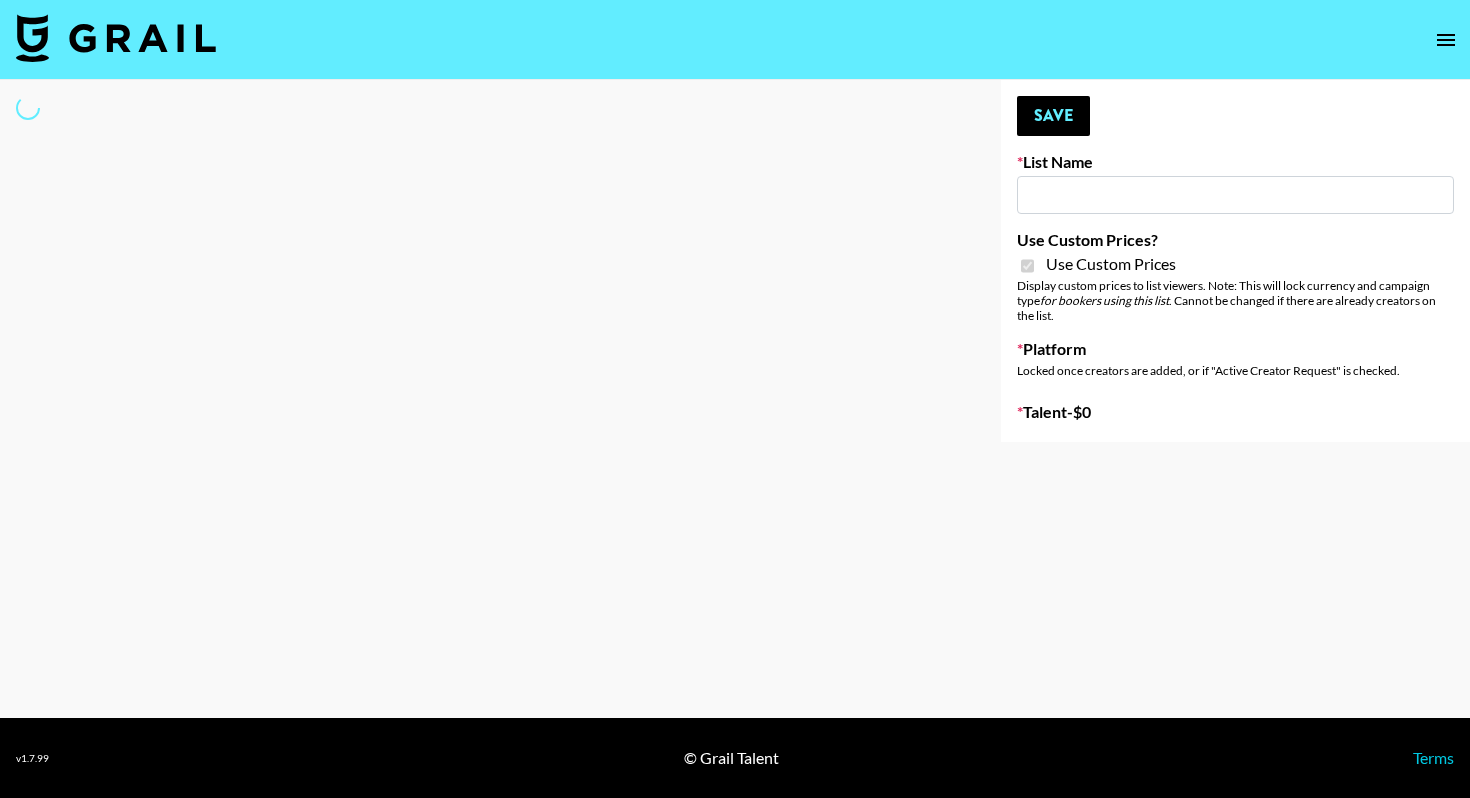 type on "Pocky" 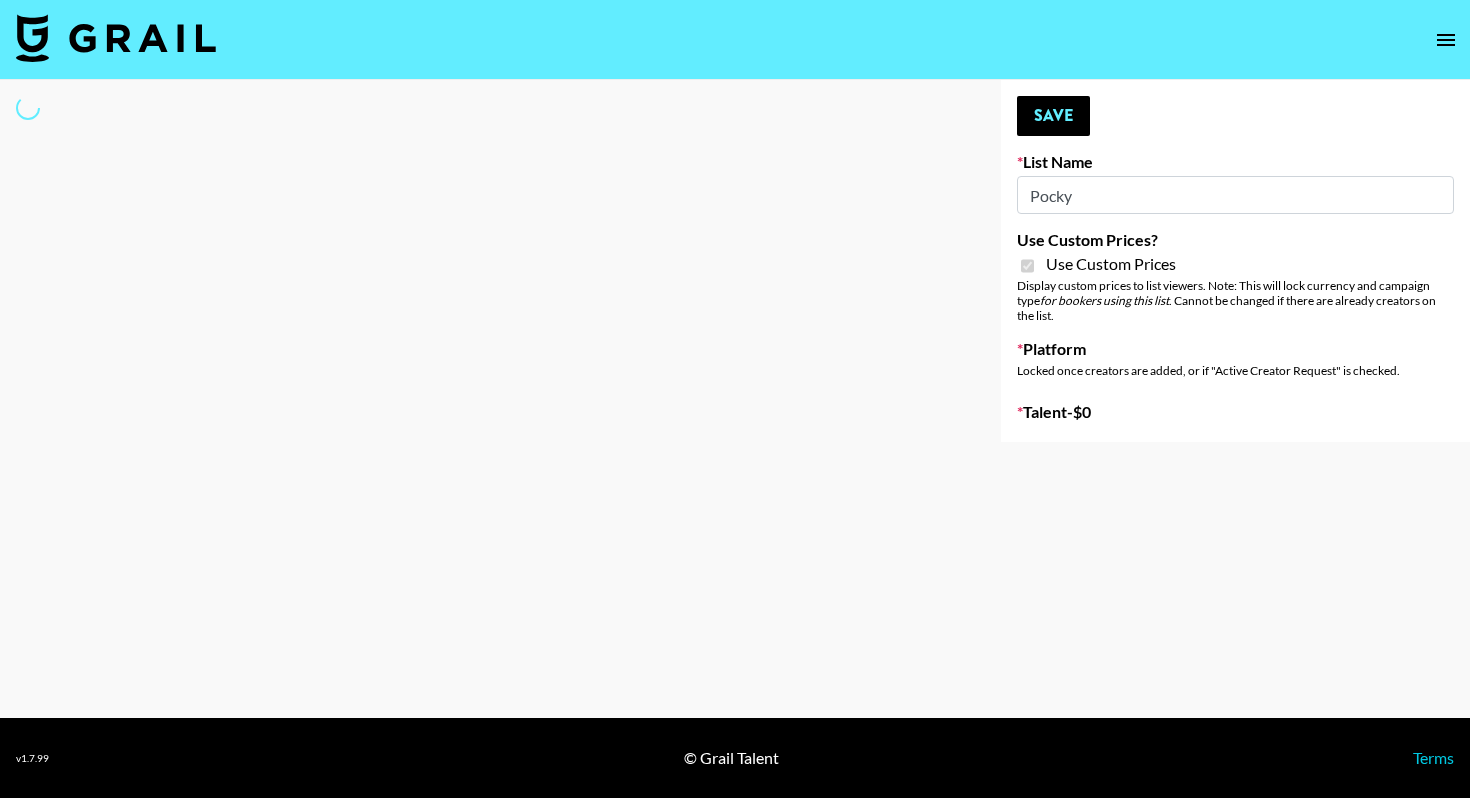 select on "Brand" 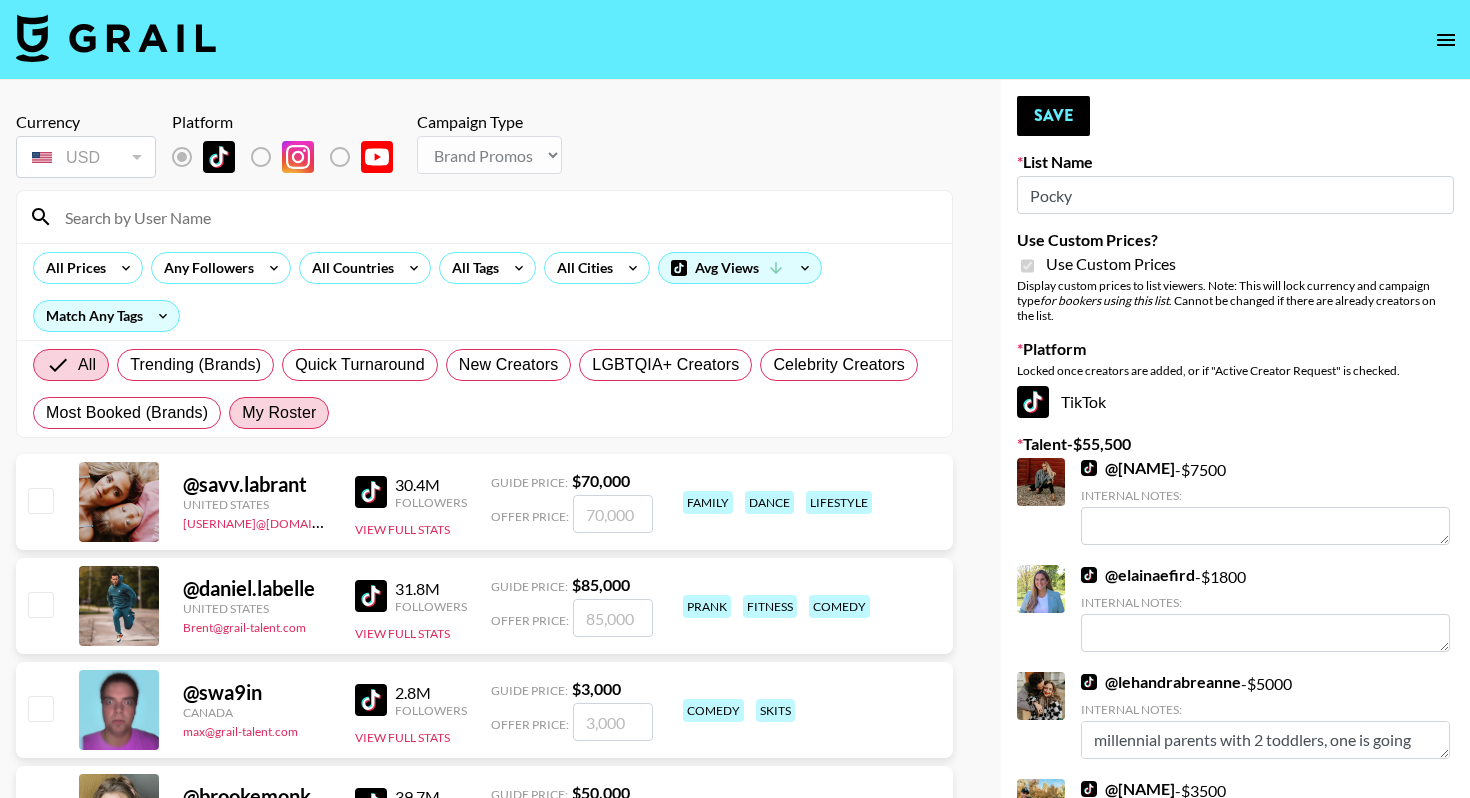 click on "My Roster" at bounding box center (279, 413) 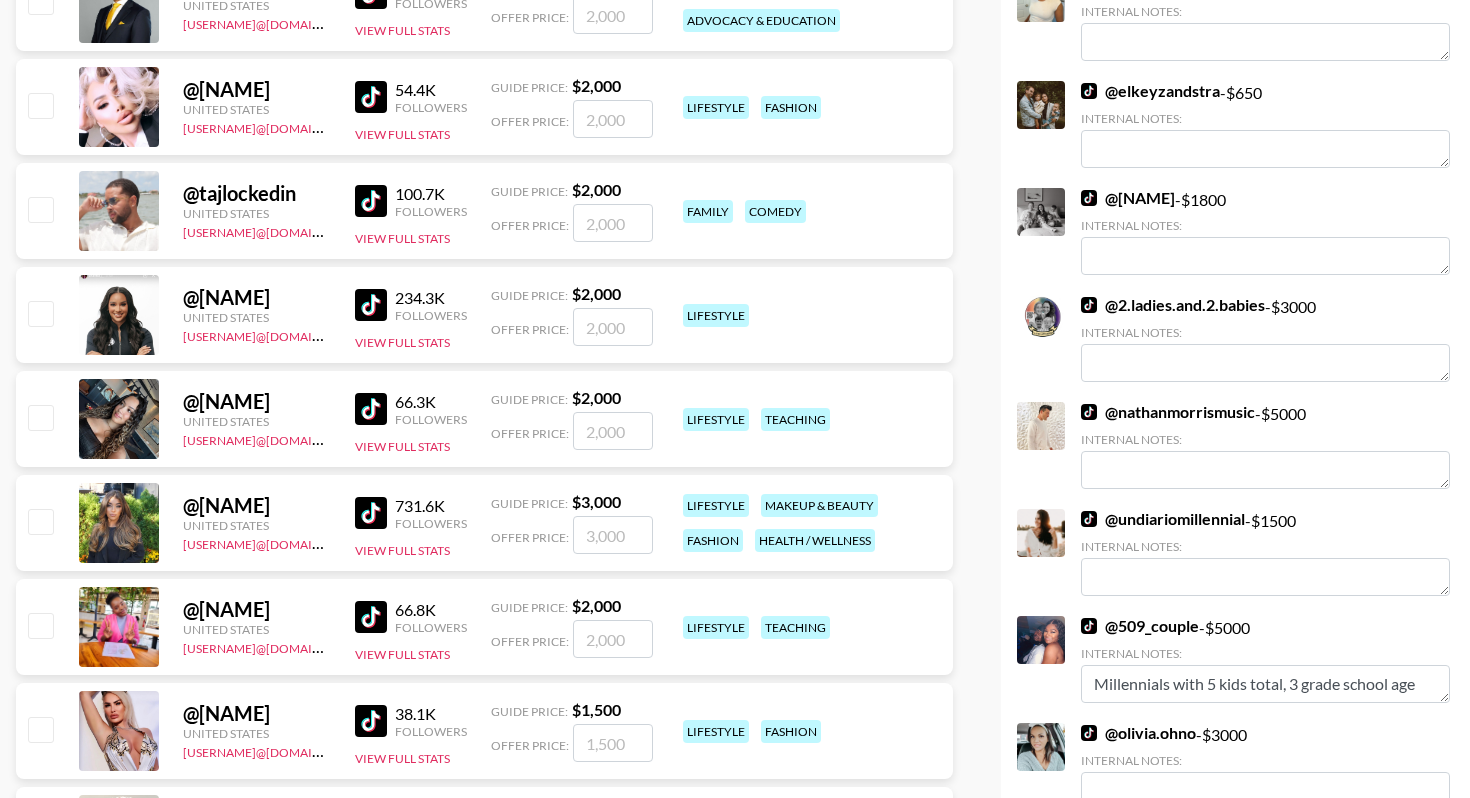 scroll, scrollTop: 1146, scrollLeft: 0, axis: vertical 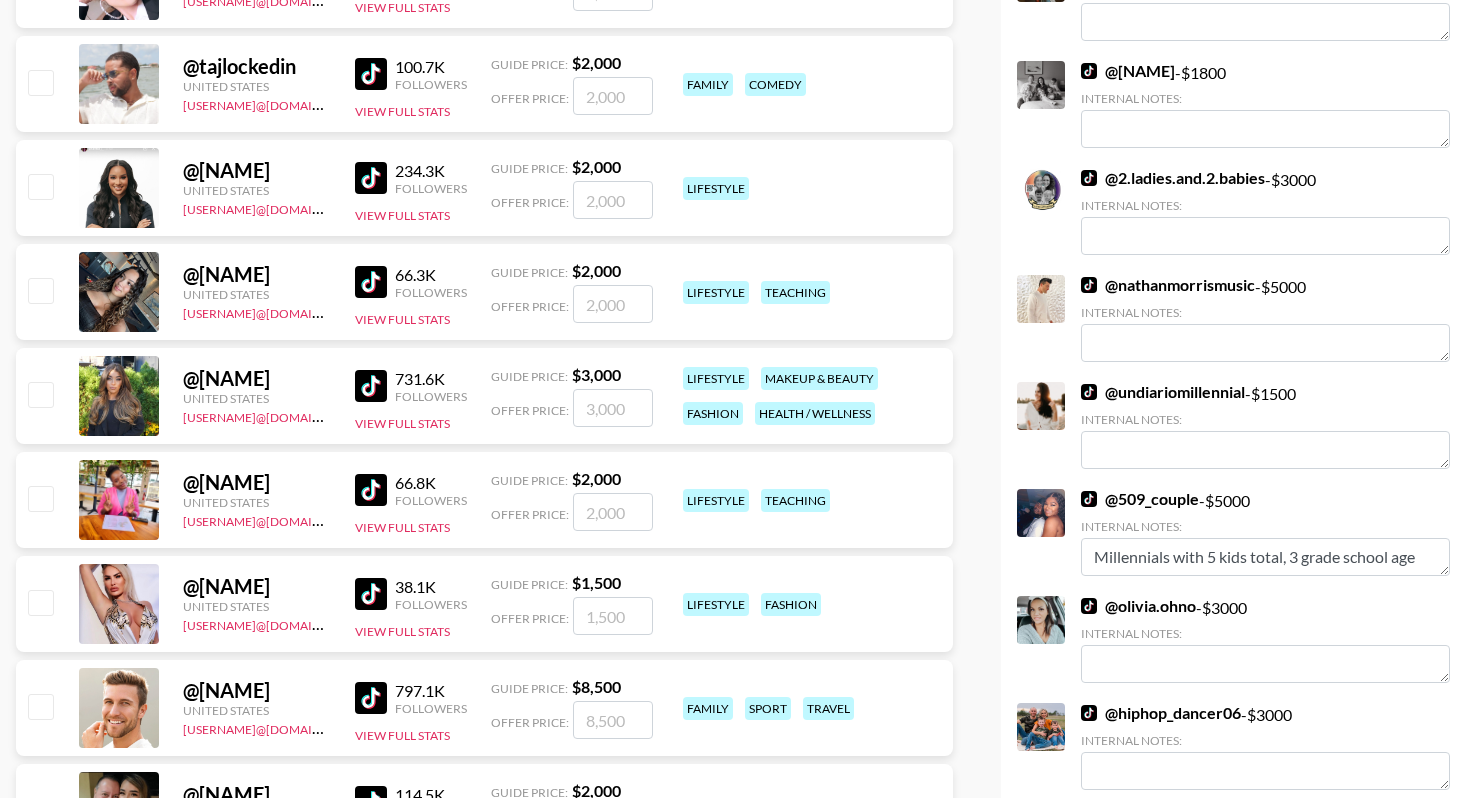 click at bounding box center (40, 82) 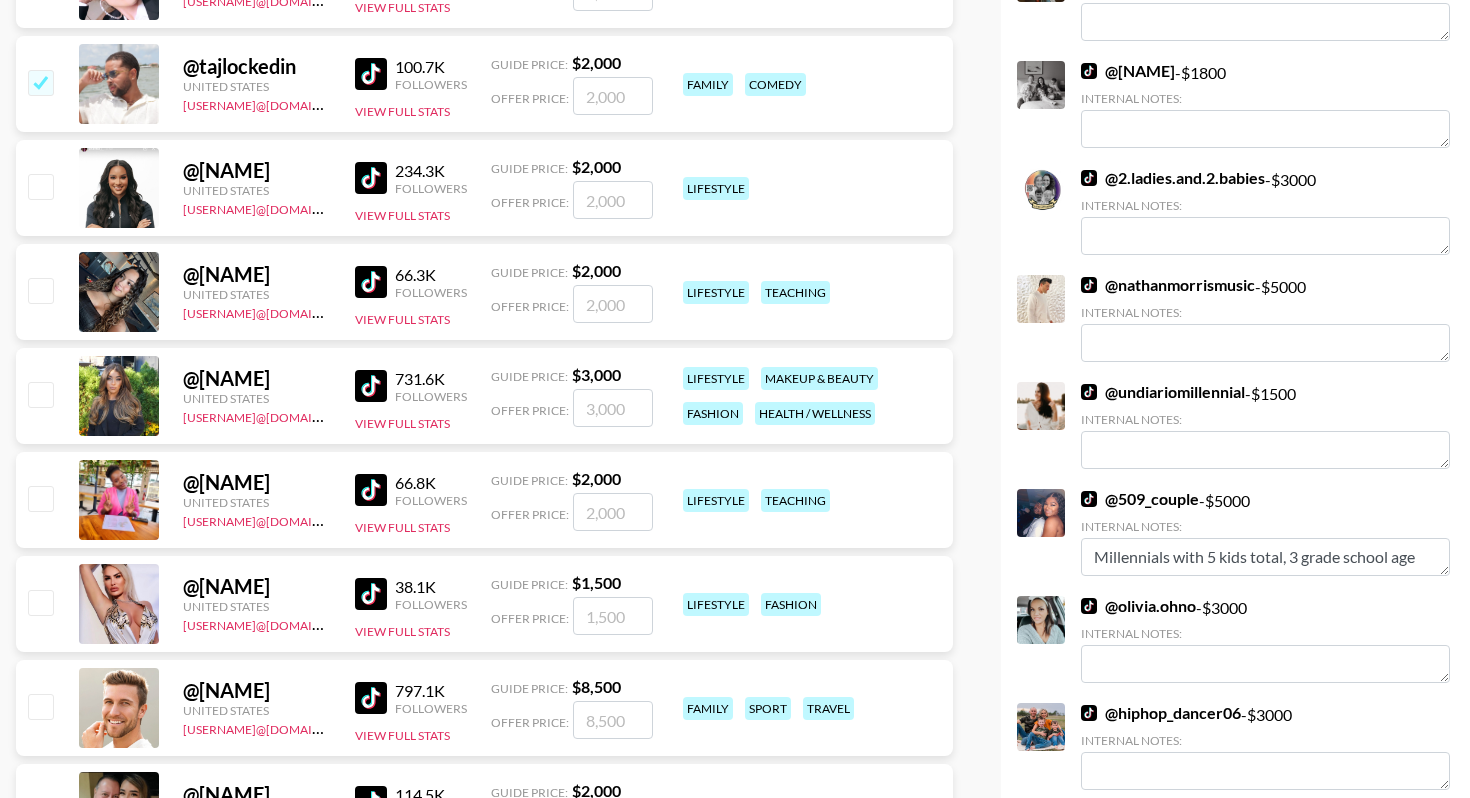 checkbox on "true" 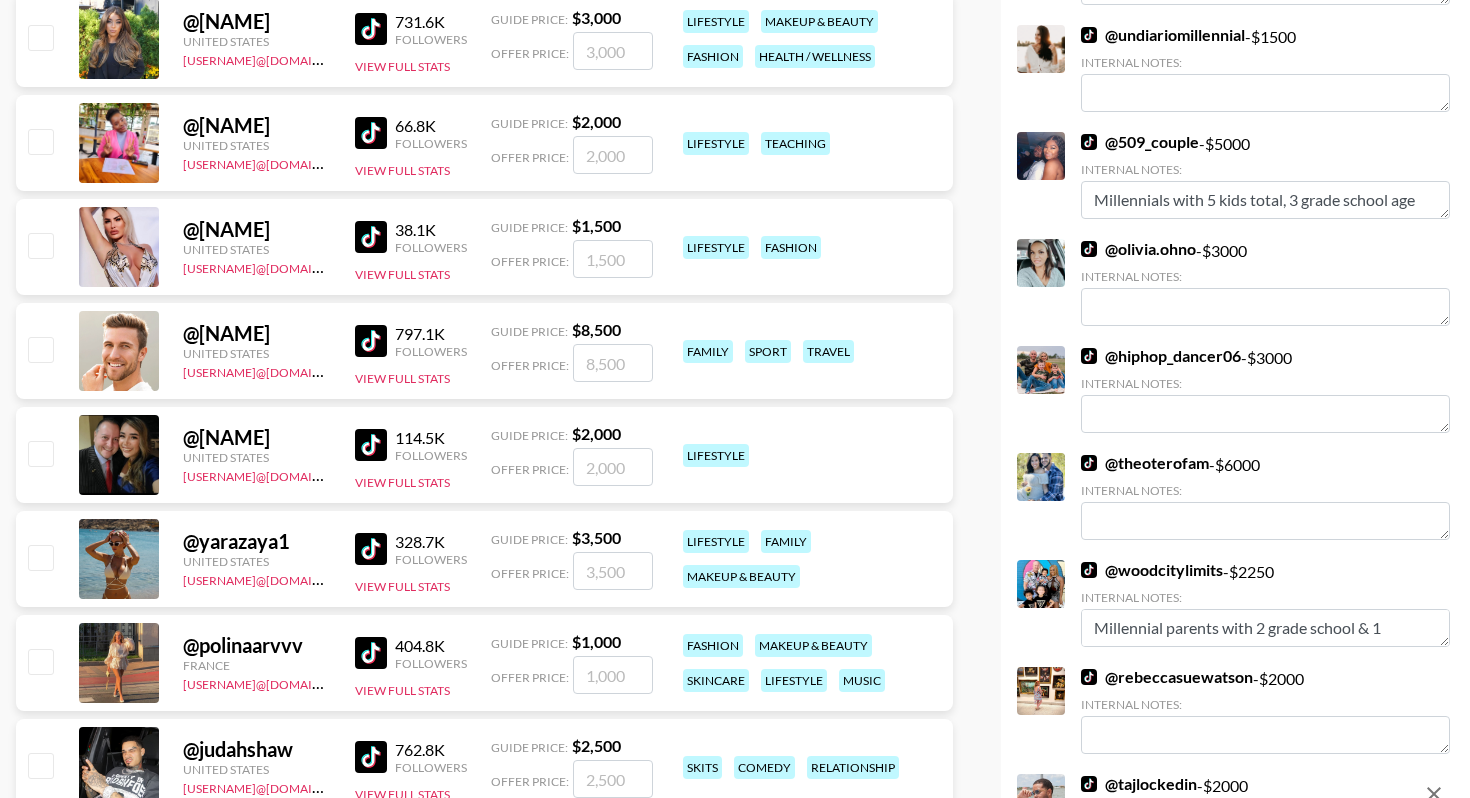 scroll, scrollTop: 1605, scrollLeft: 0, axis: vertical 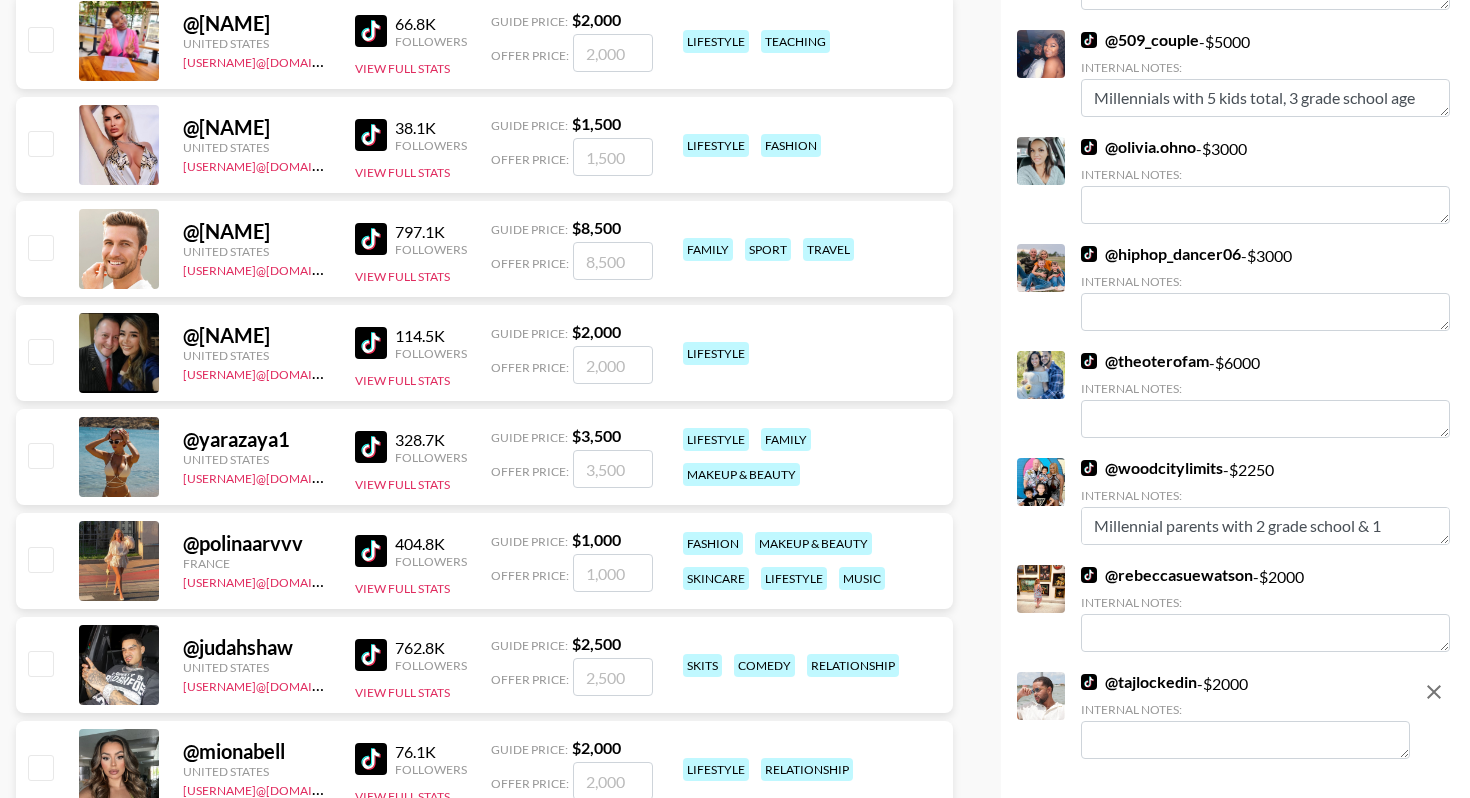 click at bounding box center (40, 455) 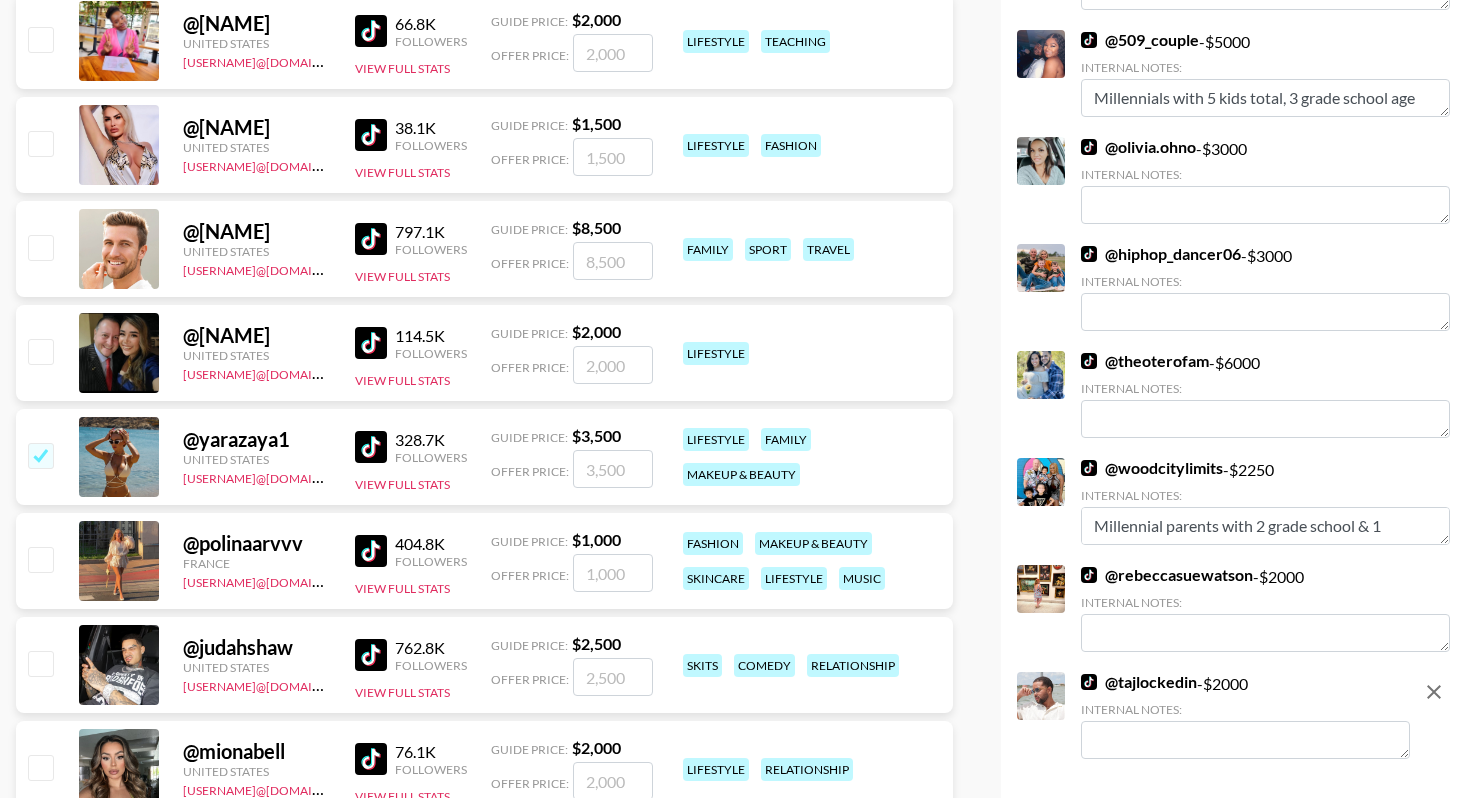 checkbox on "true" 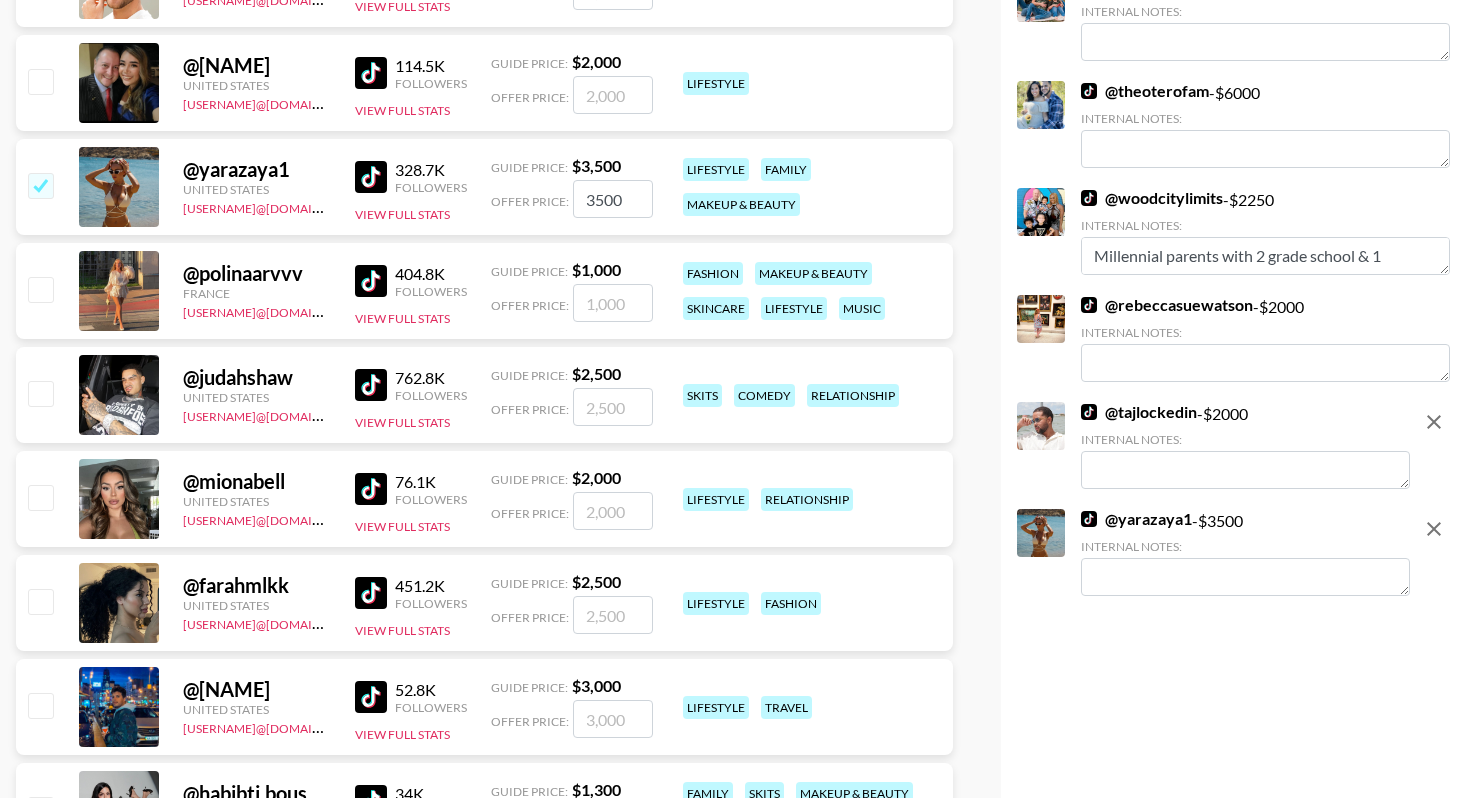 scroll, scrollTop: 1968, scrollLeft: 0, axis: vertical 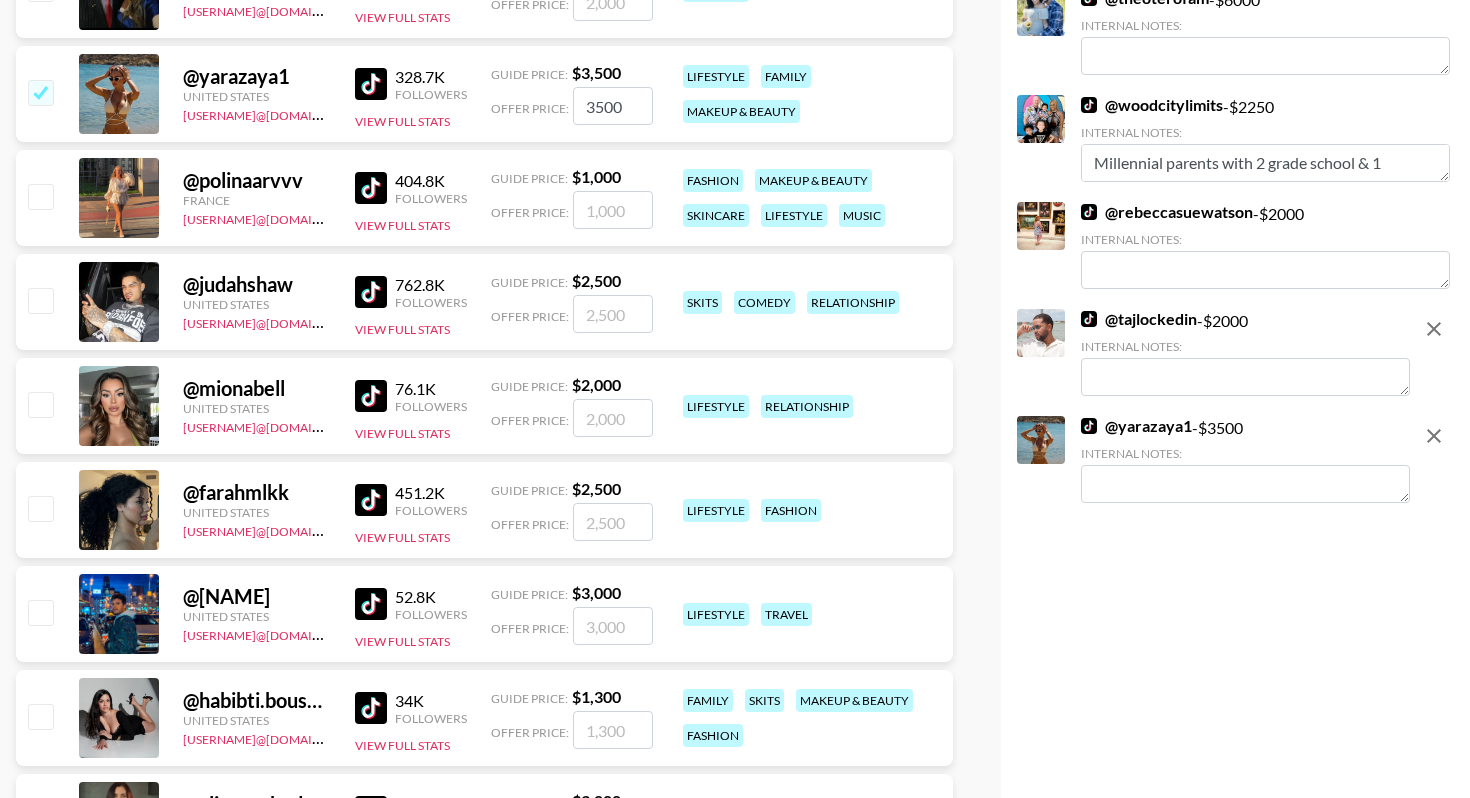 click at bounding box center [40, 300] 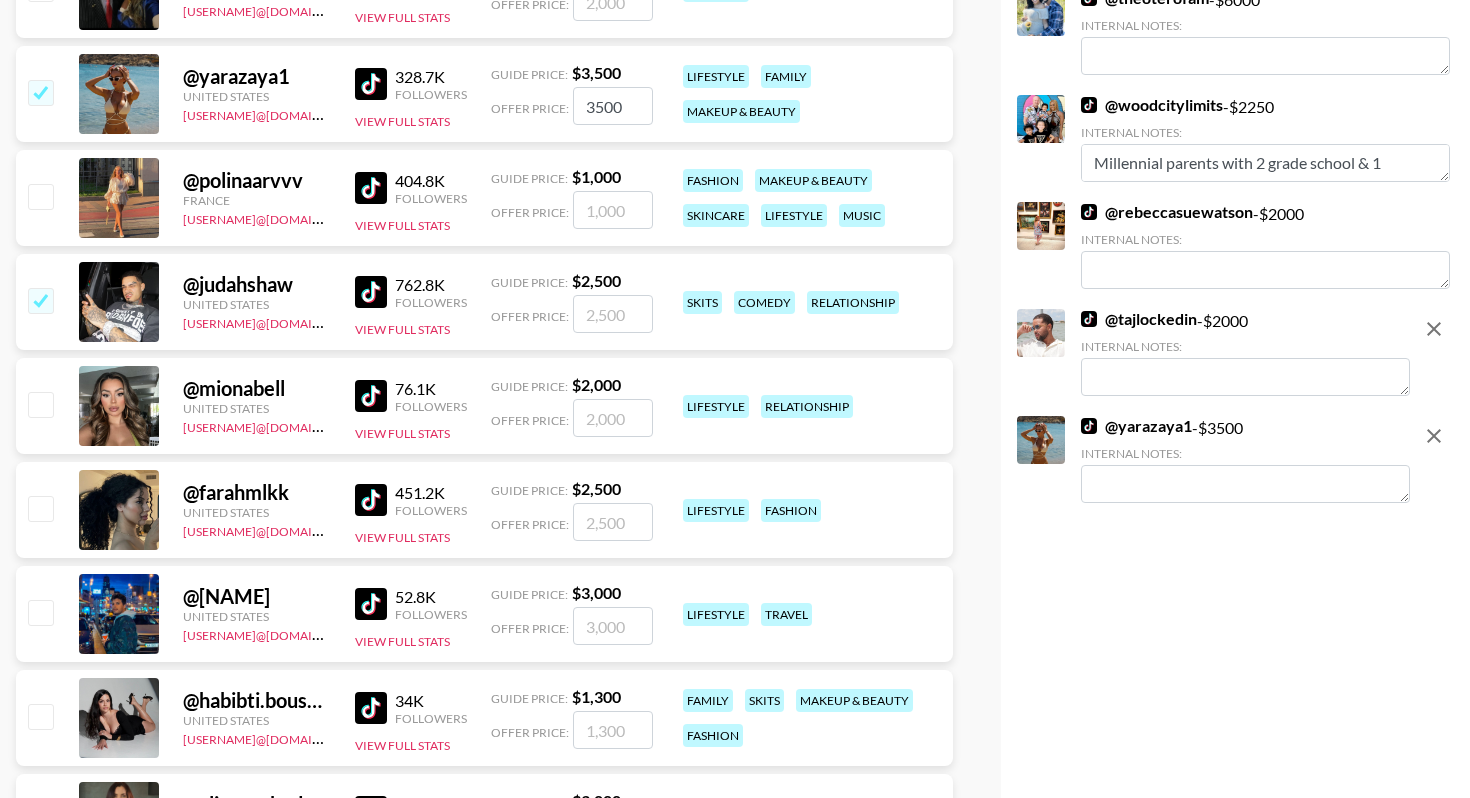 checkbox on "true" 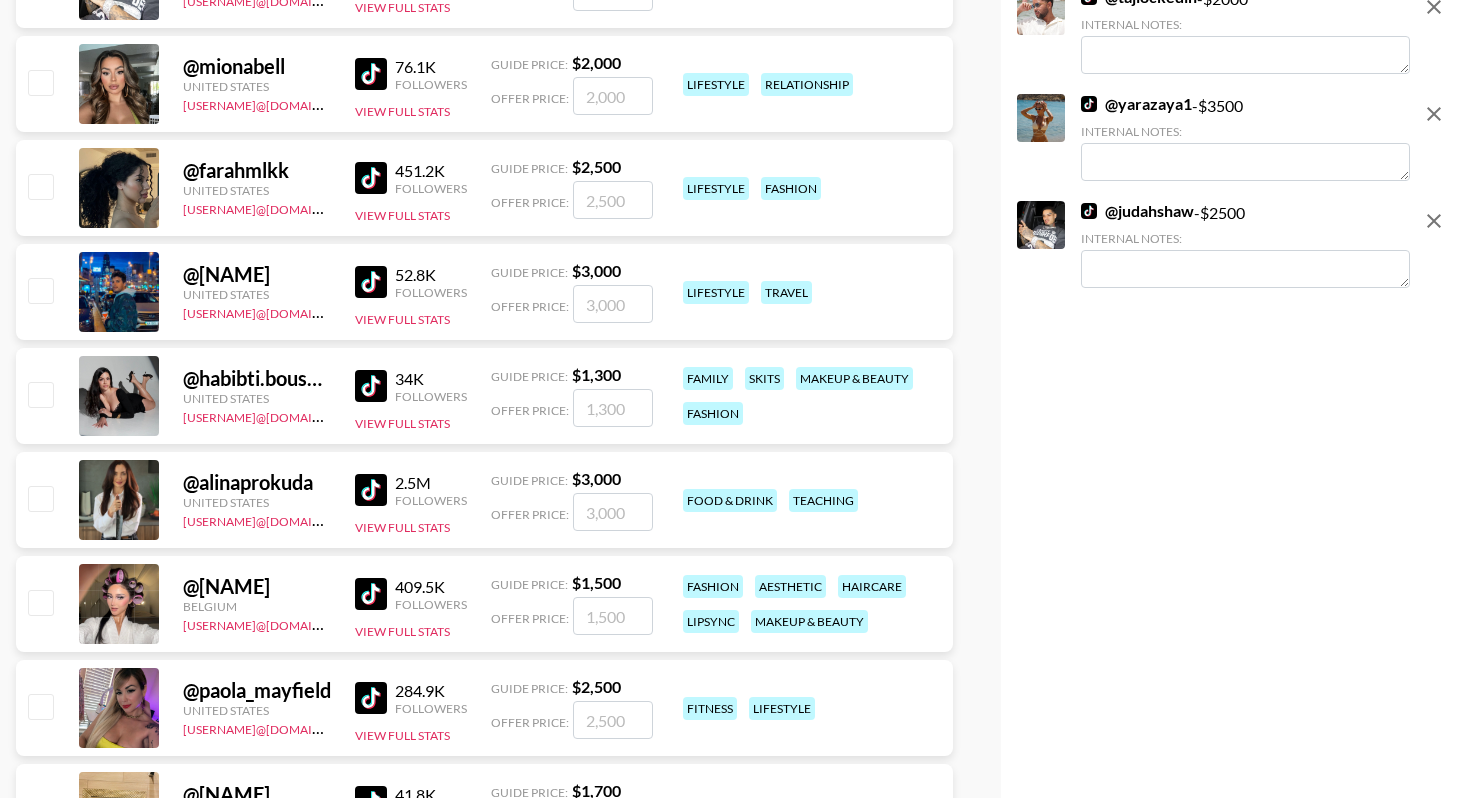 scroll, scrollTop: 2313, scrollLeft: 0, axis: vertical 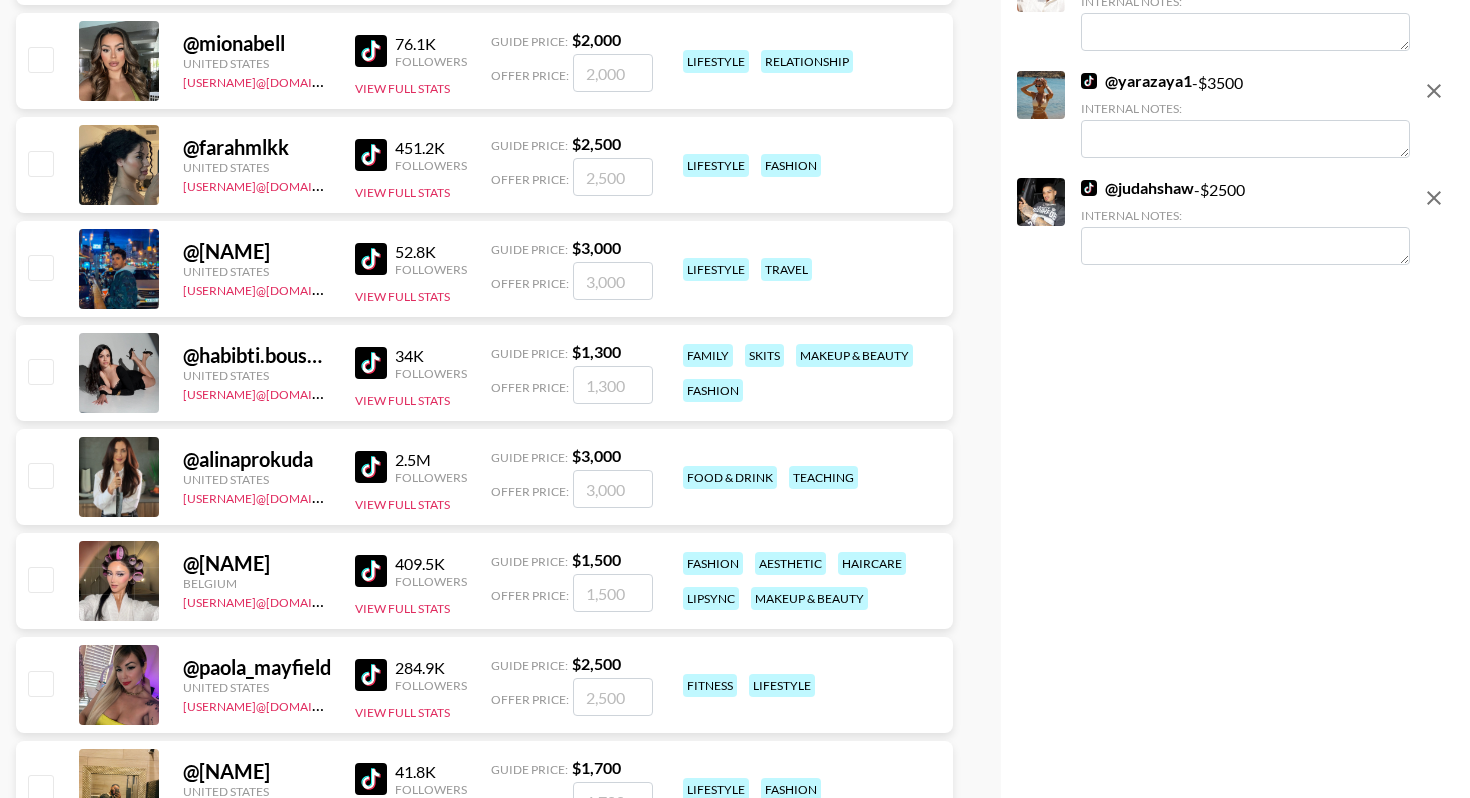 click at bounding box center [40, 371] 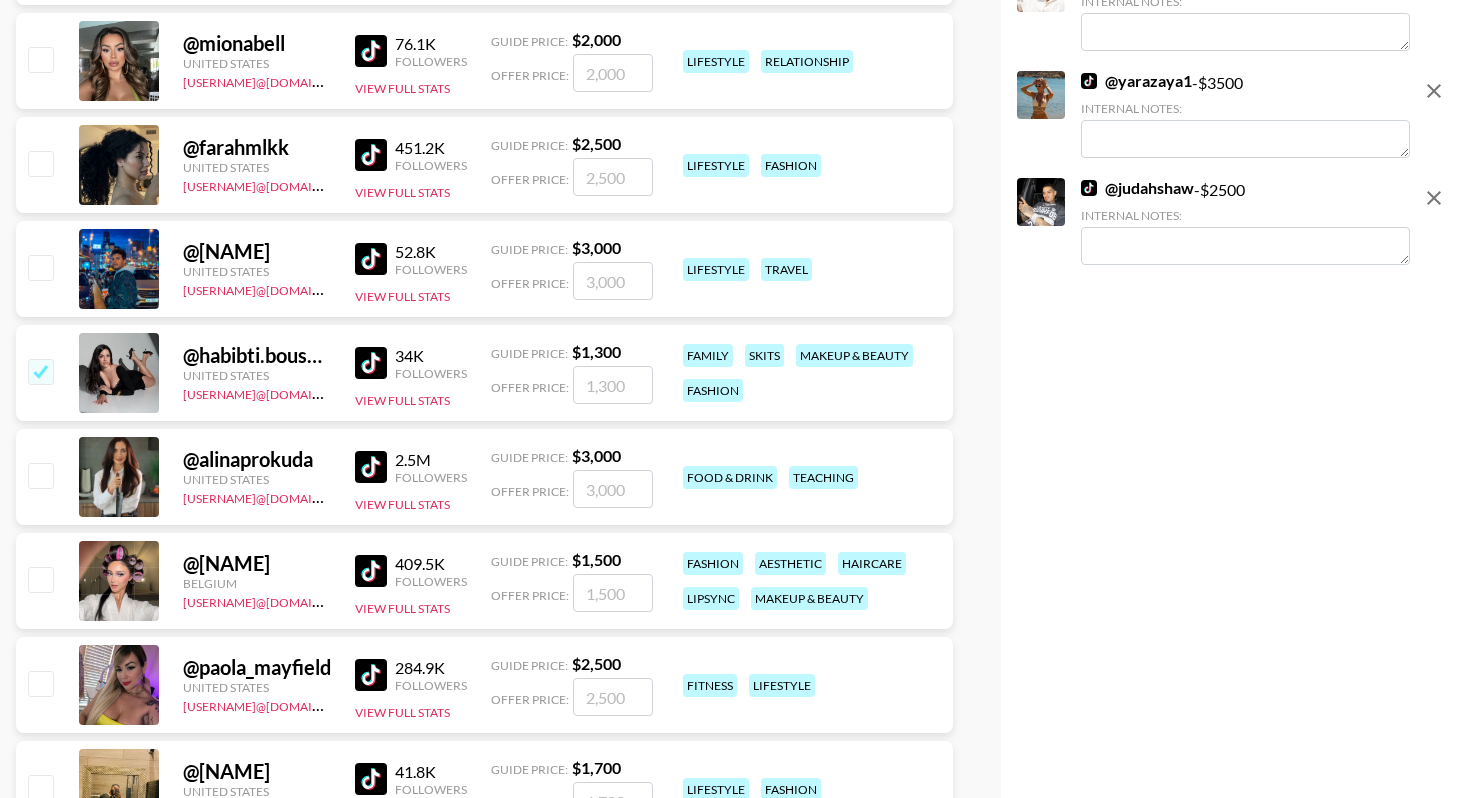 checkbox on "true" 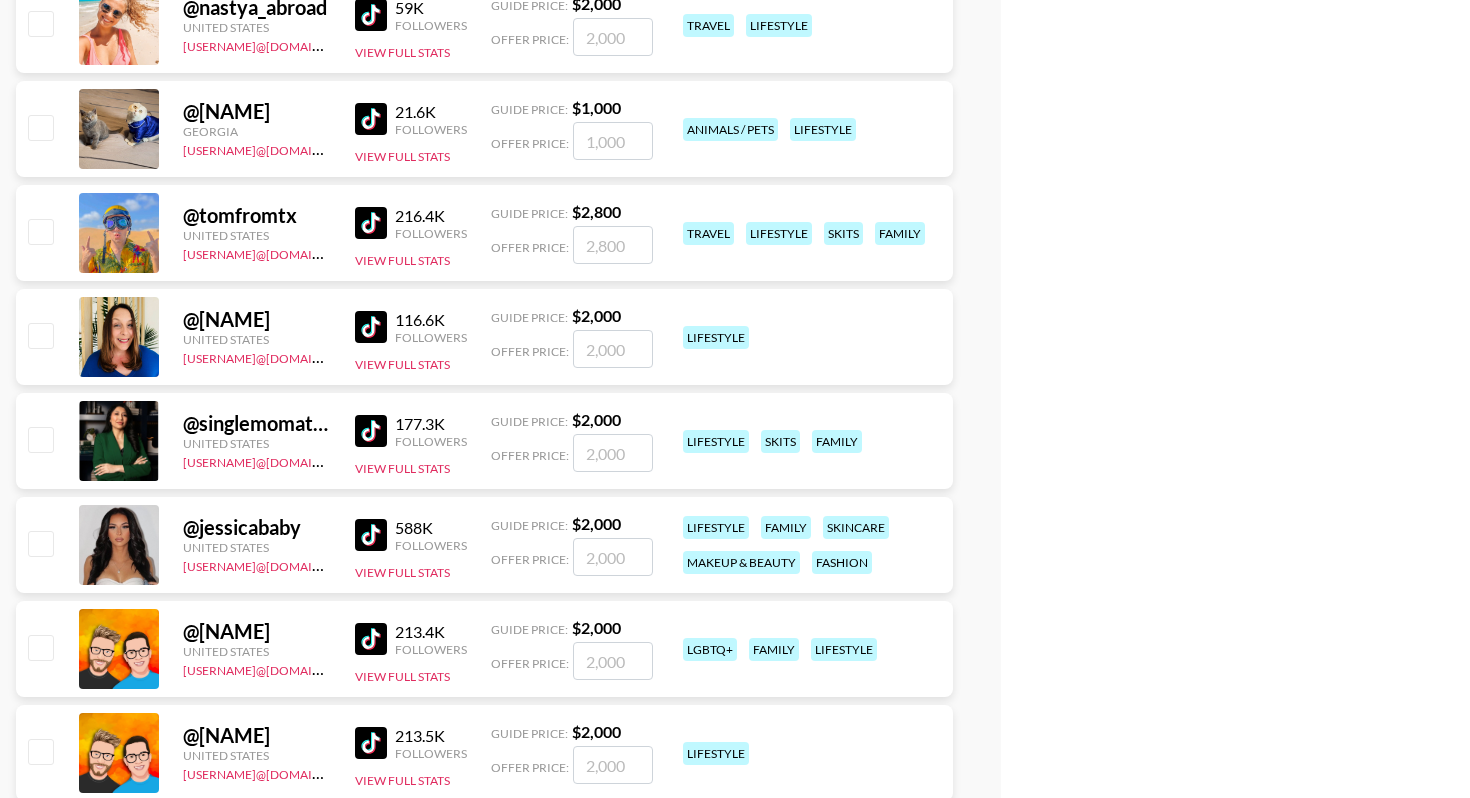 scroll, scrollTop: 3610, scrollLeft: 0, axis: vertical 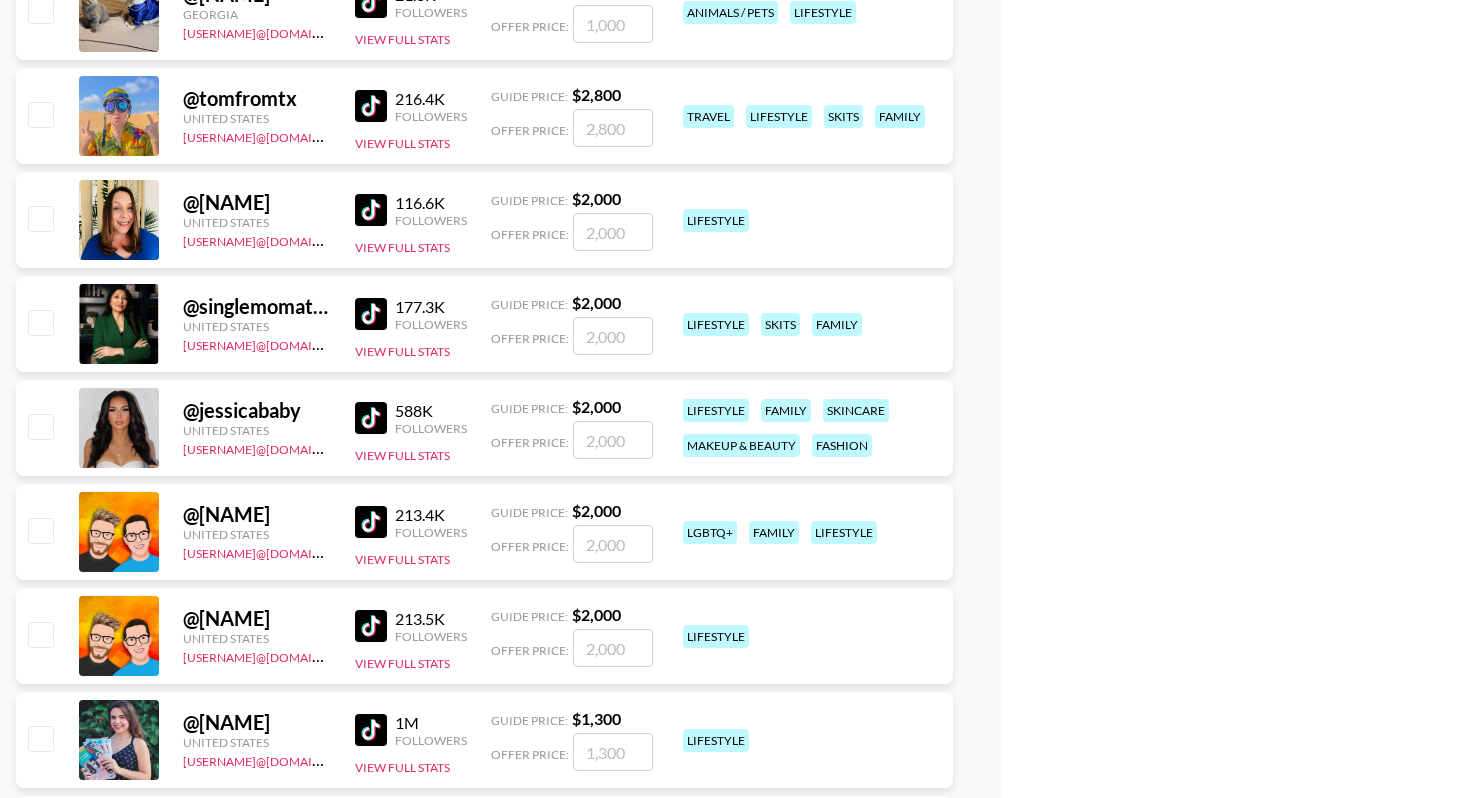 click at bounding box center (40, 426) 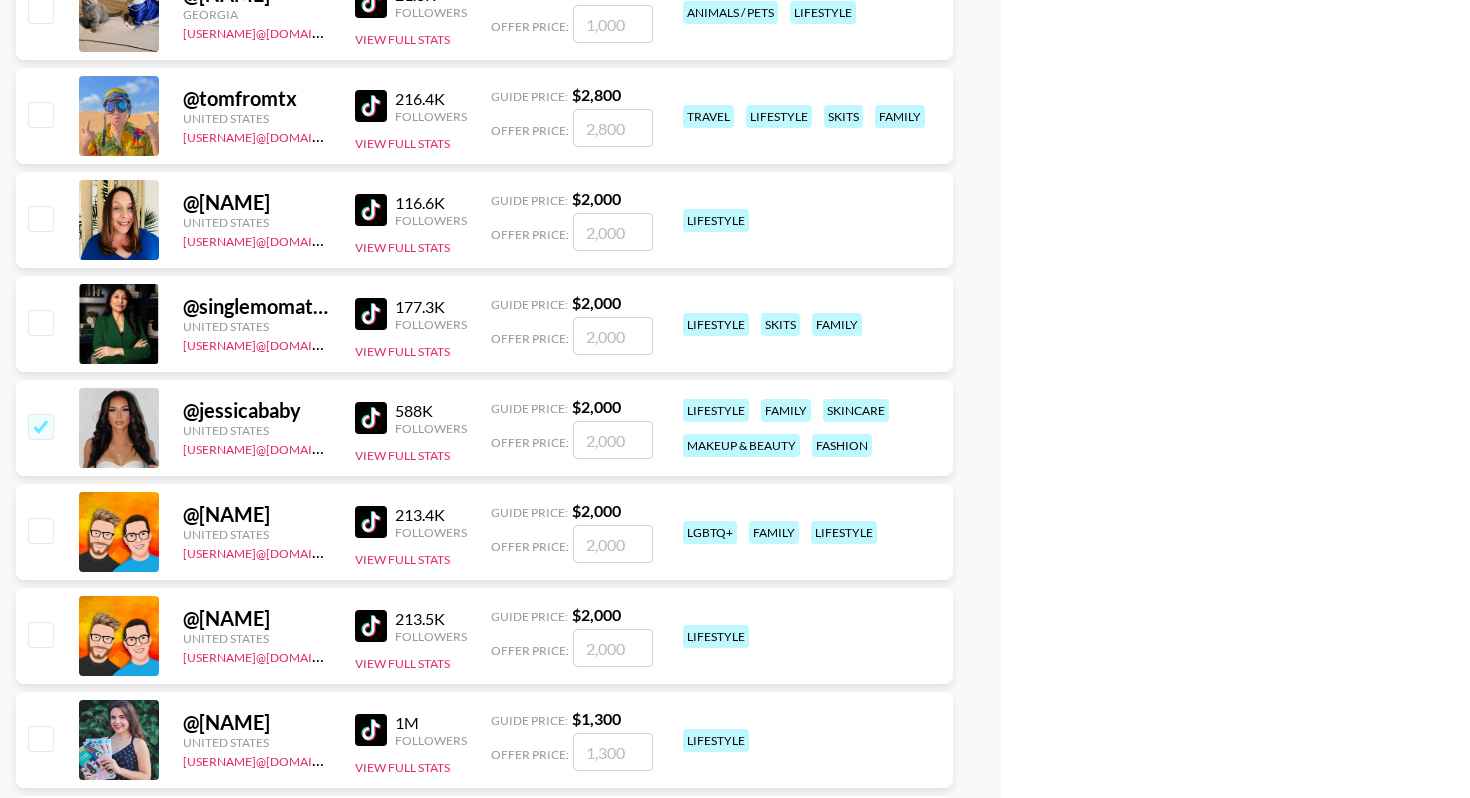 checkbox on "true" 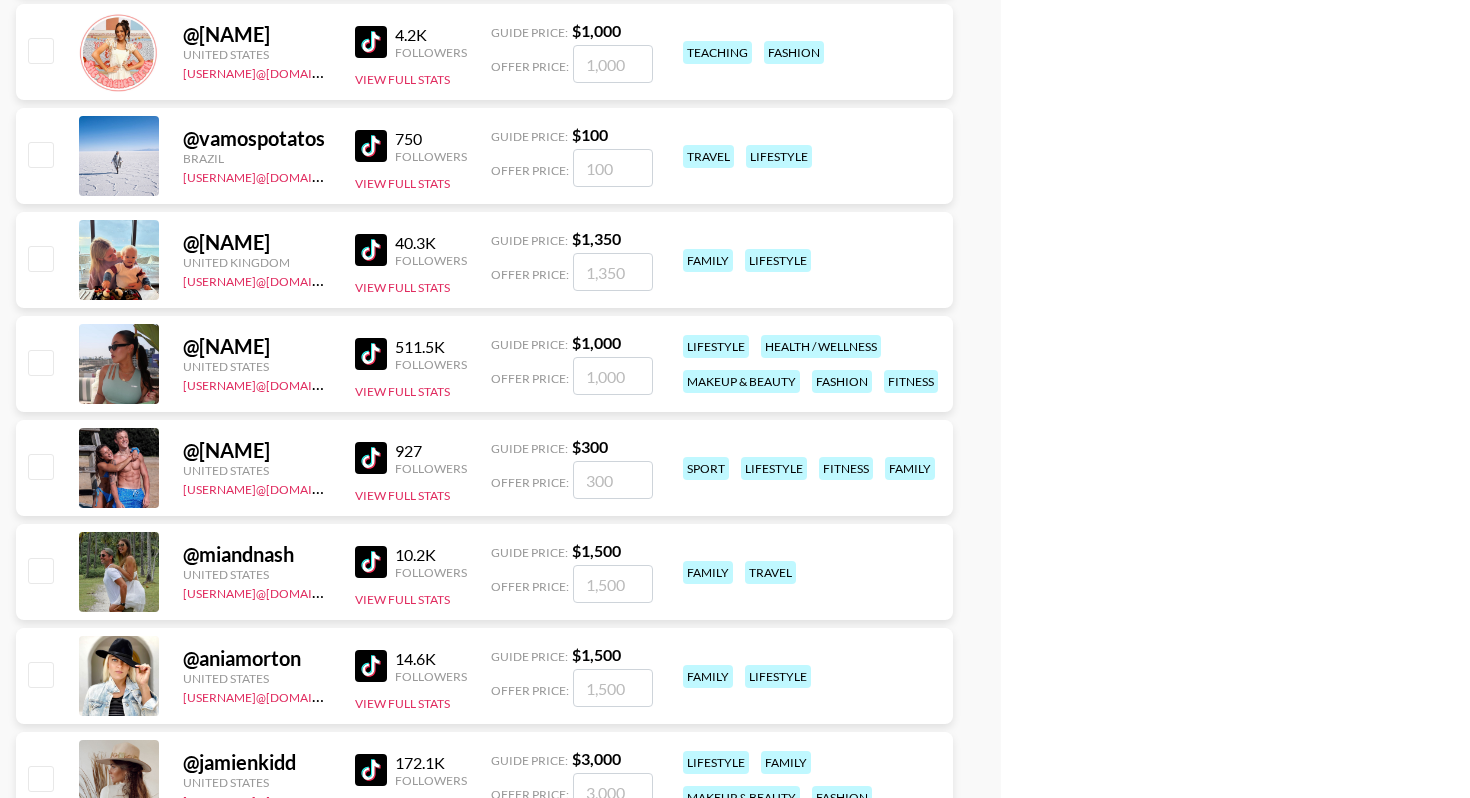 scroll, scrollTop: 5888, scrollLeft: 0, axis: vertical 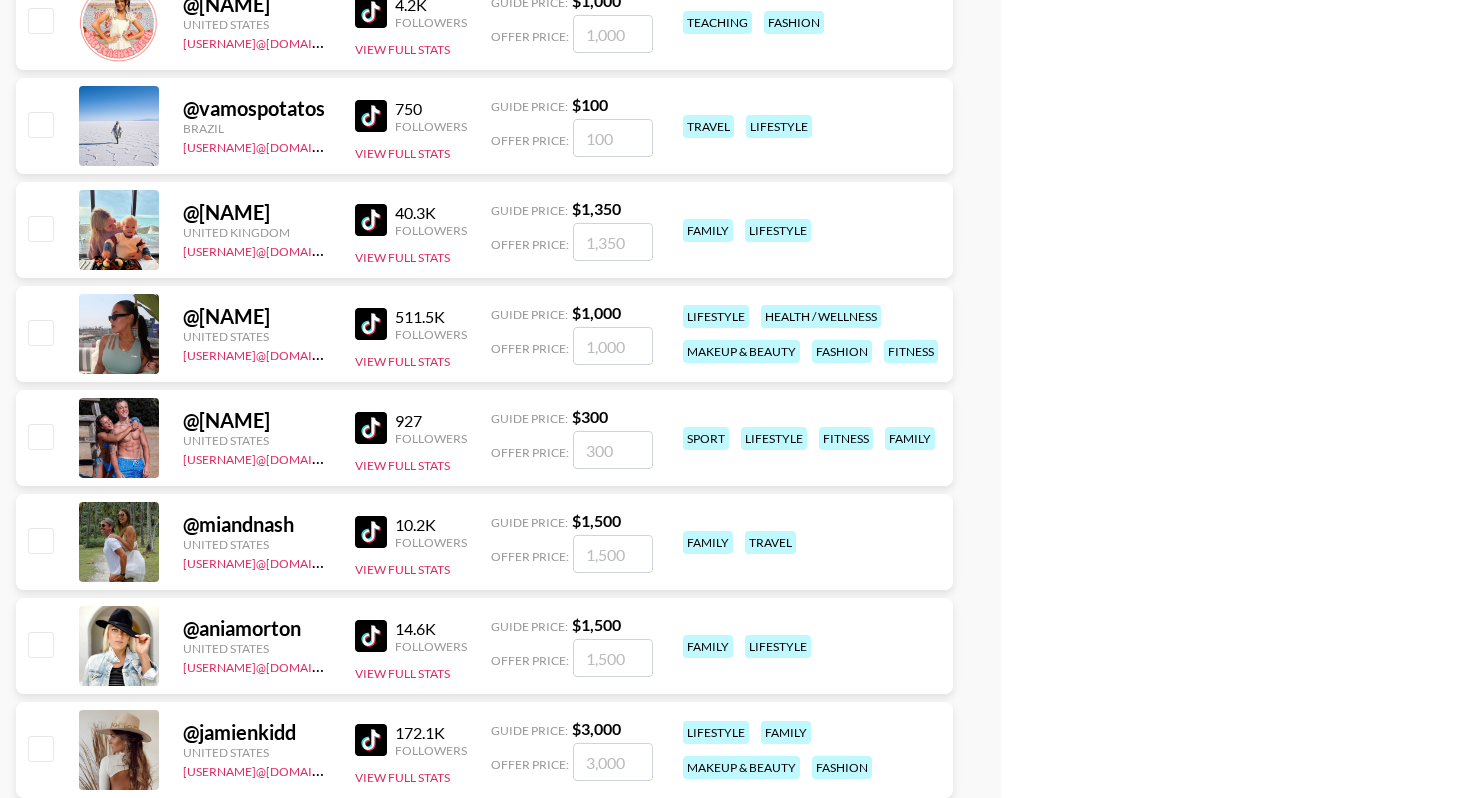 click at bounding box center (40, 540) 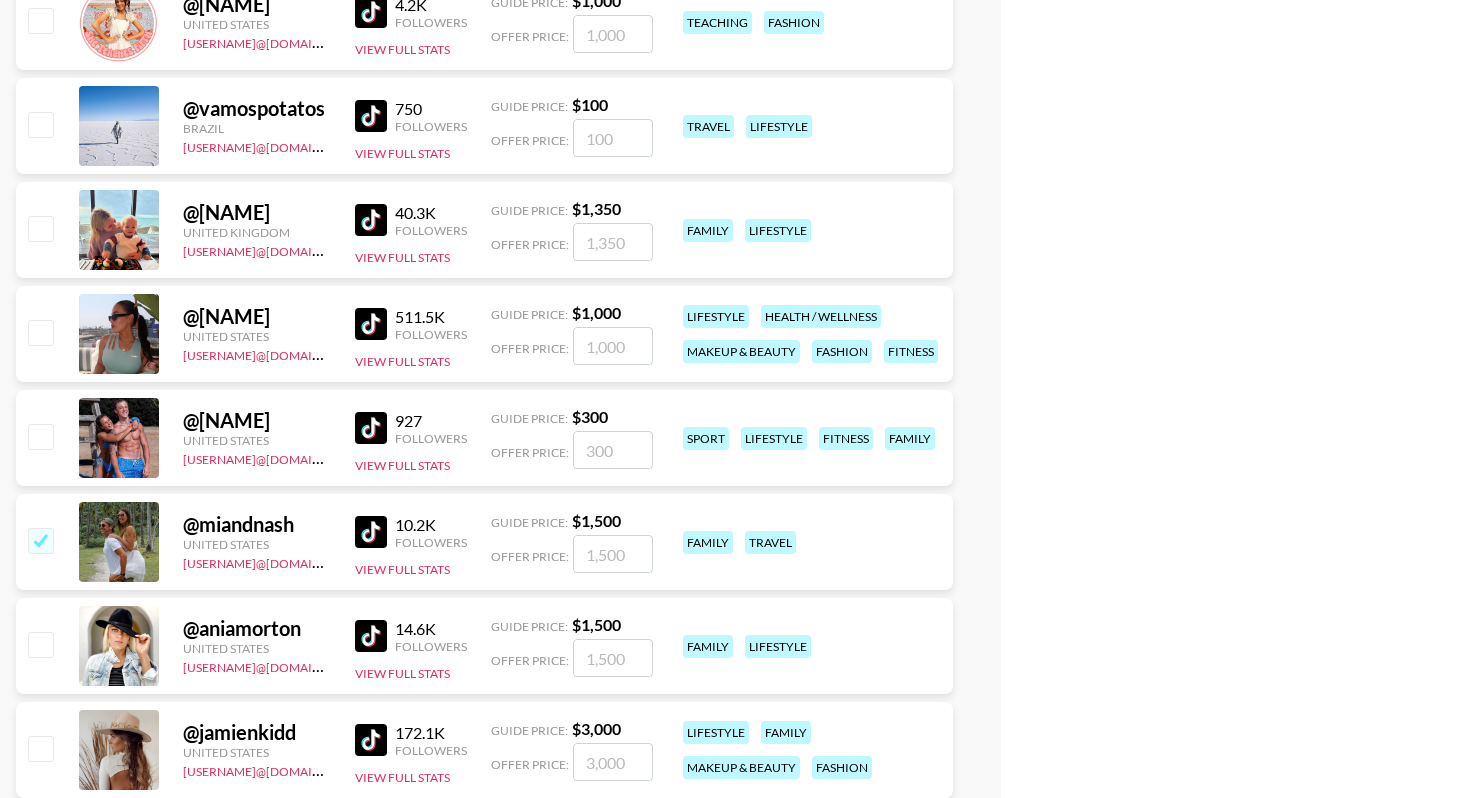 checkbox on "true" 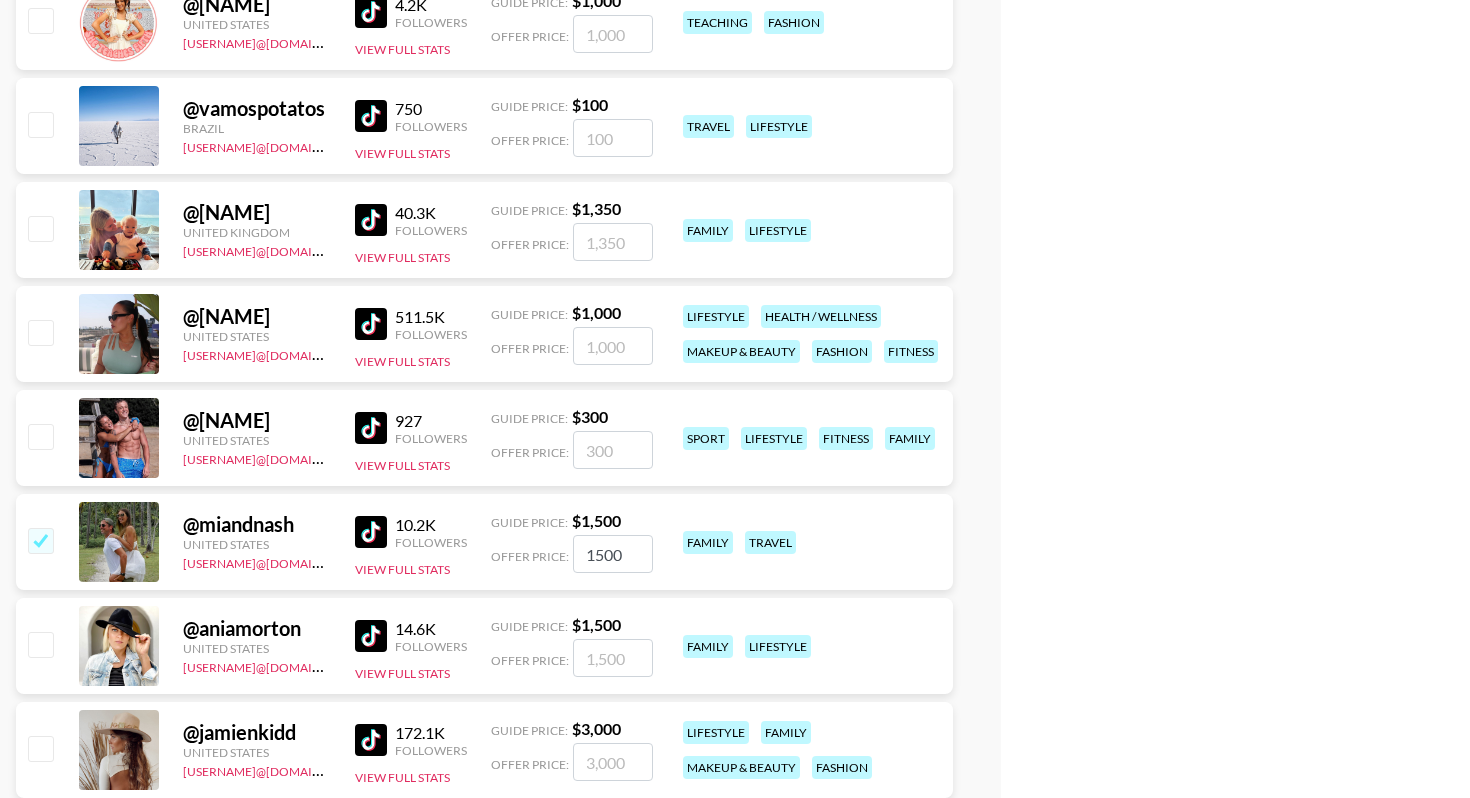 click at bounding box center (40, 644) 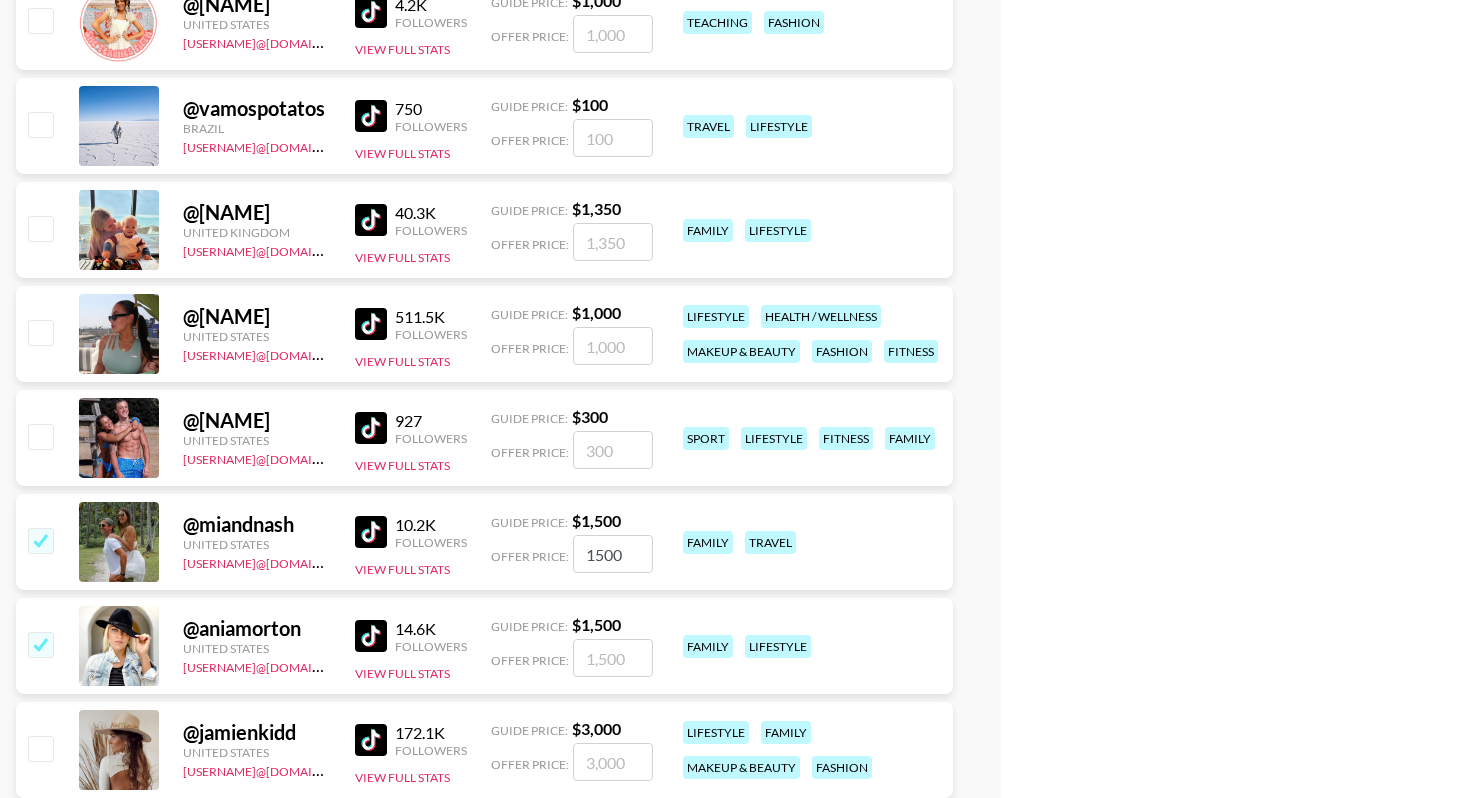 checkbox on "true" 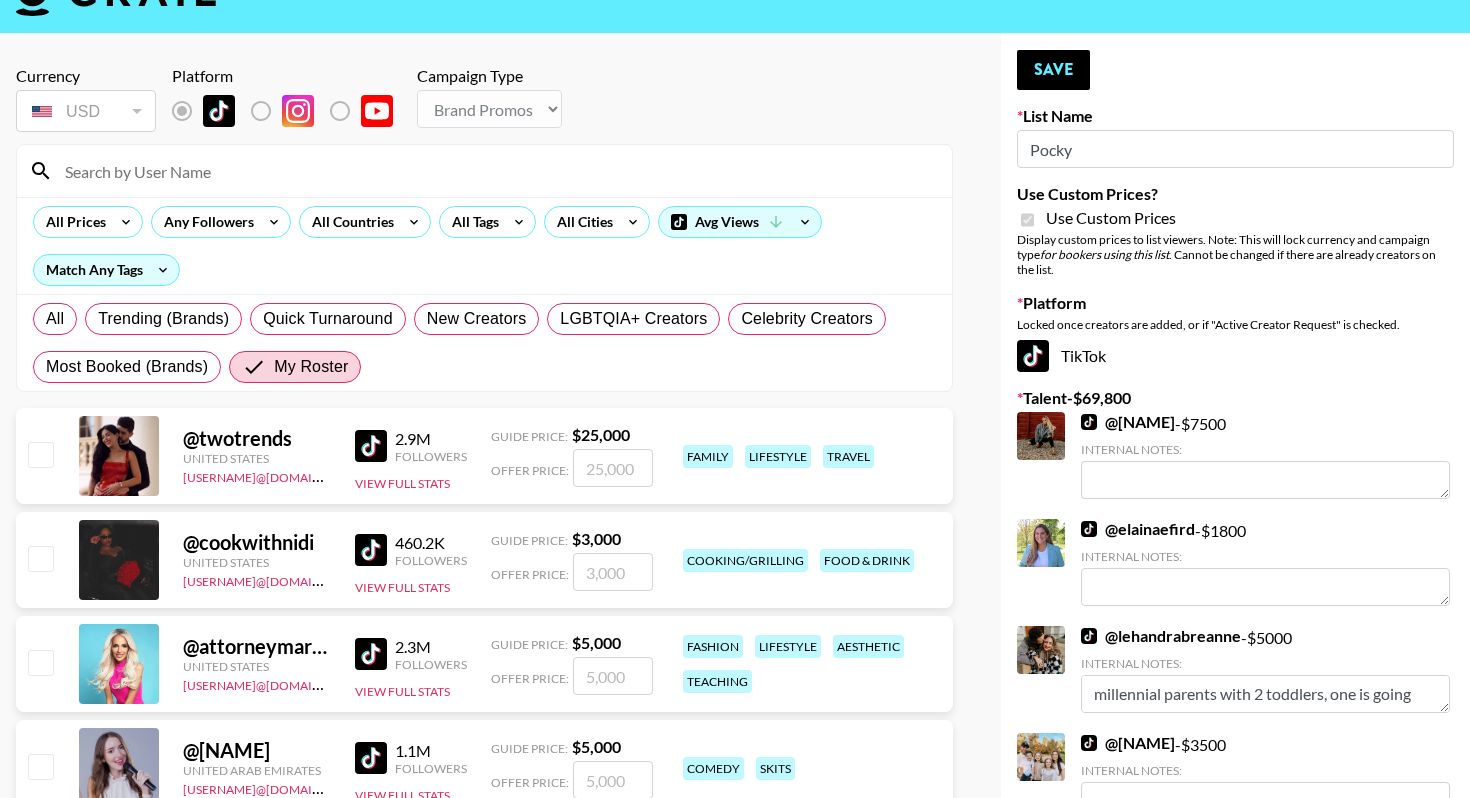 scroll, scrollTop: 0, scrollLeft: 0, axis: both 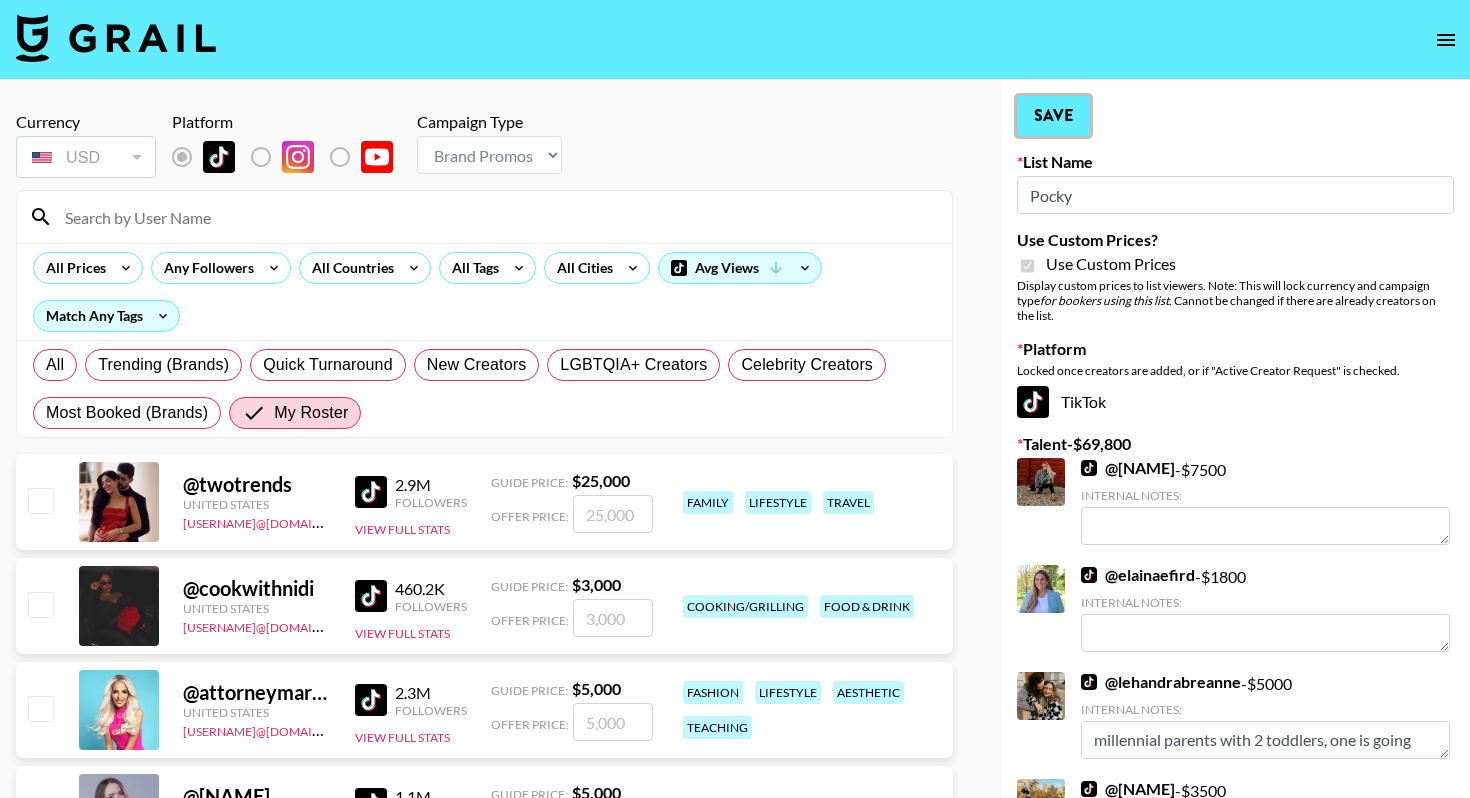 click on "Save" at bounding box center [1053, 116] 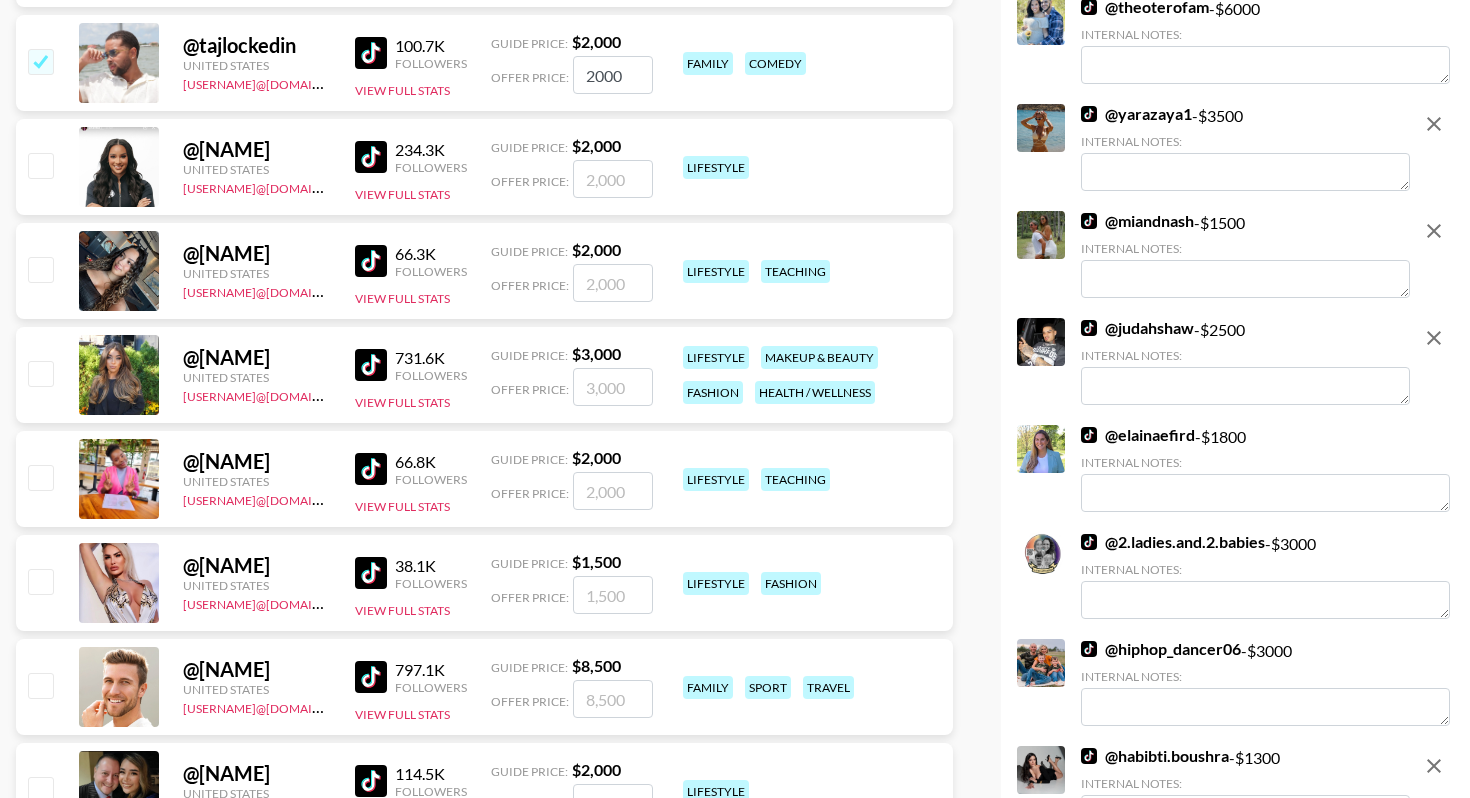 scroll, scrollTop: 1213, scrollLeft: 0, axis: vertical 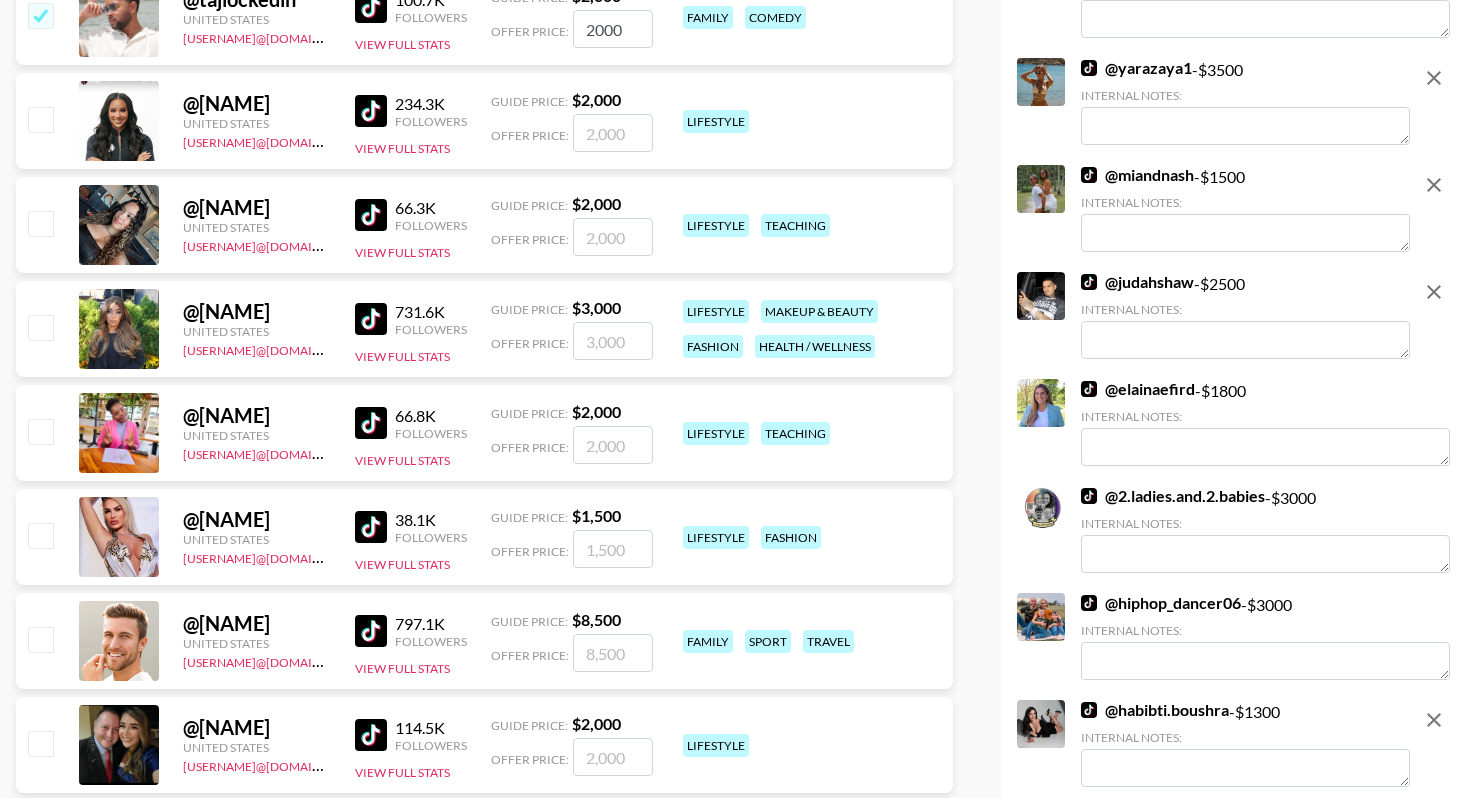 click at bounding box center [40, 431] 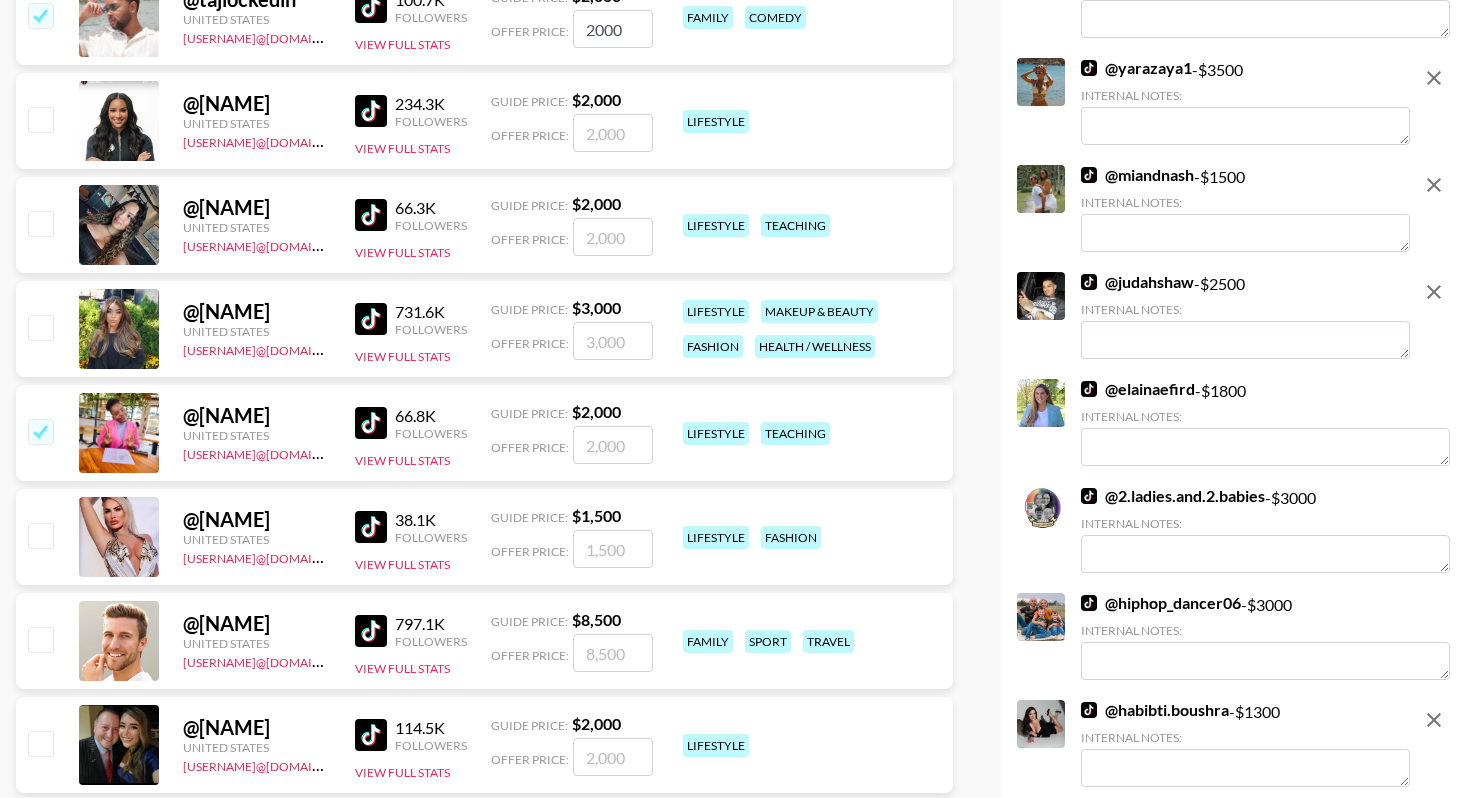 checkbox on "true" 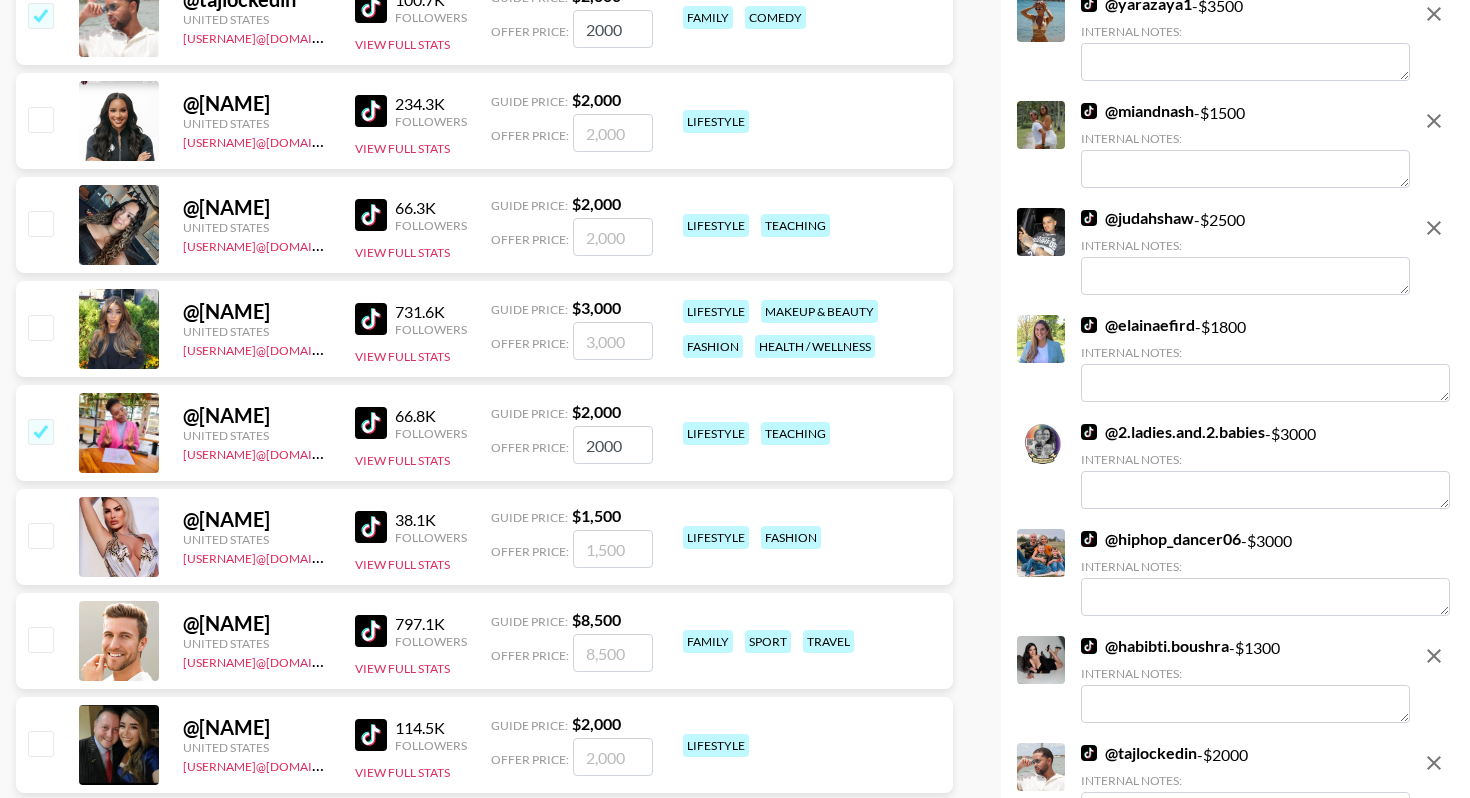 drag, startPoint x: 592, startPoint y: 445, endPoint x: 570, endPoint y: 445, distance: 22 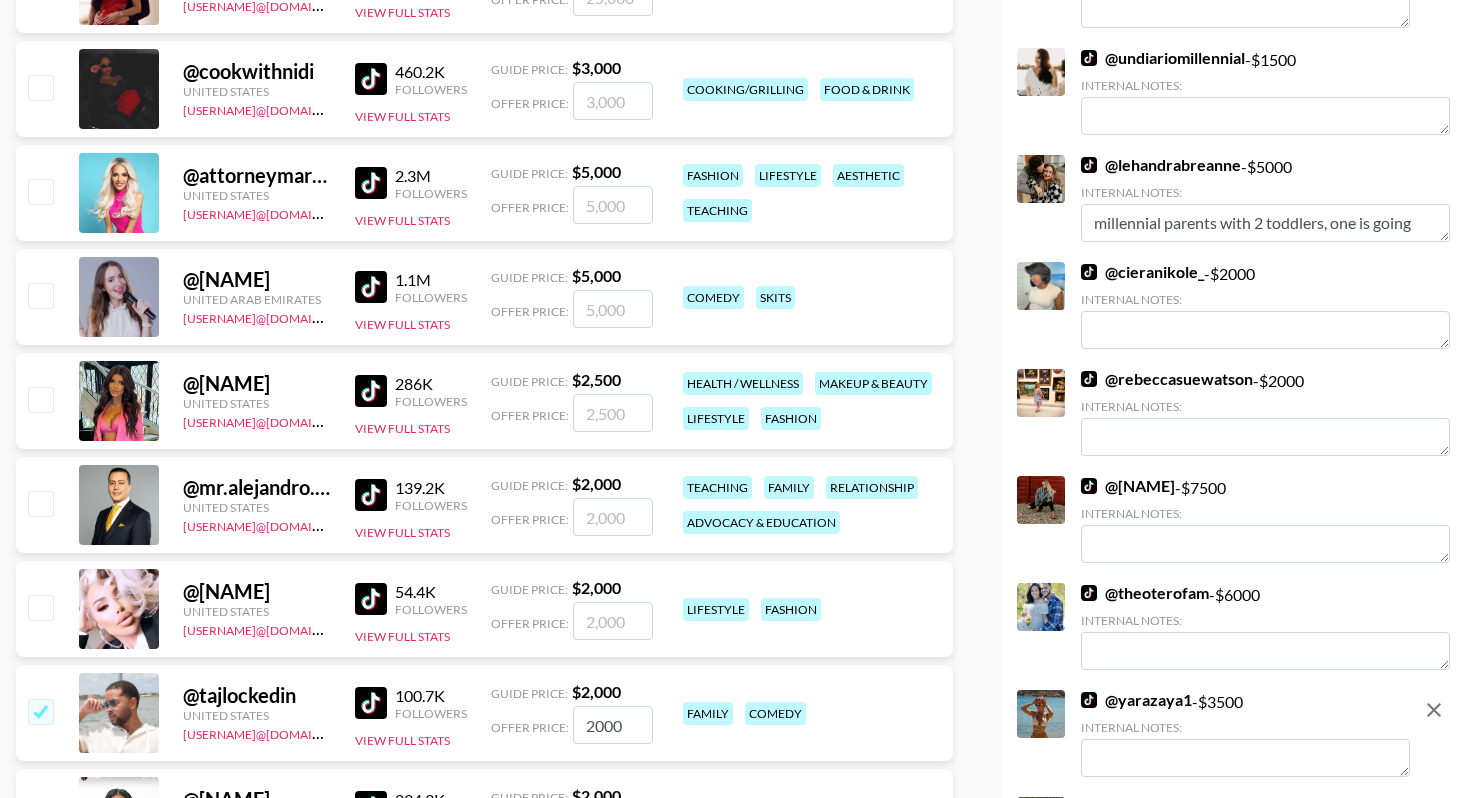 scroll, scrollTop: 0, scrollLeft: 0, axis: both 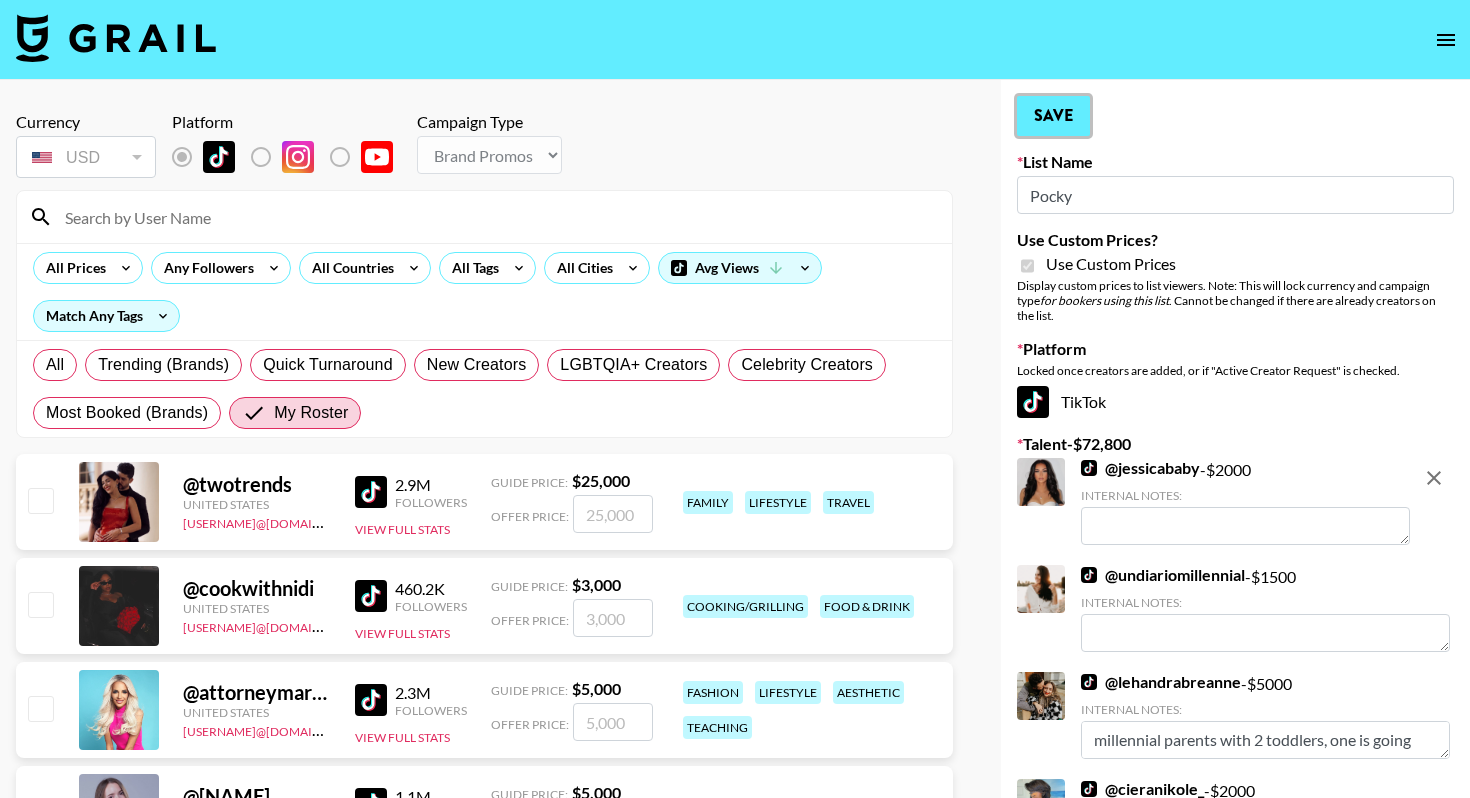 click on "Save" at bounding box center (1053, 116) 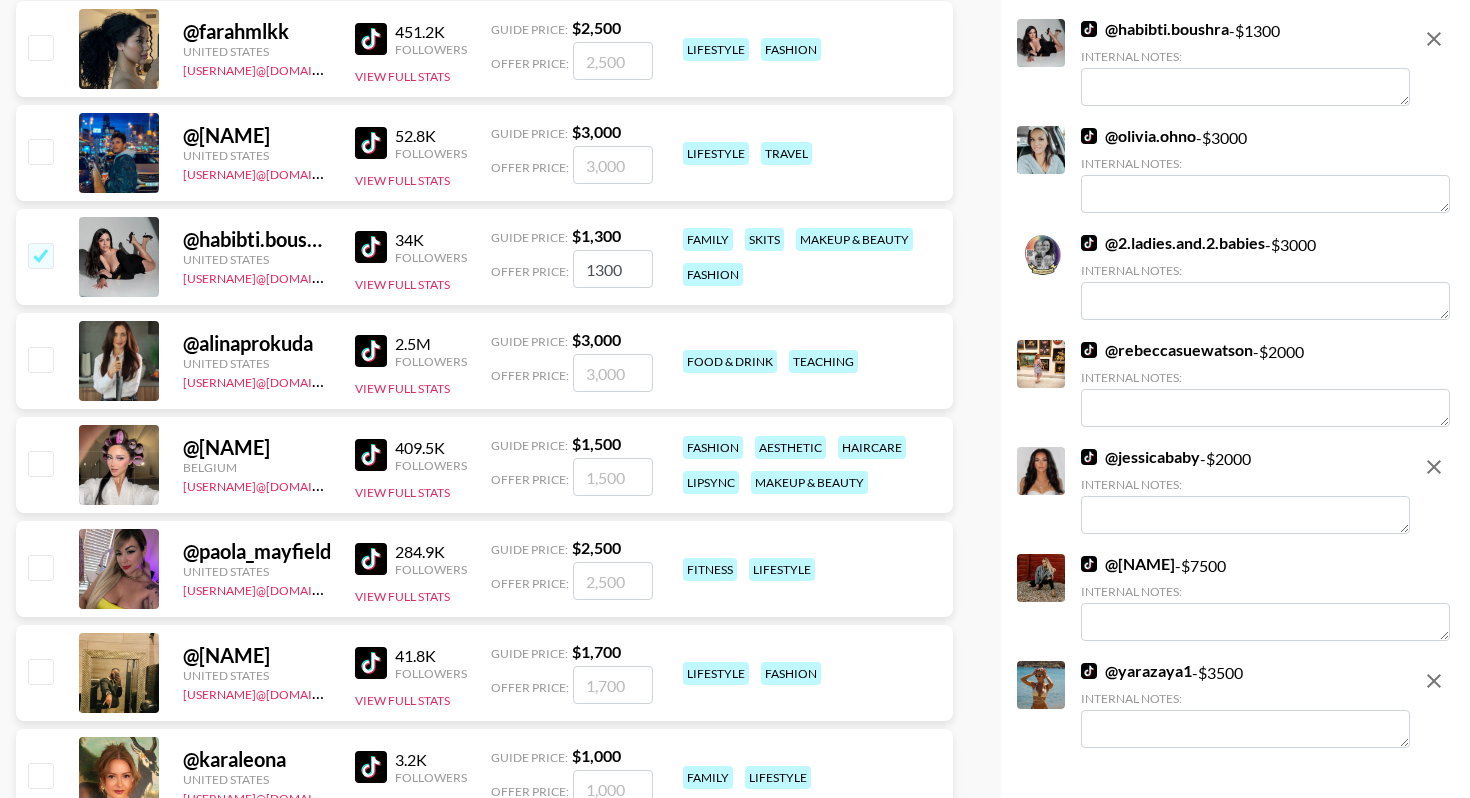 scroll, scrollTop: 2585, scrollLeft: 0, axis: vertical 